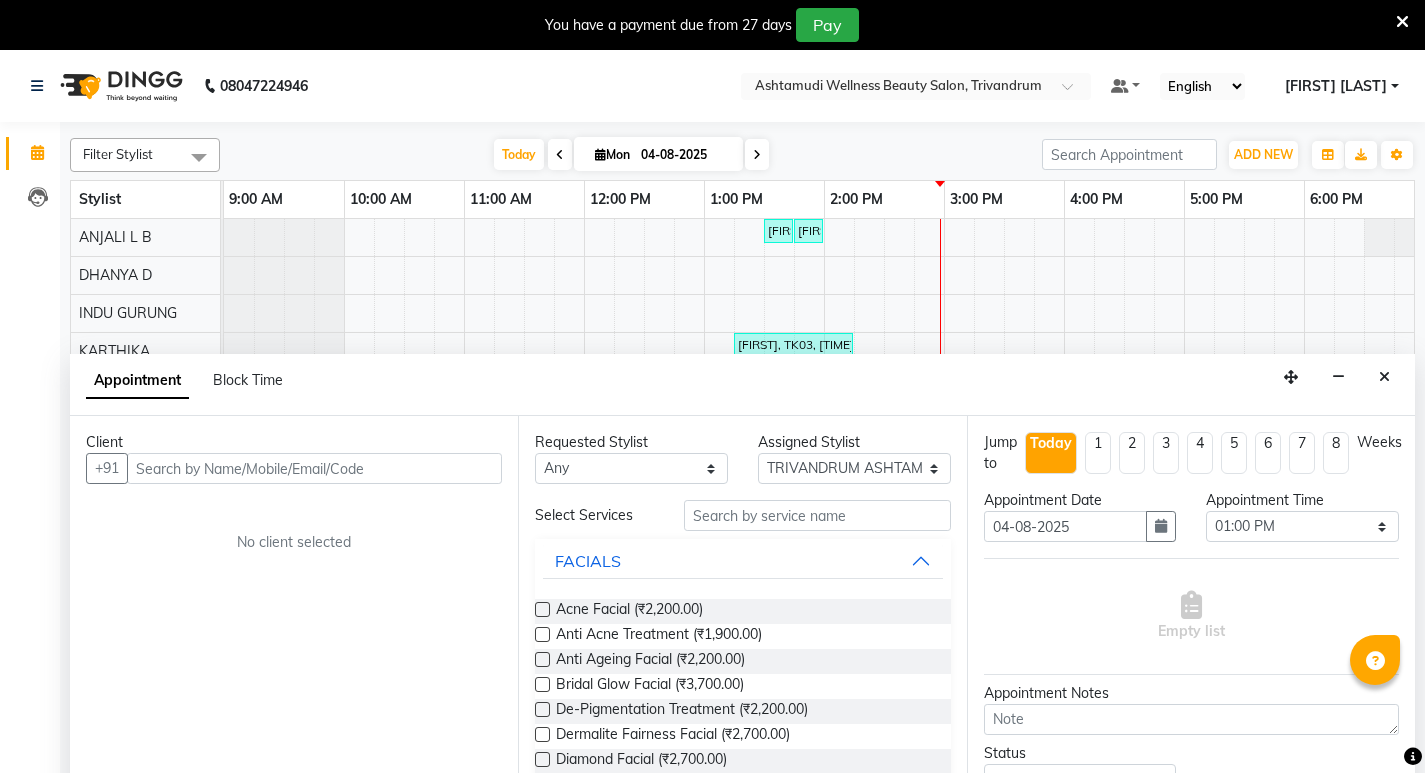 select on "27312" 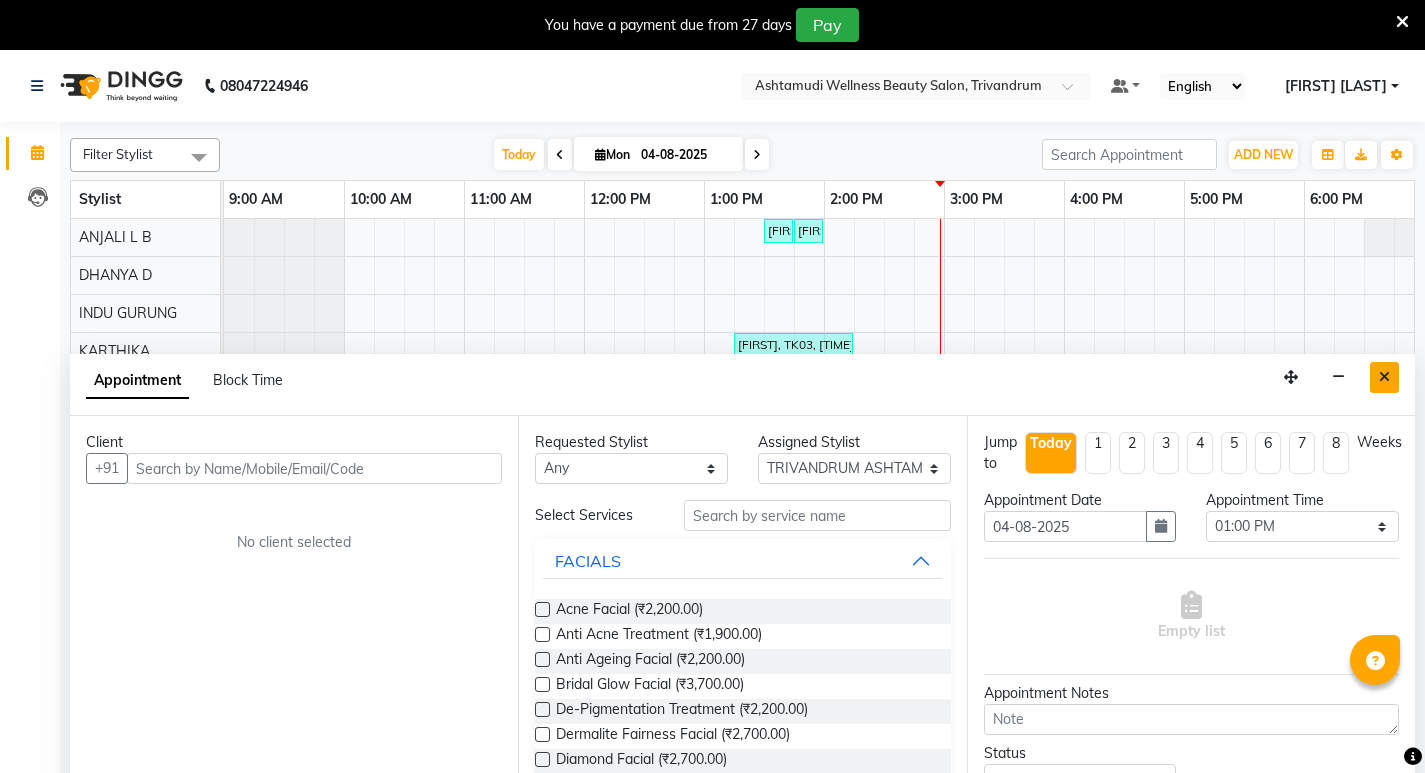 scroll, scrollTop: 50, scrollLeft: 0, axis: vertical 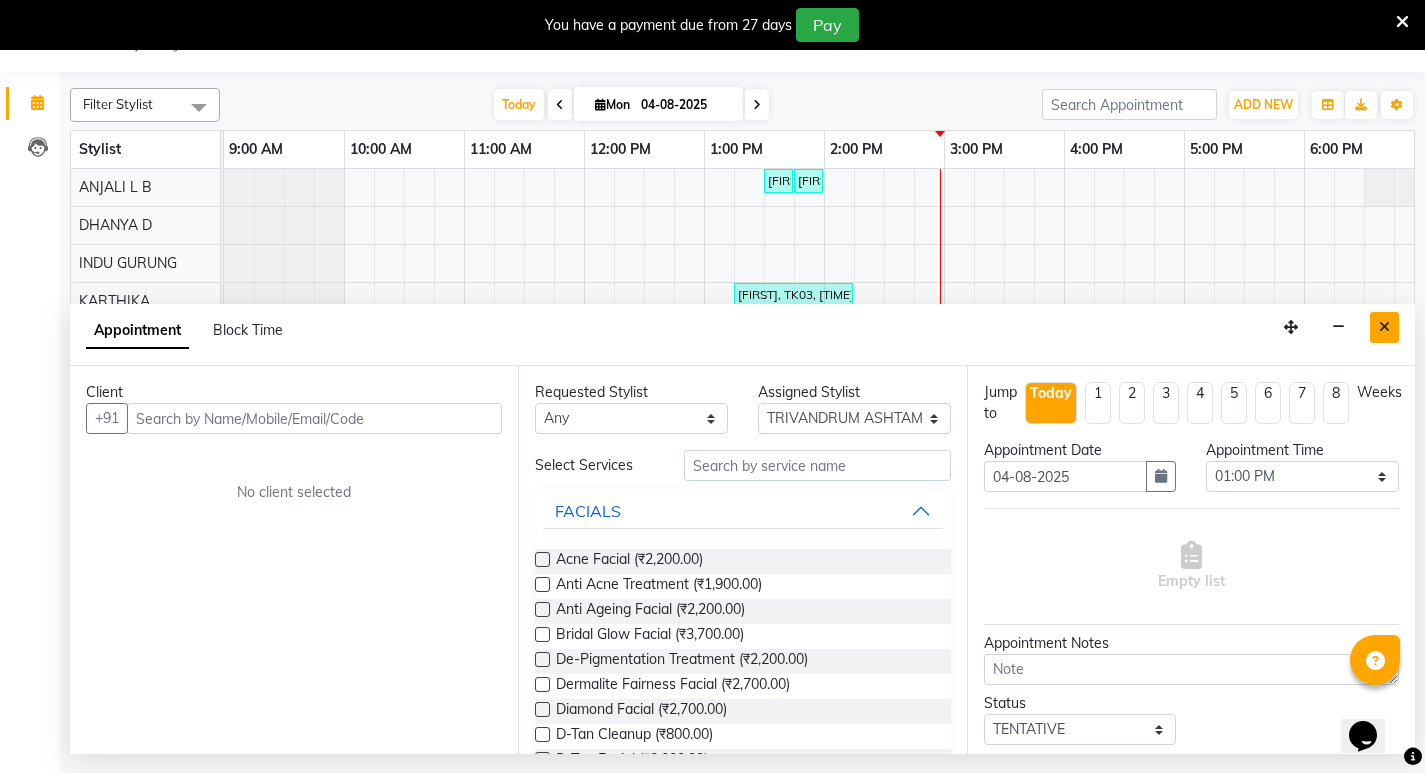 click at bounding box center [1384, 327] 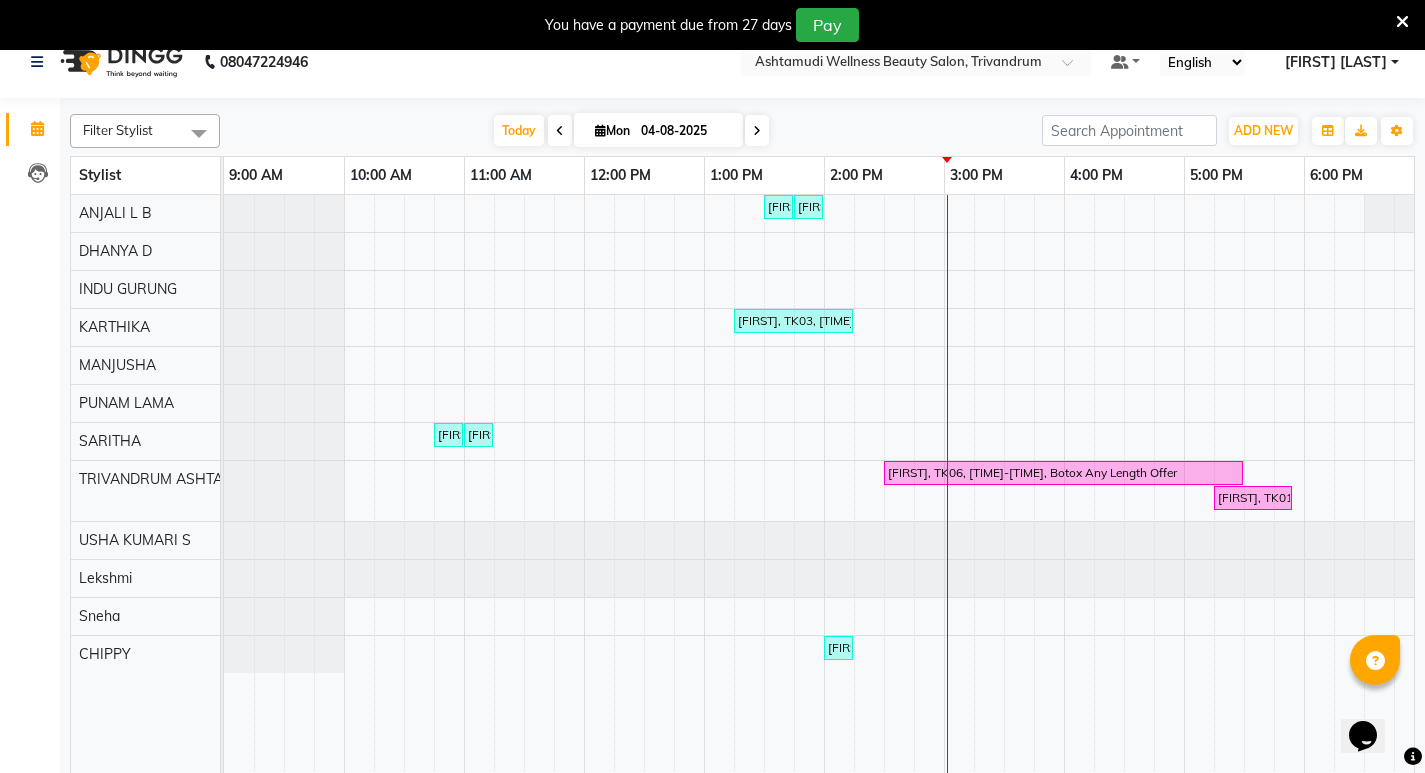 scroll, scrollTop: 0, scrollLeft: 0, axis: both 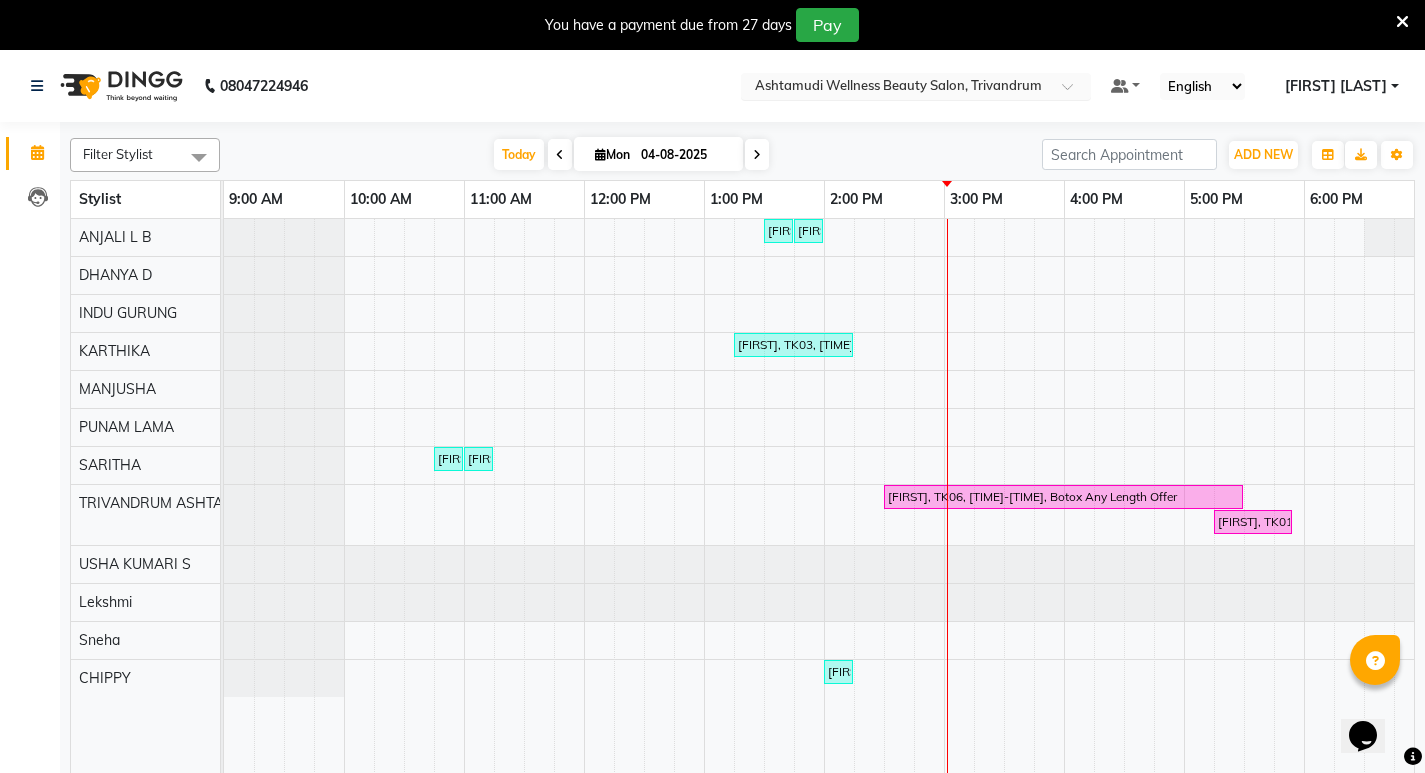 click at bounding box center (1074, 92) 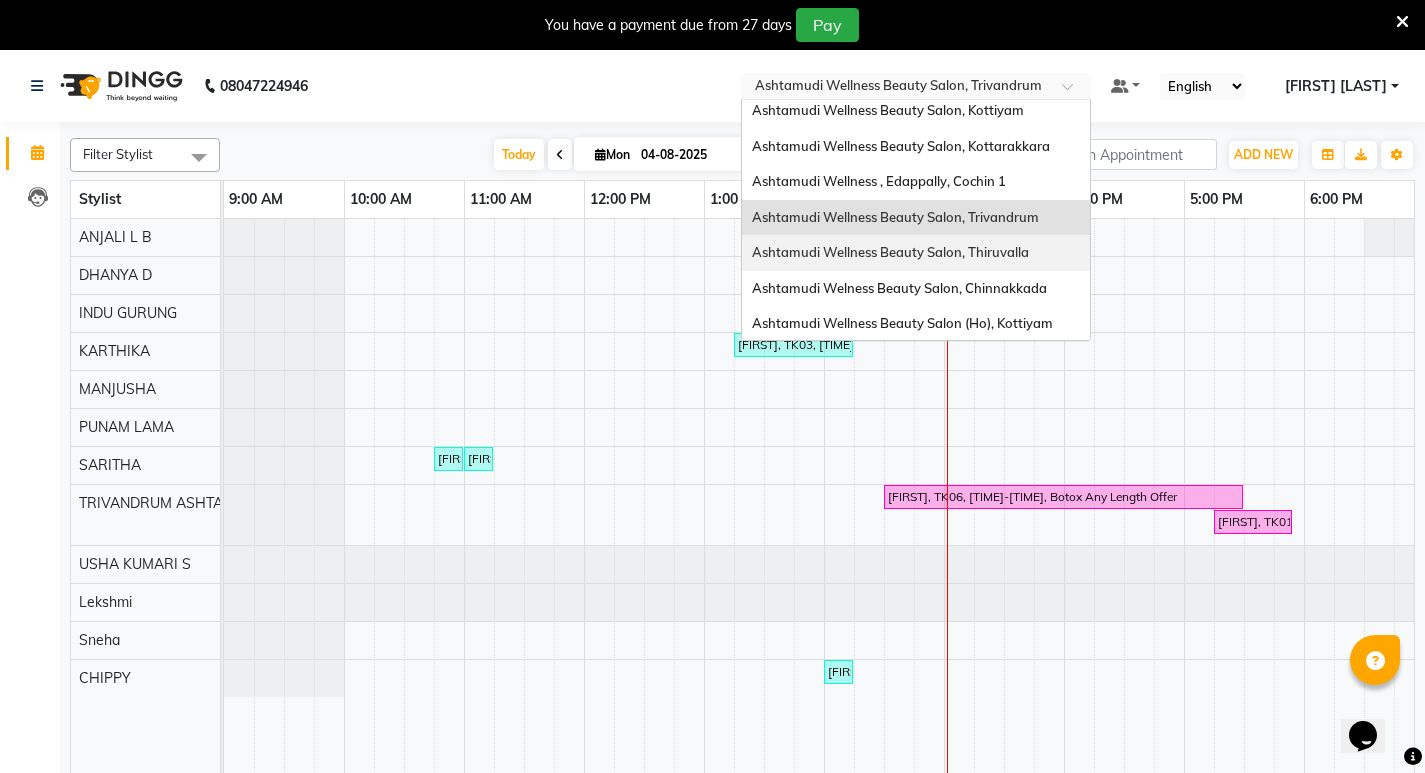 scroll, scrollTop: 13, scrollLeft: 0, axis: vertical 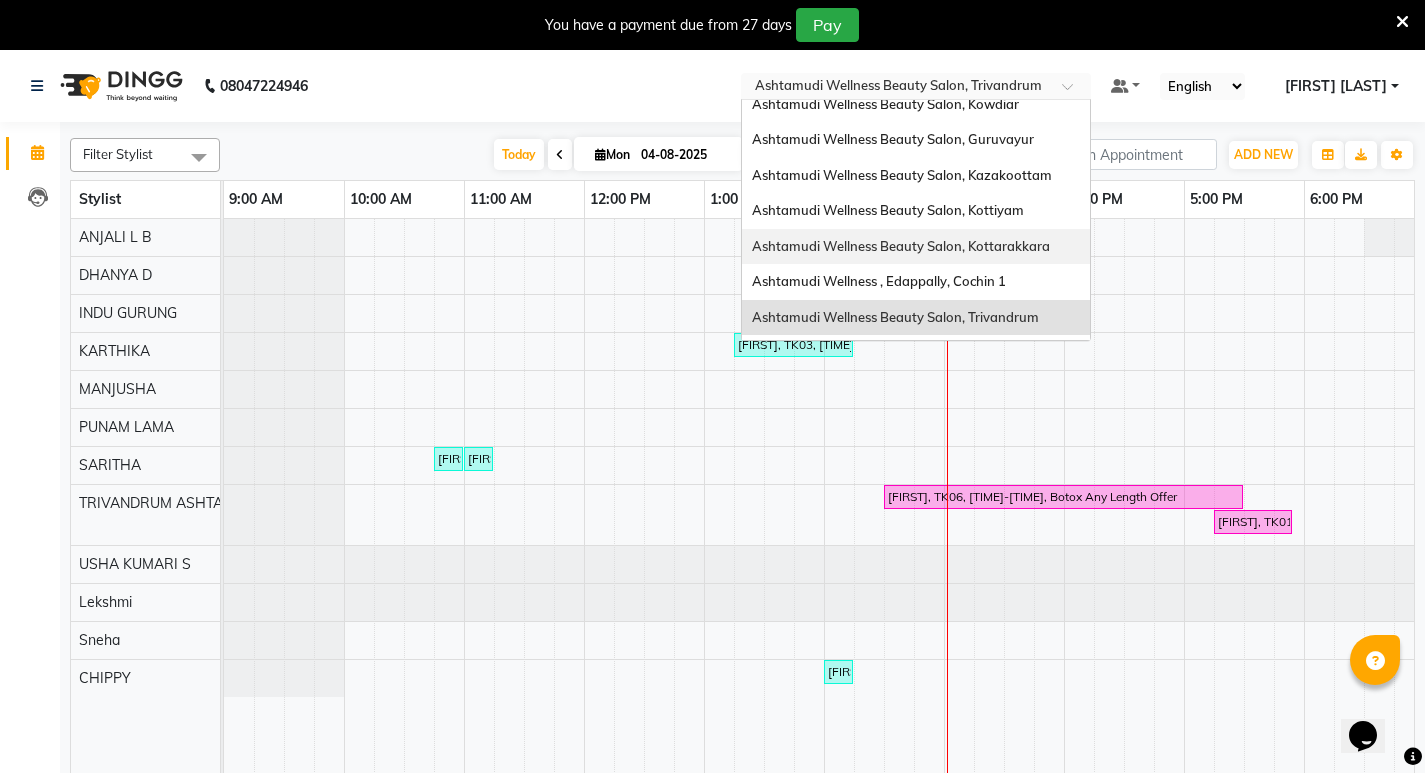 click on "Ashtamudi Wellness Beauty Salon, Kottarakkara" at bounding box center [901, 246] 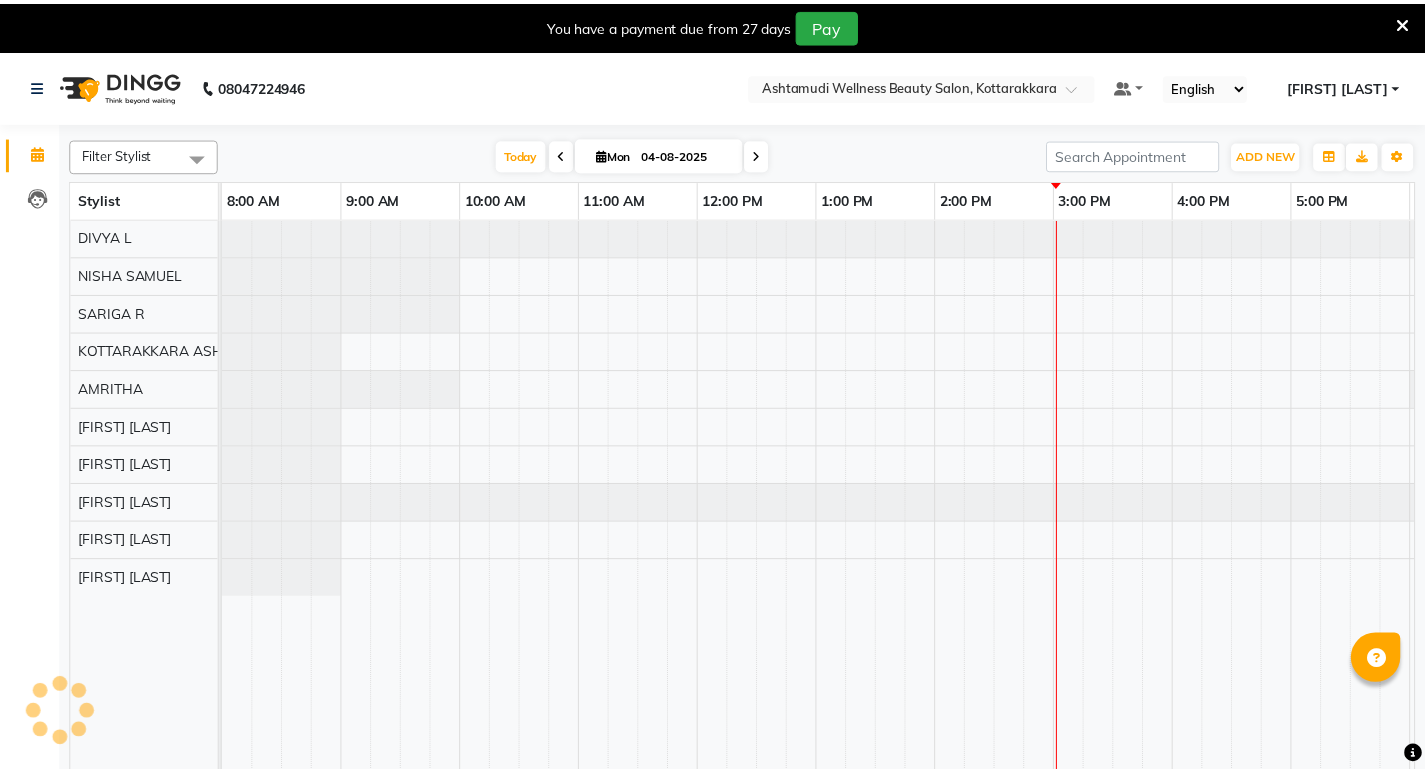 scroll, scrollTop: 0, scrollLeft: 0, axis: both 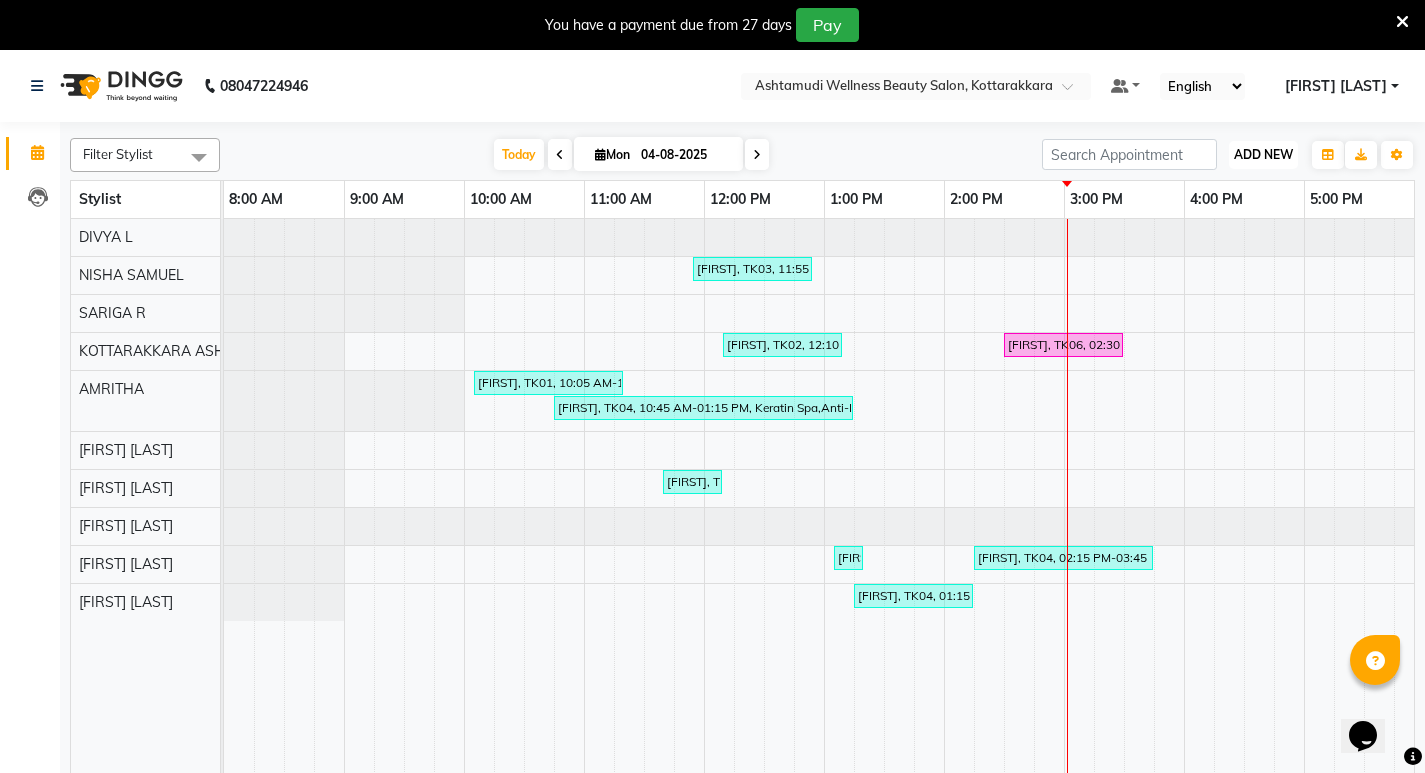 click on "ADD NEW" at bounding box center (1263, 154) 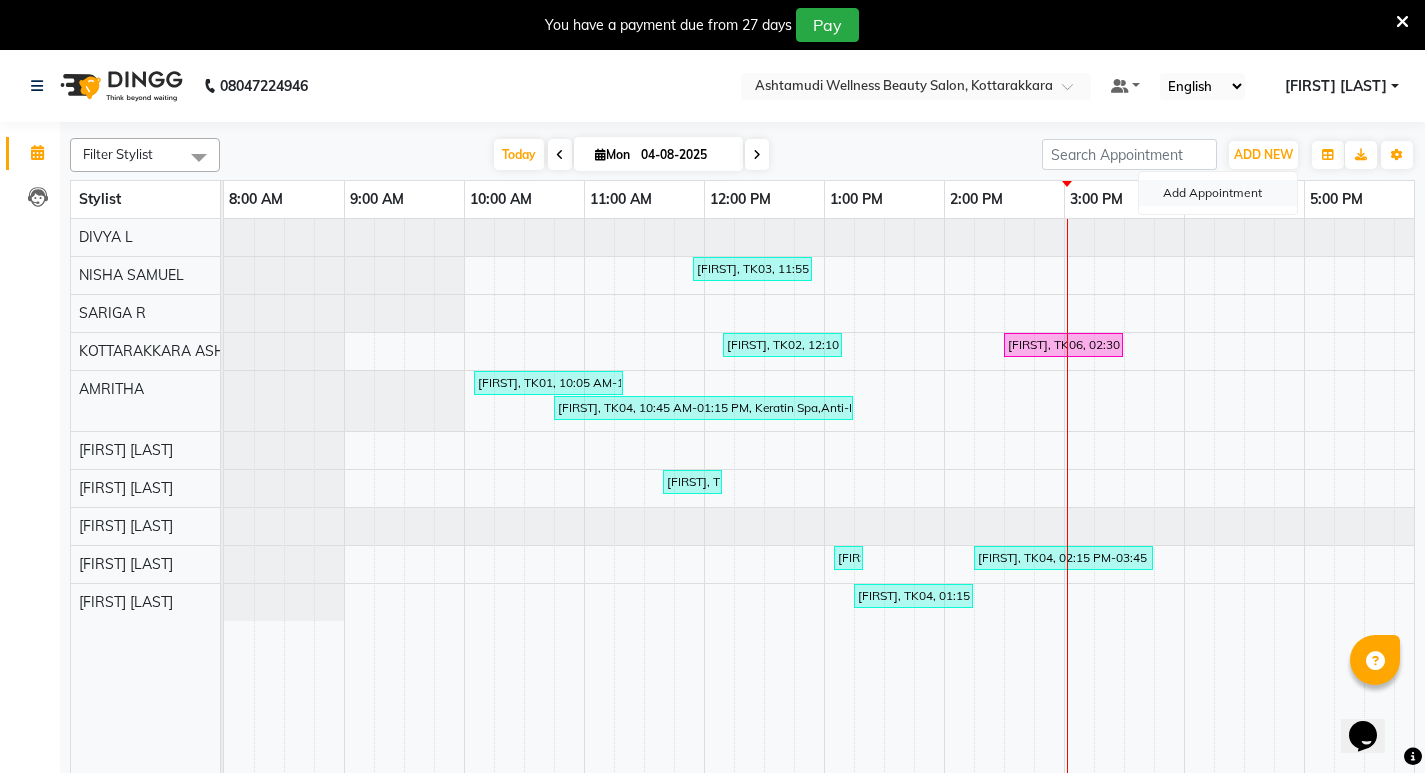 click on "Add Appointment" at bounding box center (1218, 193) 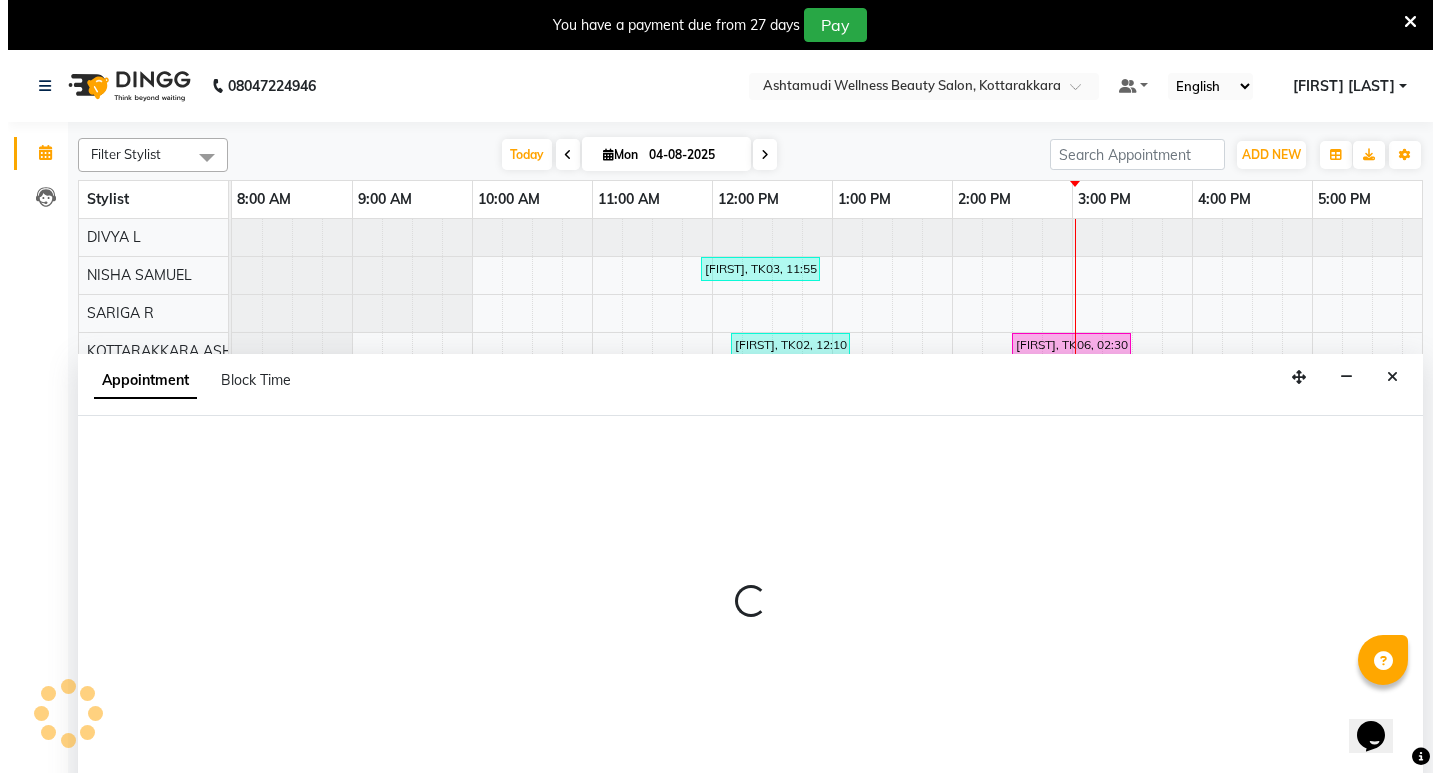 scroll, scrollTop: 50, scrollLeft: 0, axis: vertical 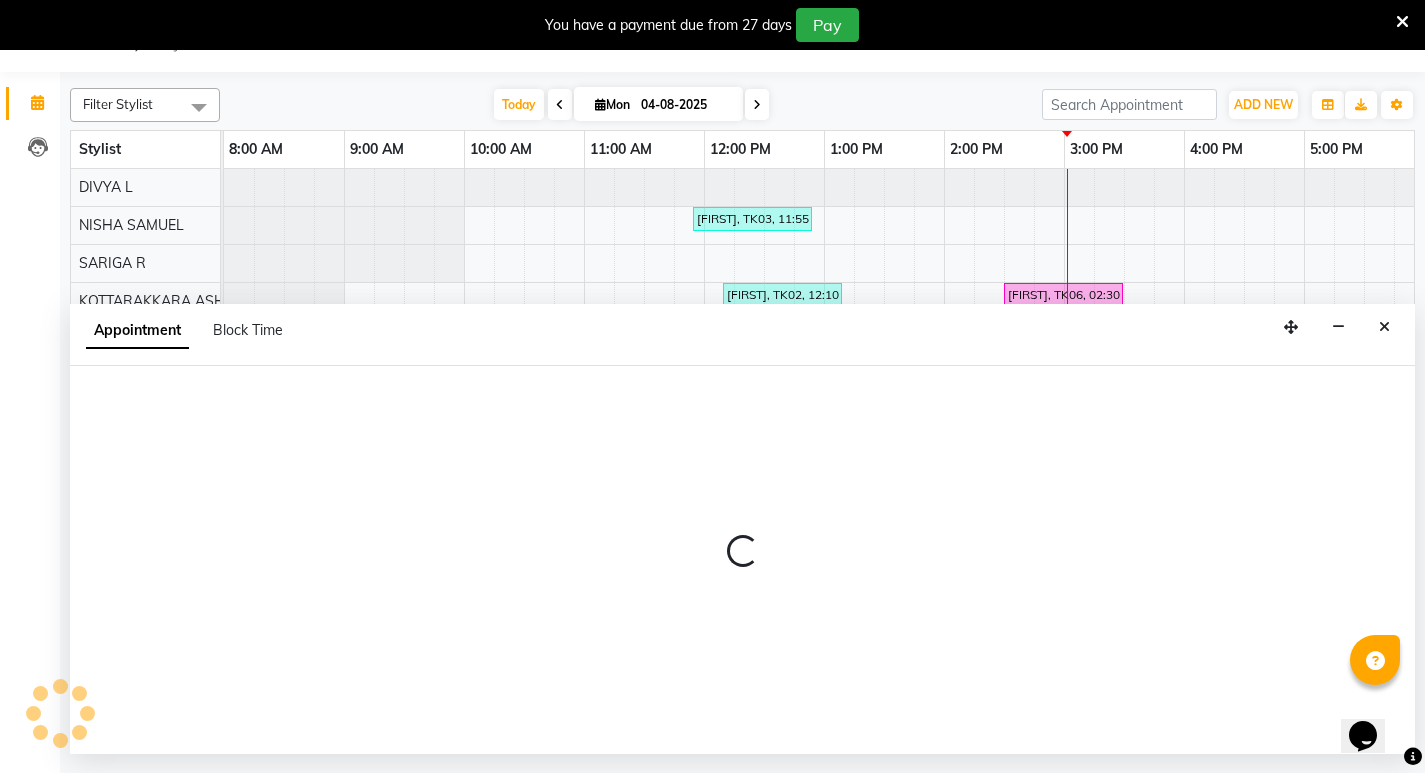 select on "540" 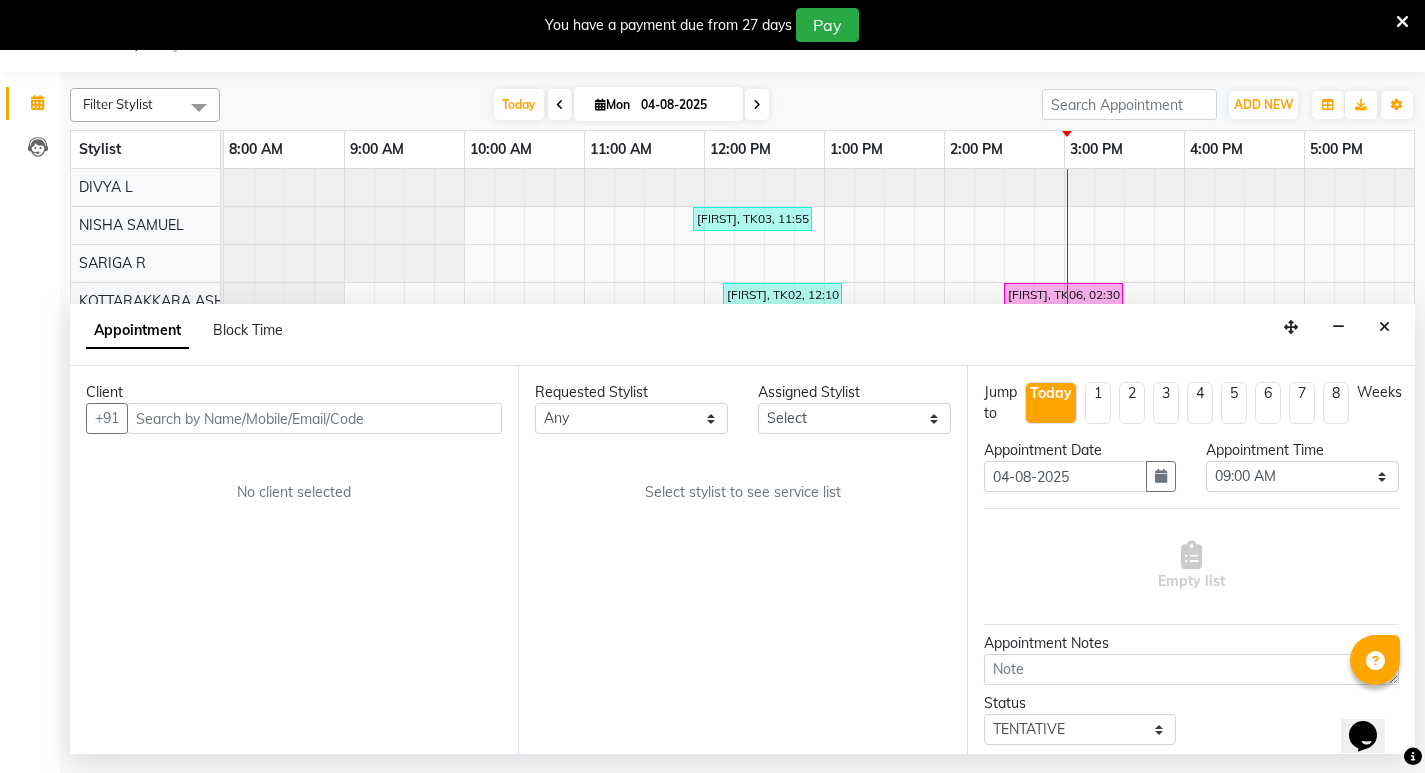 click at bounding box center [314, 418] 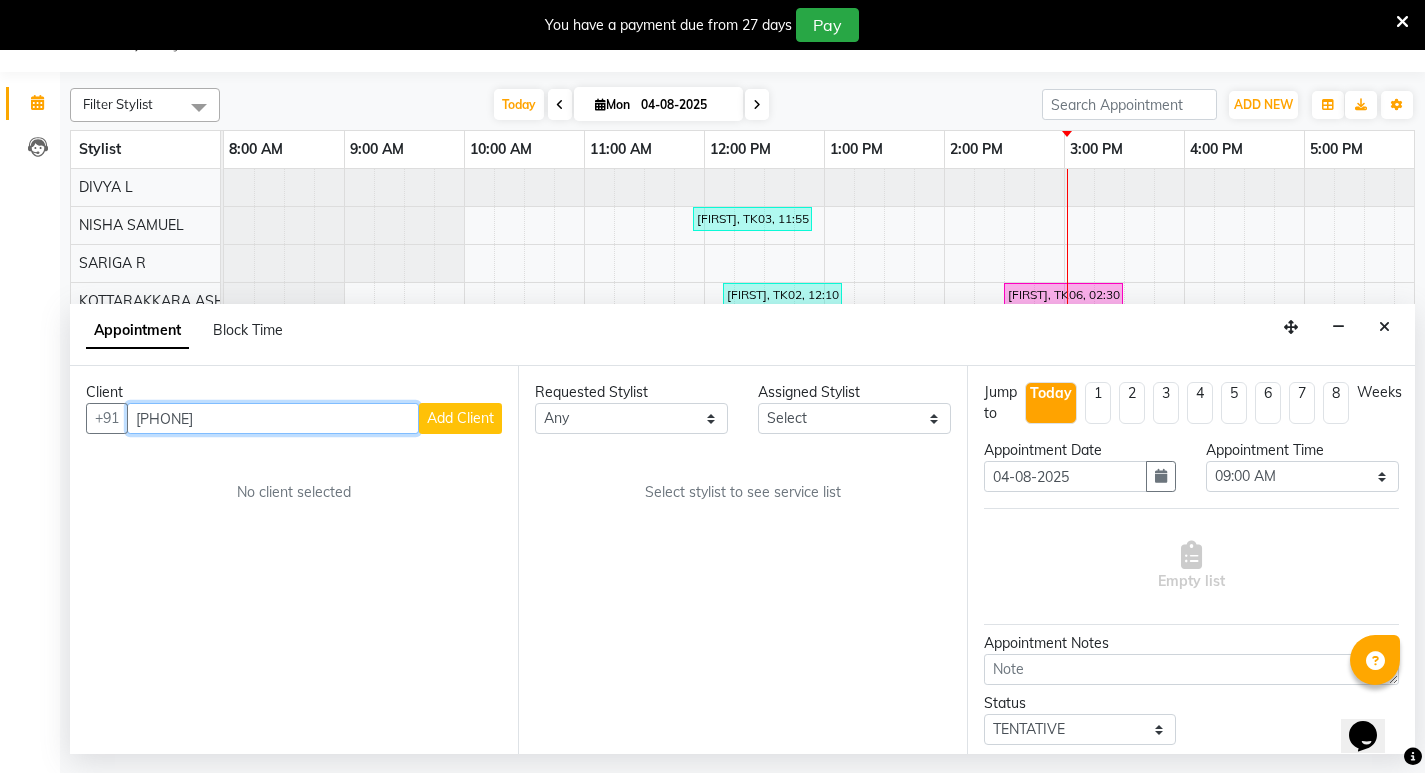 click on "[PHONE]" at bounding box center [273, 418] 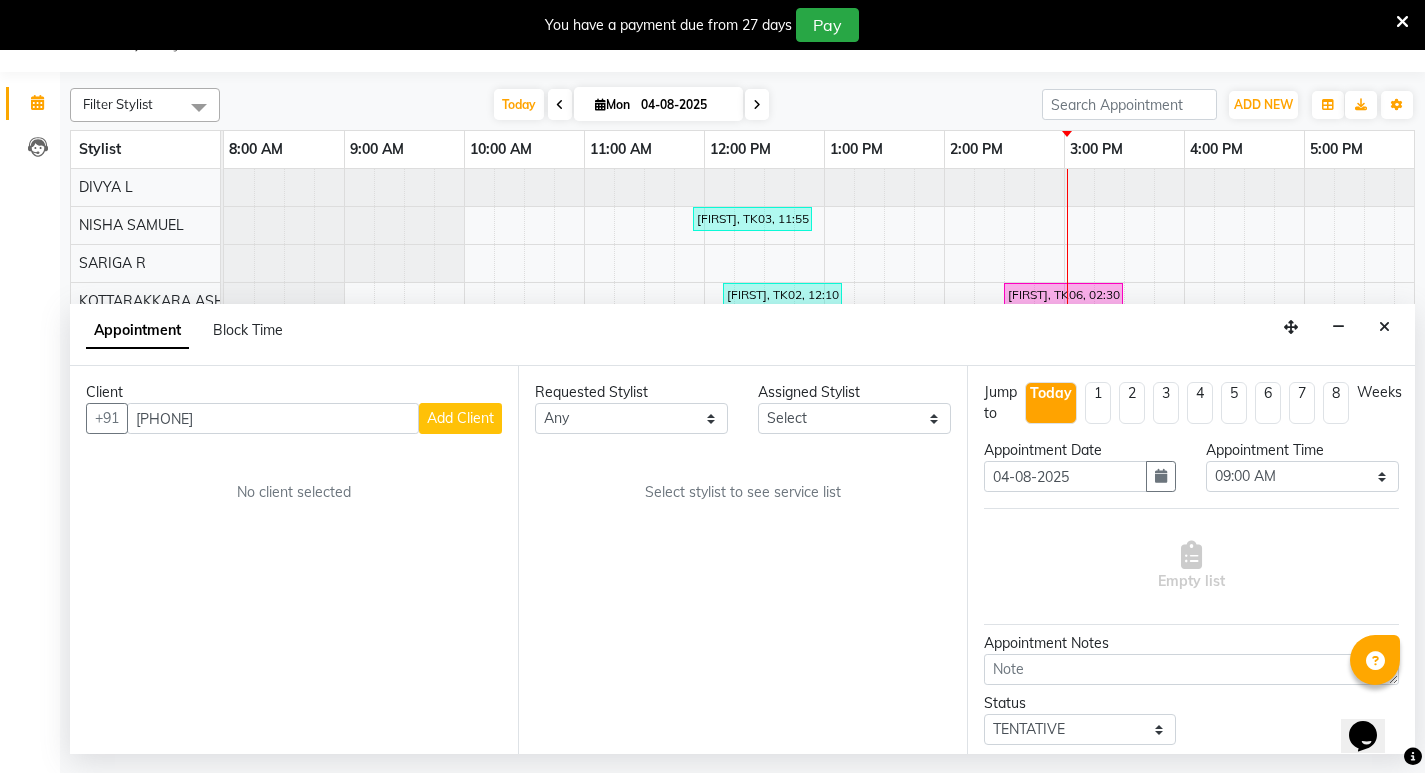 click on "Add Client" at bounding box center (460, 418) 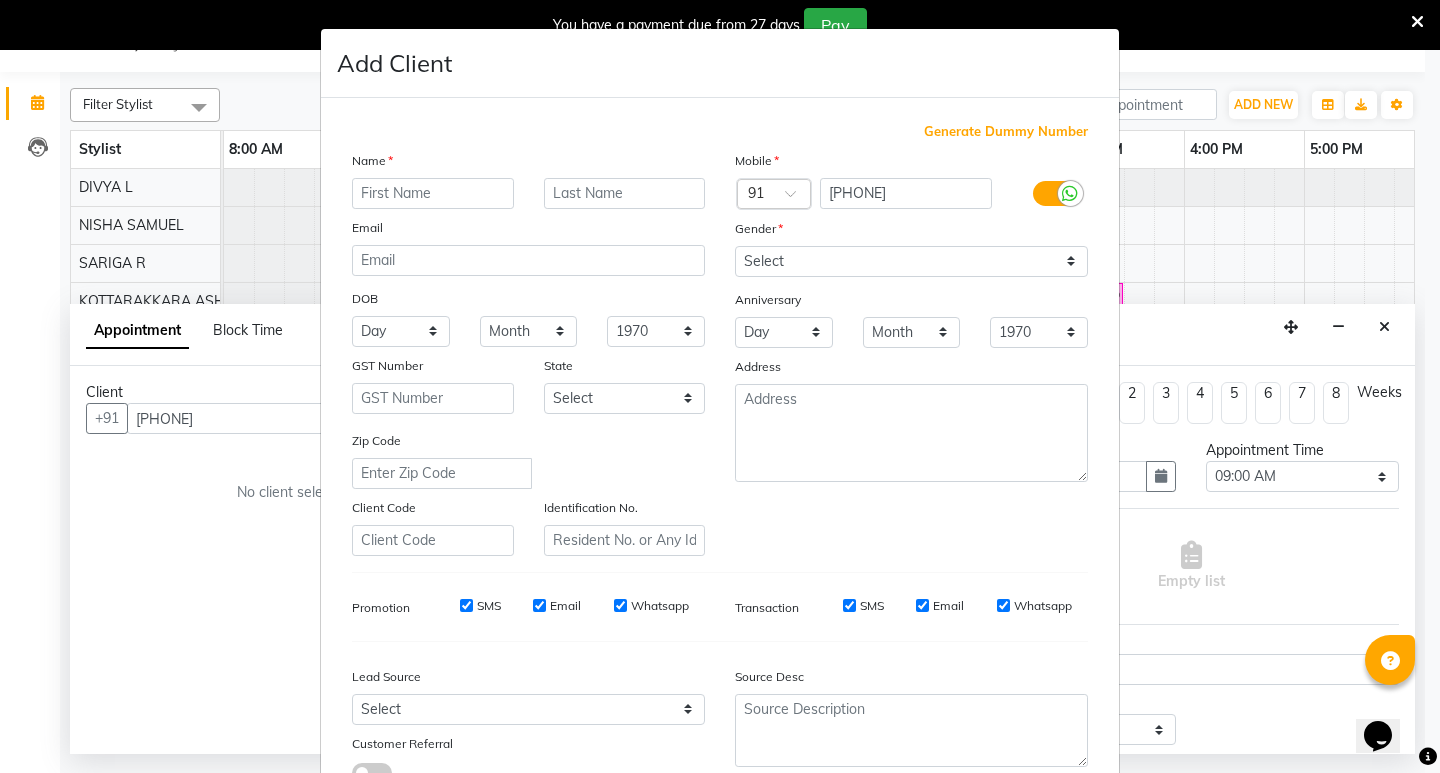 click at bounding box center [433, 193] 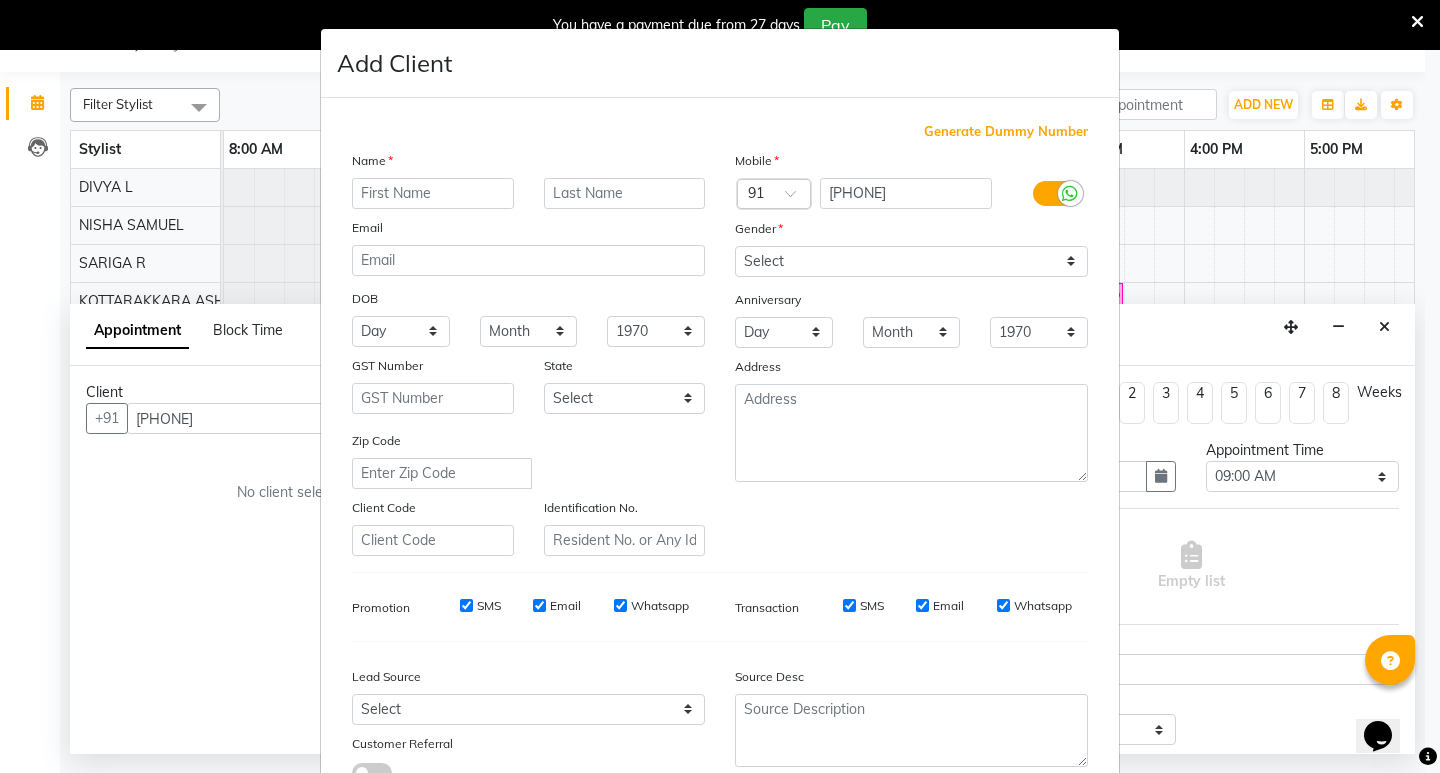 type on "8" 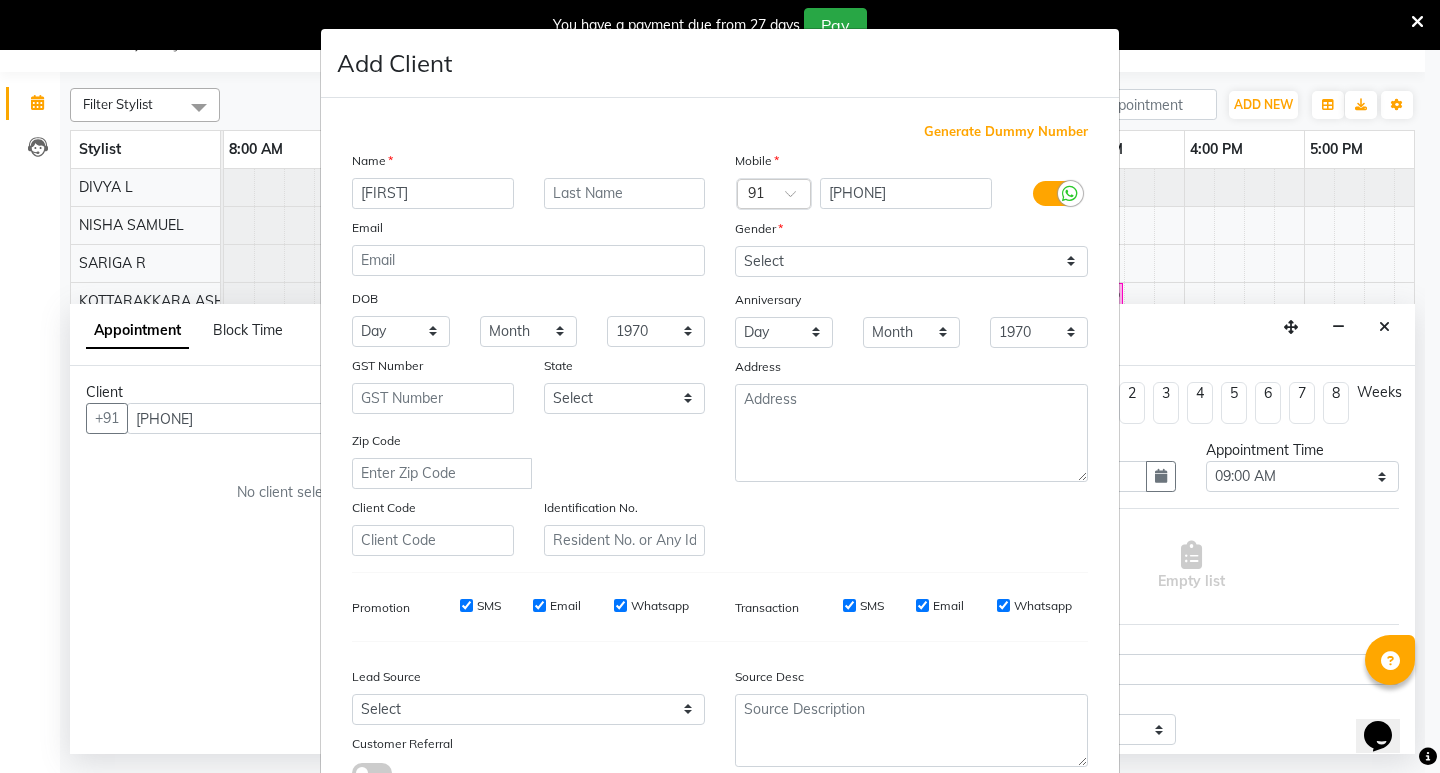 type on "[FIRST]" 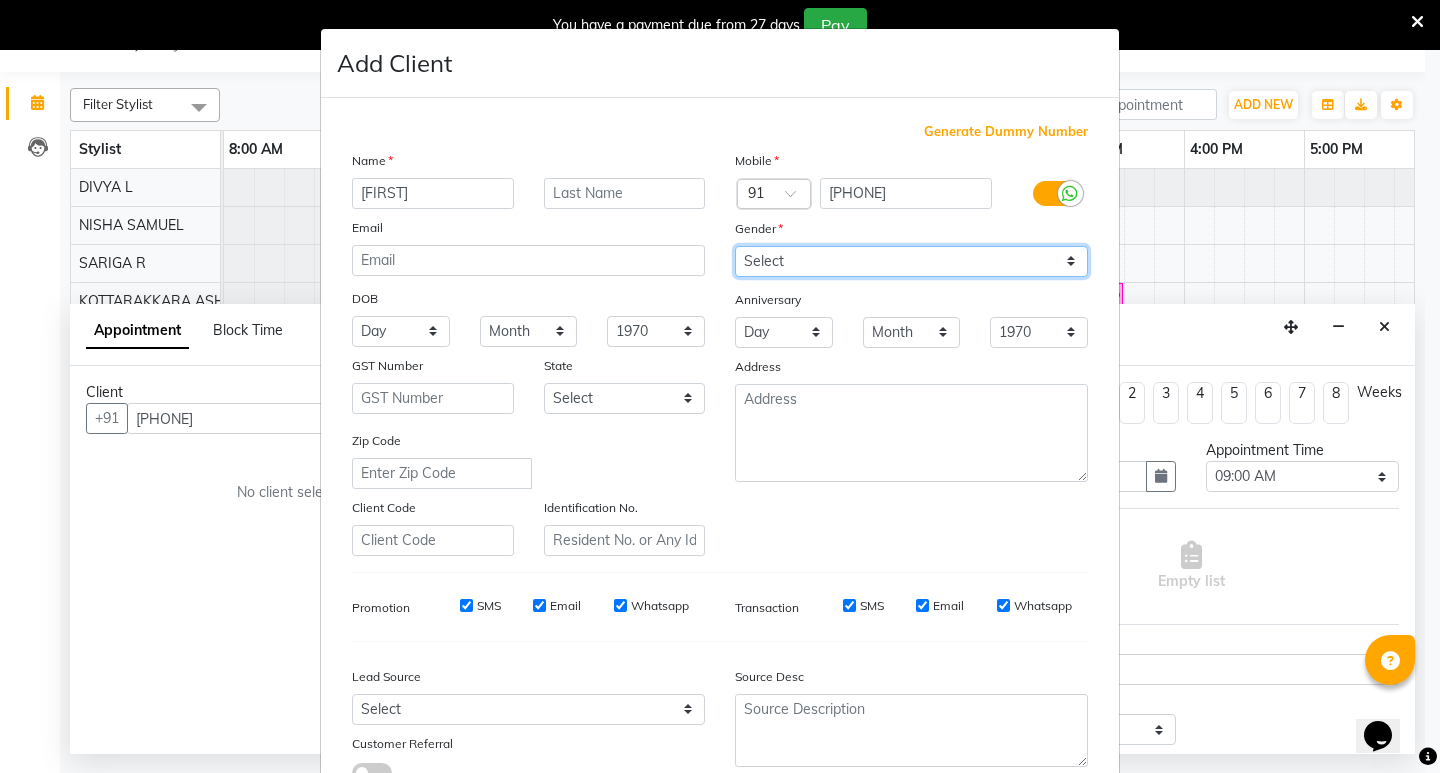 click on "Select Male Female Other Prefer Not To Say" at bounding box center (911, 261) 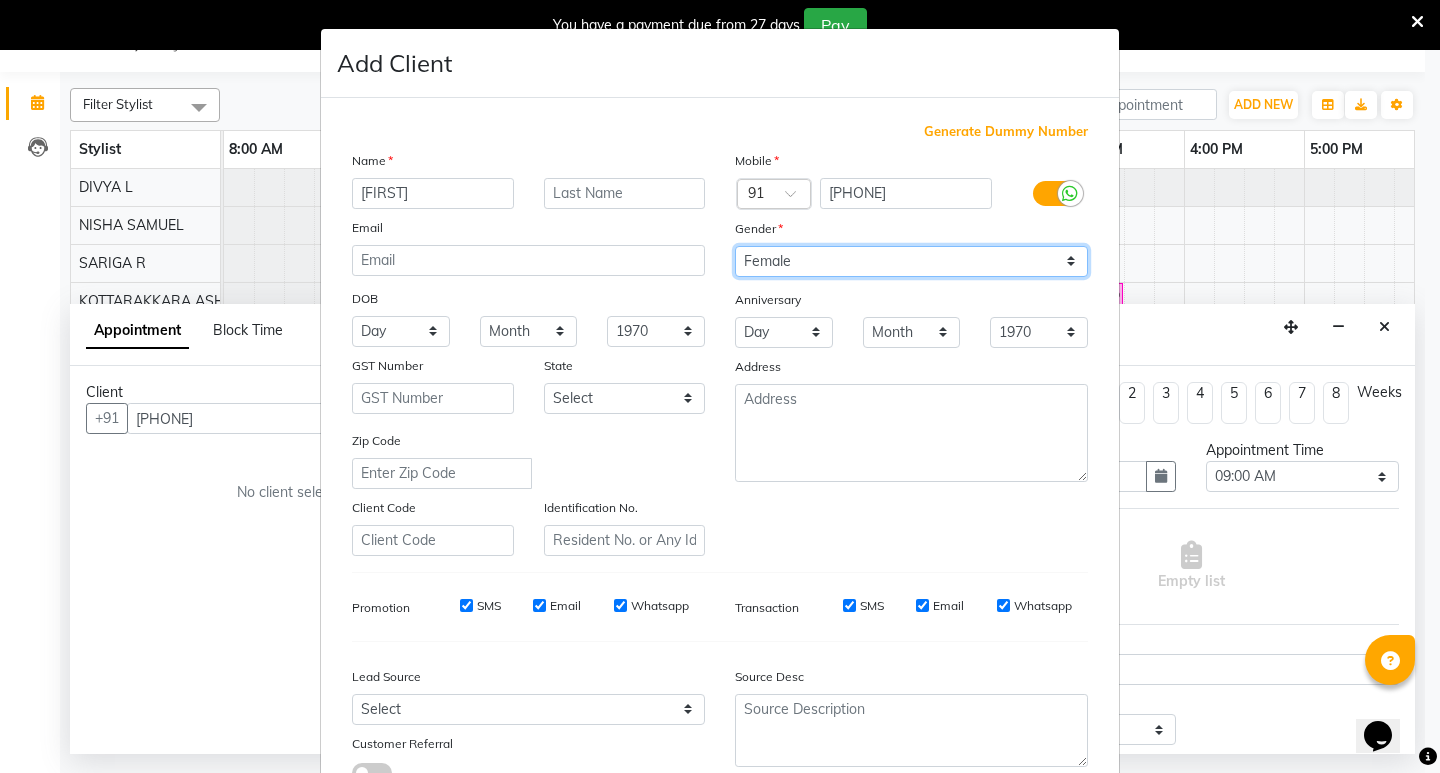 click on "Select Male Female Other Prefer Not To Say" at bounding box center [911, 261] 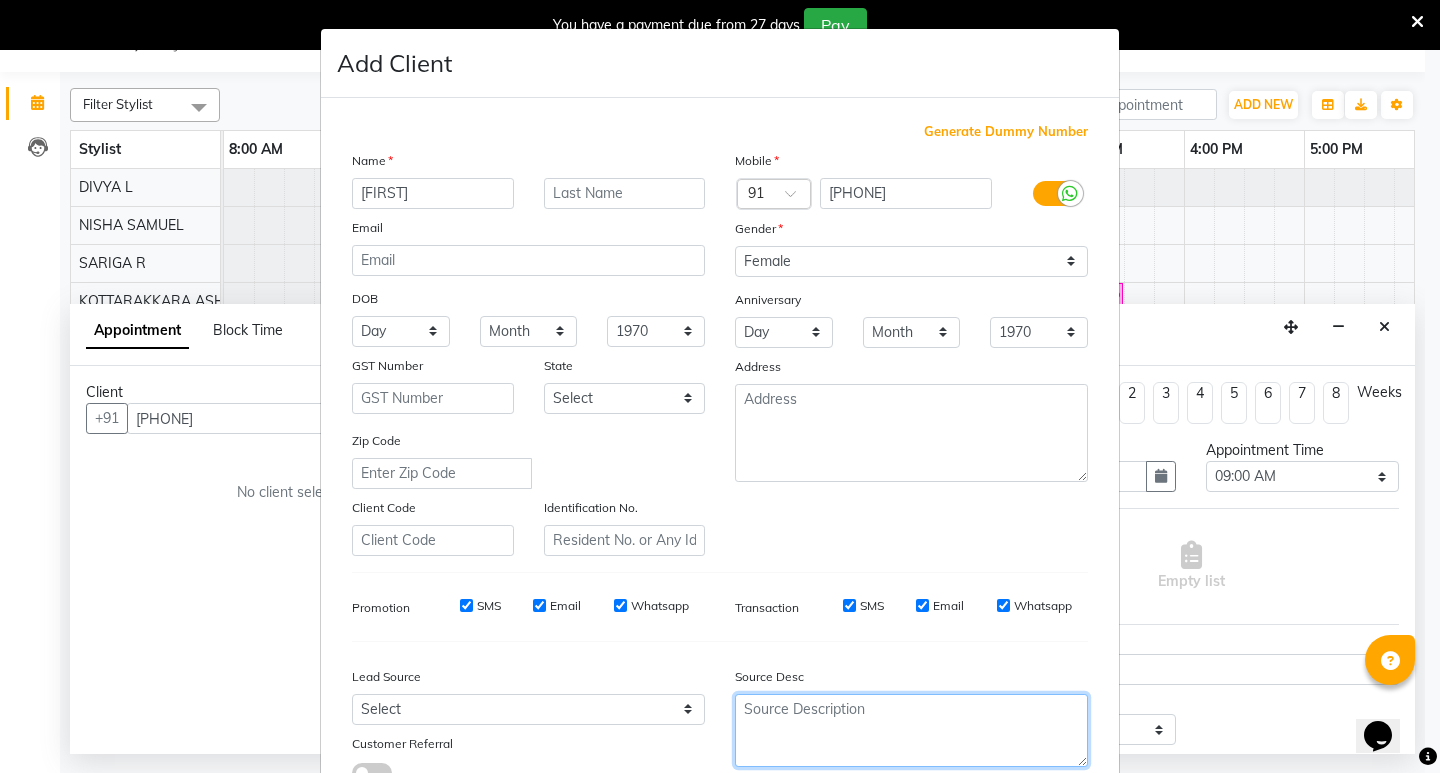 click at bounding box center (911, 730) 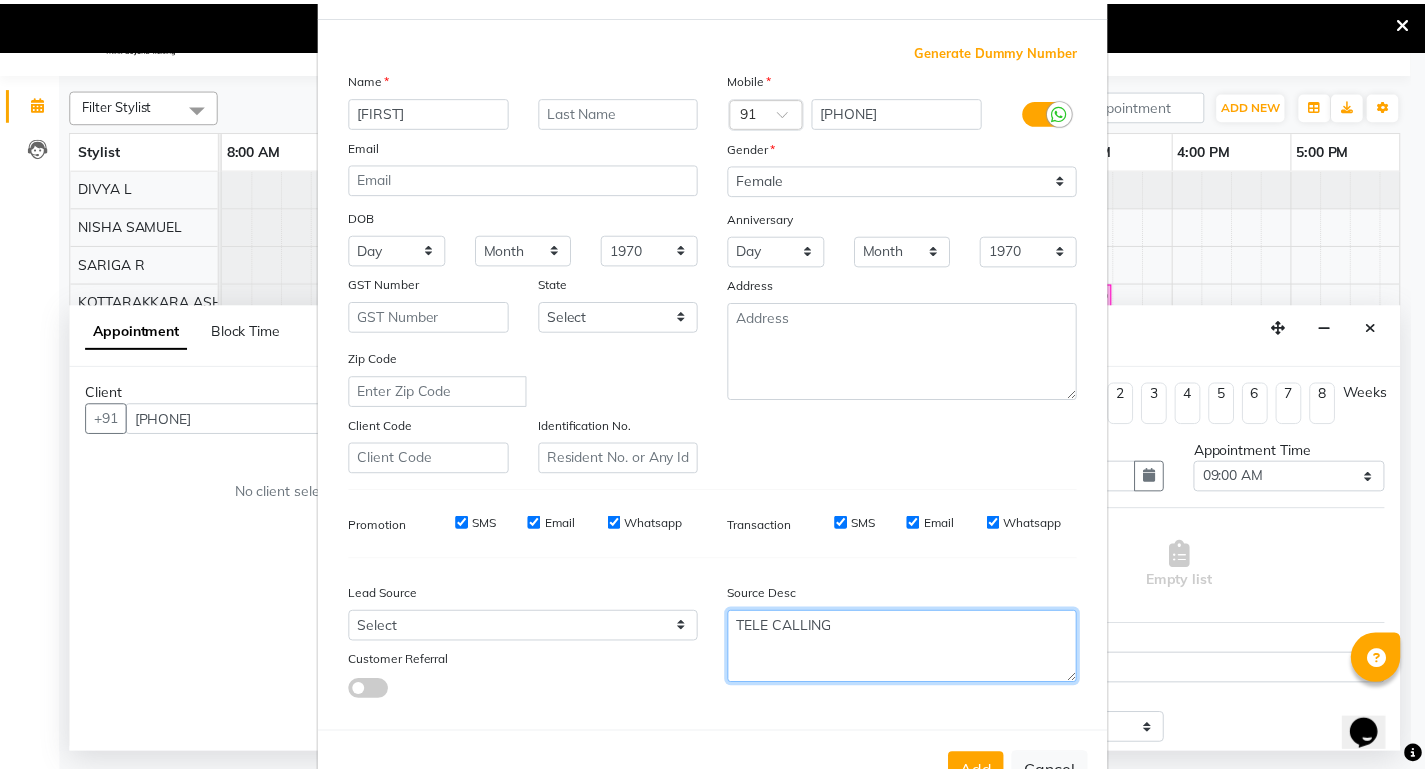 scroll, scrollTop: 150, scrollLeft: 0, axis: vertical 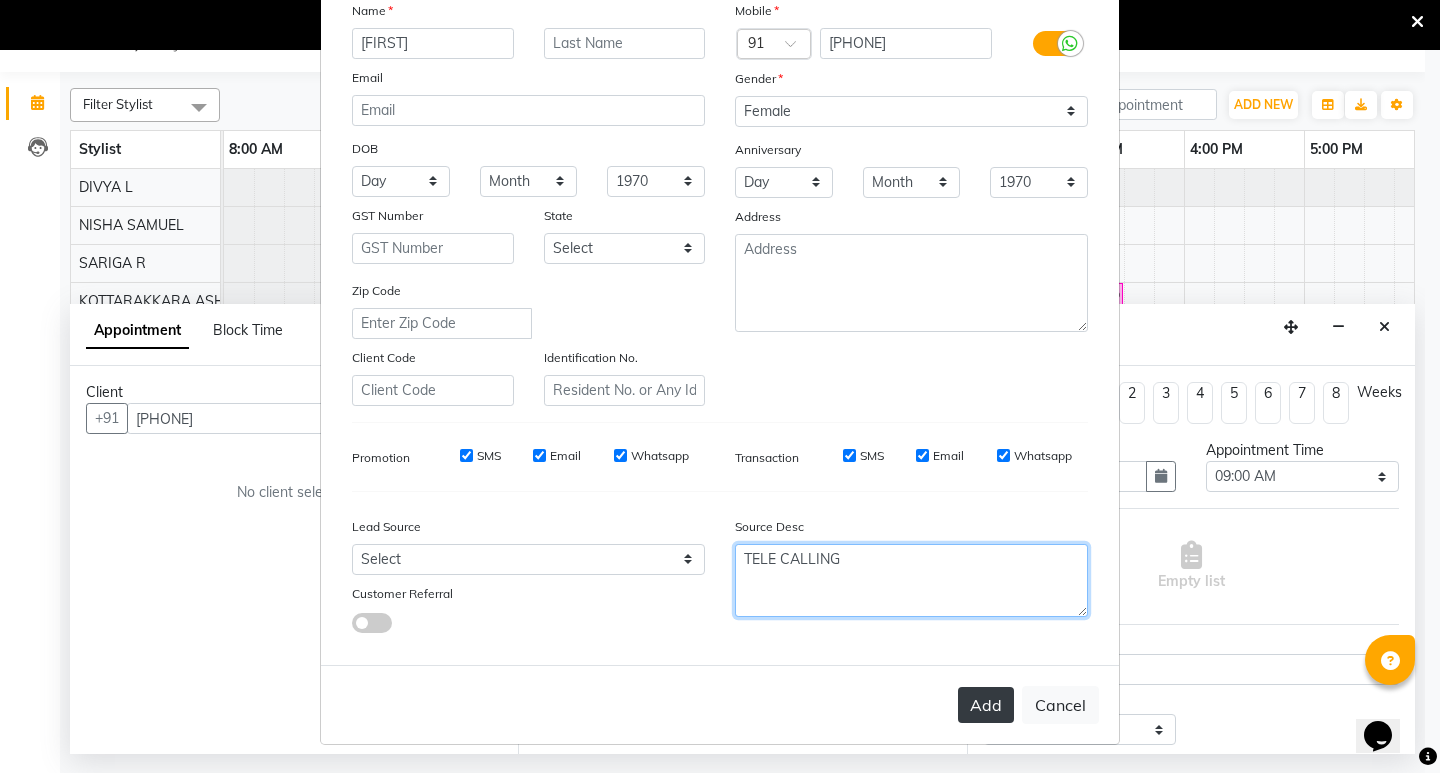 type on "TELE CALLING" 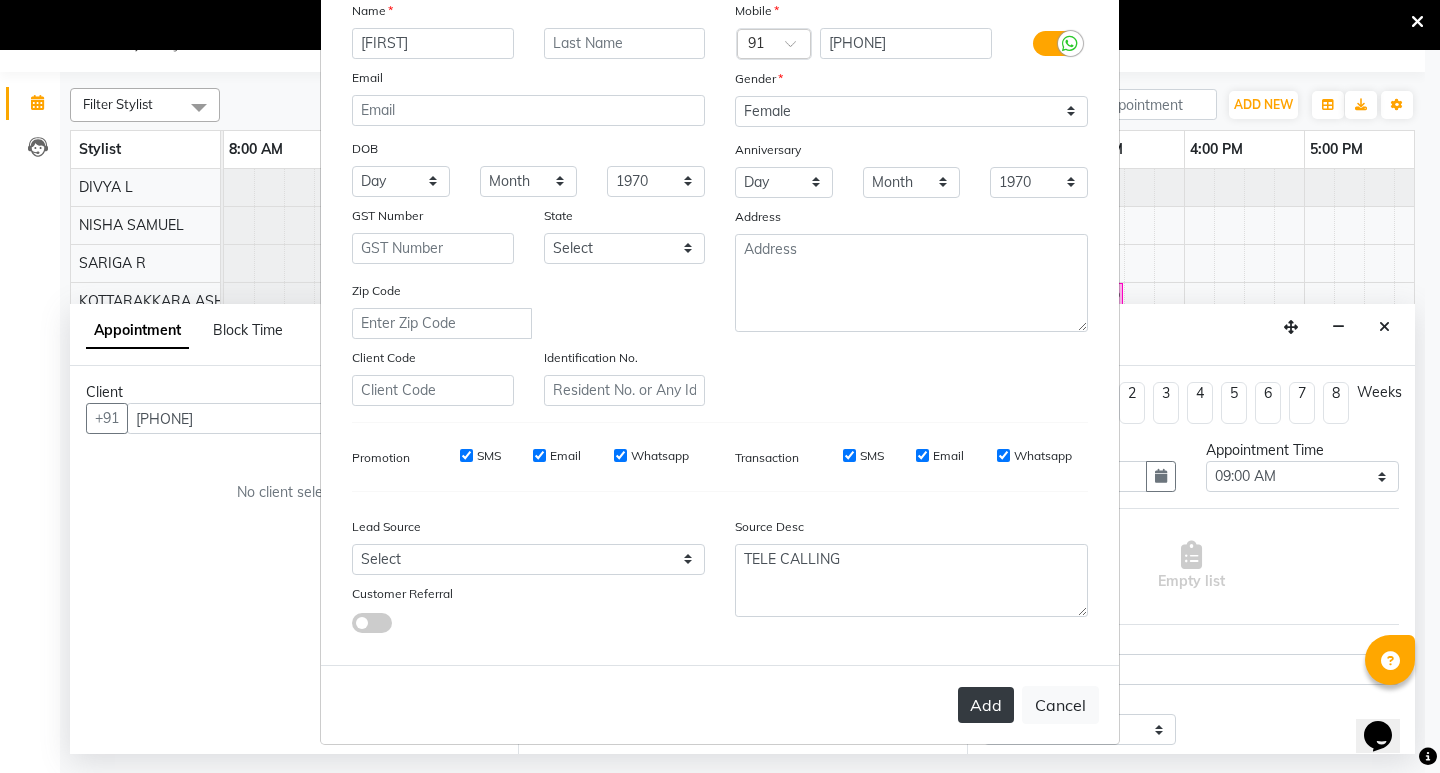 click on "Add" at bounding box center (986, 705) 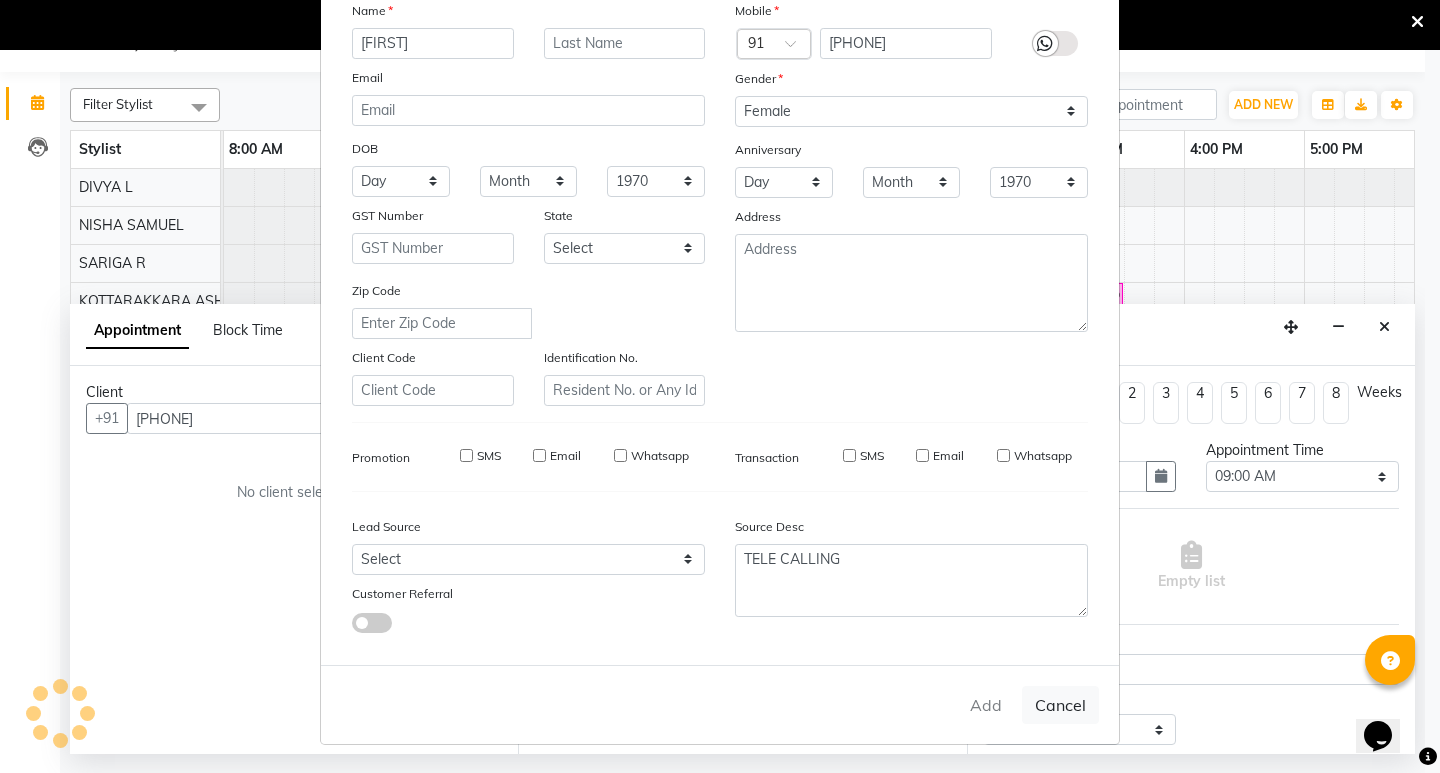 type on "85******56" 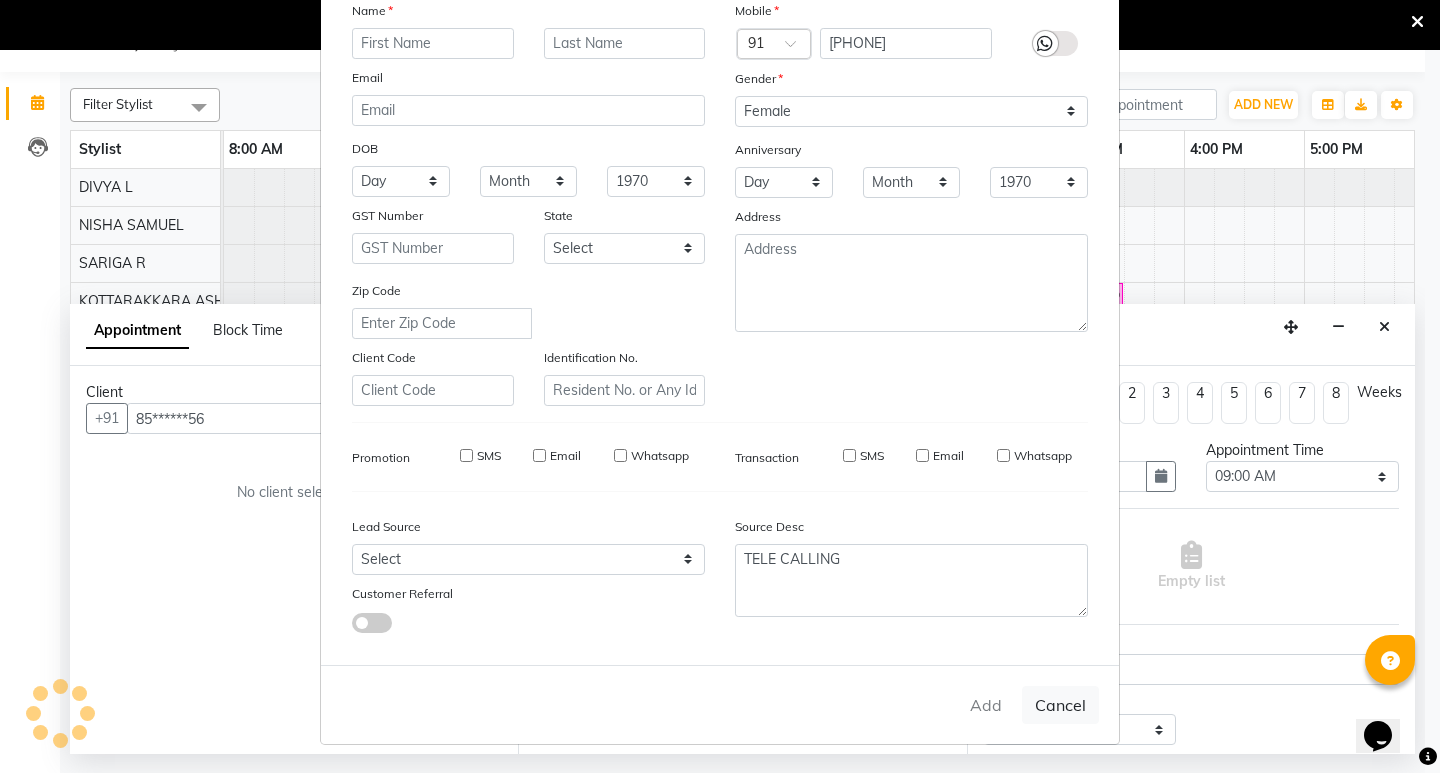 select 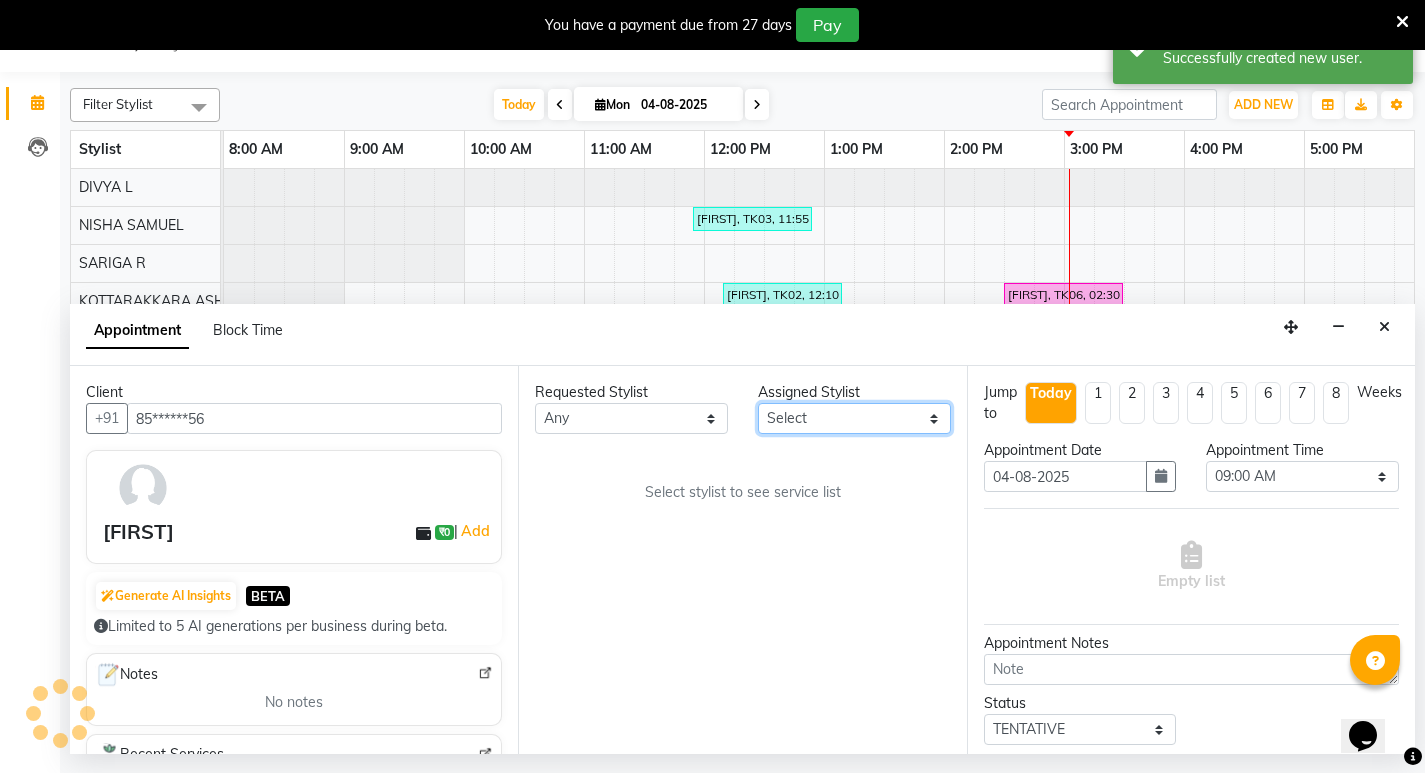click on "Select [FIRST] [LAST] [FIRST] [LAST] [FIRST] [LAST] KOTTARAKKARA ASHTAMUDI [FIRST] [LAST] [FIRST] [LAST] [FIRST] [LAST] [FIRST] [LAST]" at bounding box center (854, 418) 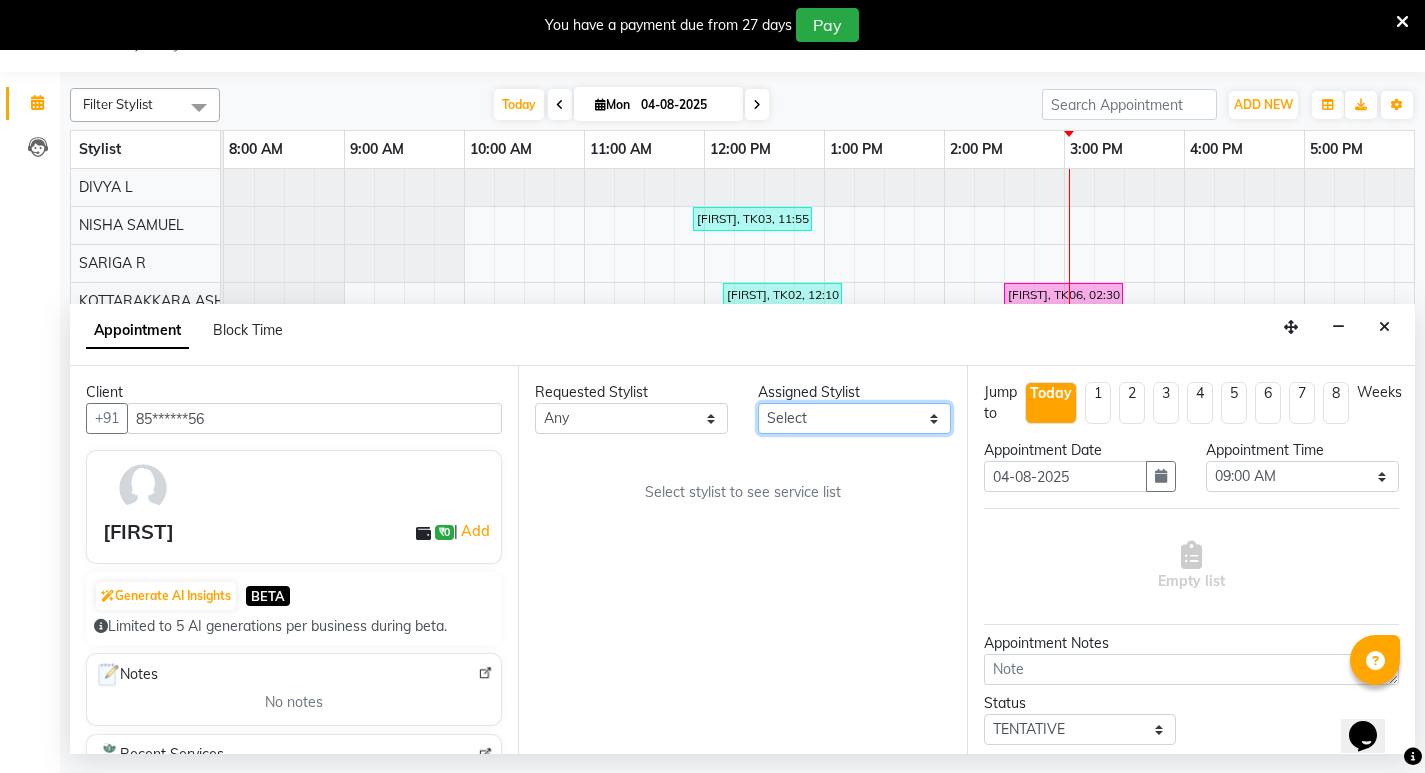 select on "27462" 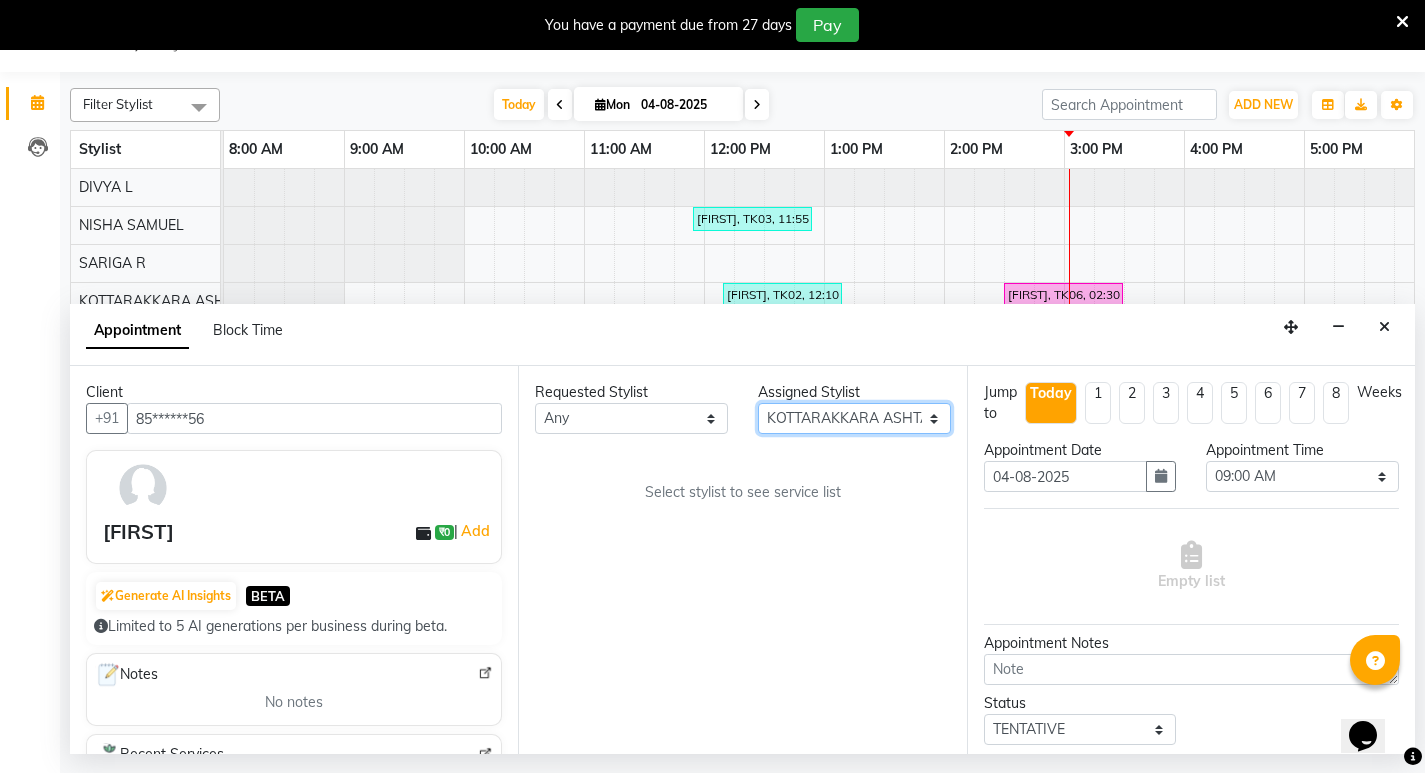 click on "Select [FIRST] [LAST] [FIRST] [LAST] [FIRST] [LAST] KOTTARAKKARA ASHTAMUDI [FIRST] [LAST] [FIRST] [LAST] [FIRST] [LAST] [FIRST] [LAST]" at bounding box center [854, 418] 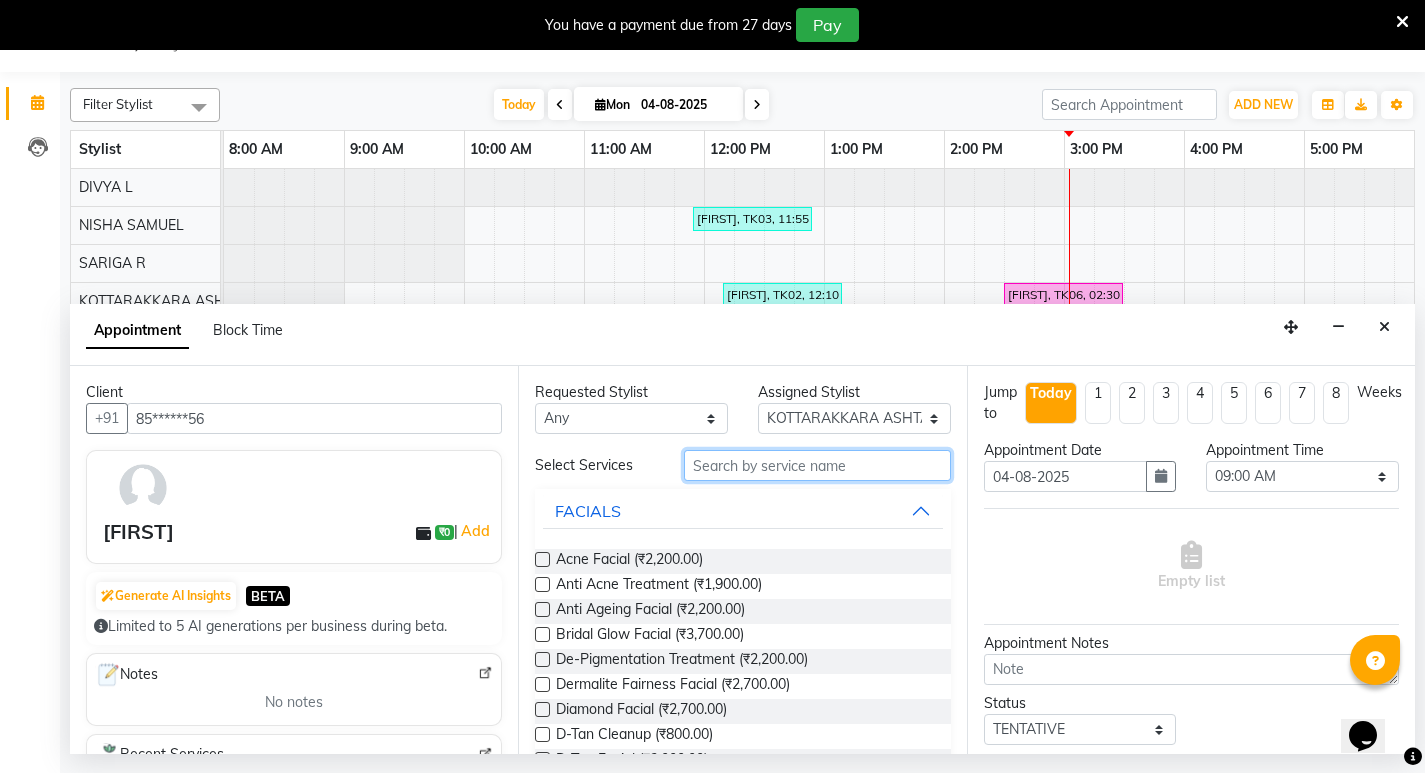 click at bounding box center (817, 465) 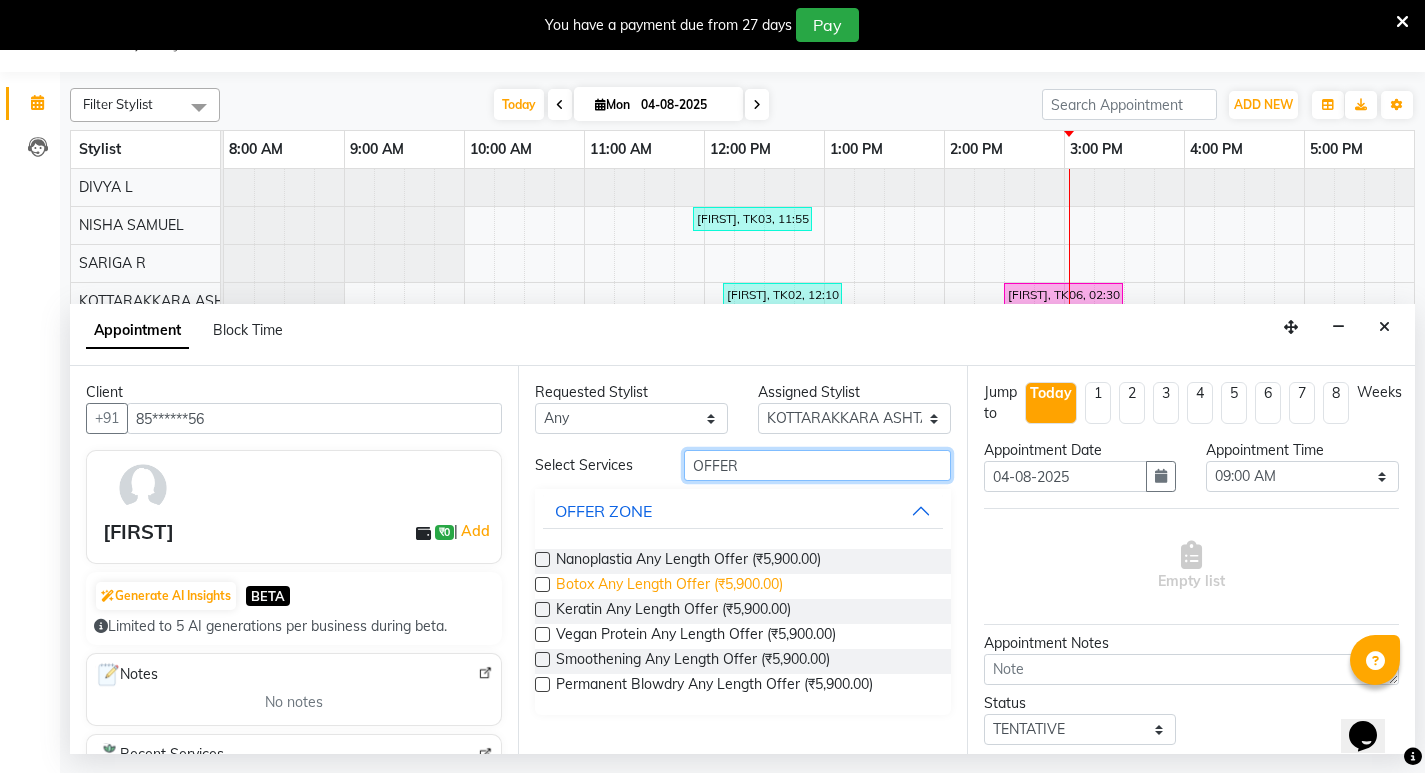 type on "OFFER" 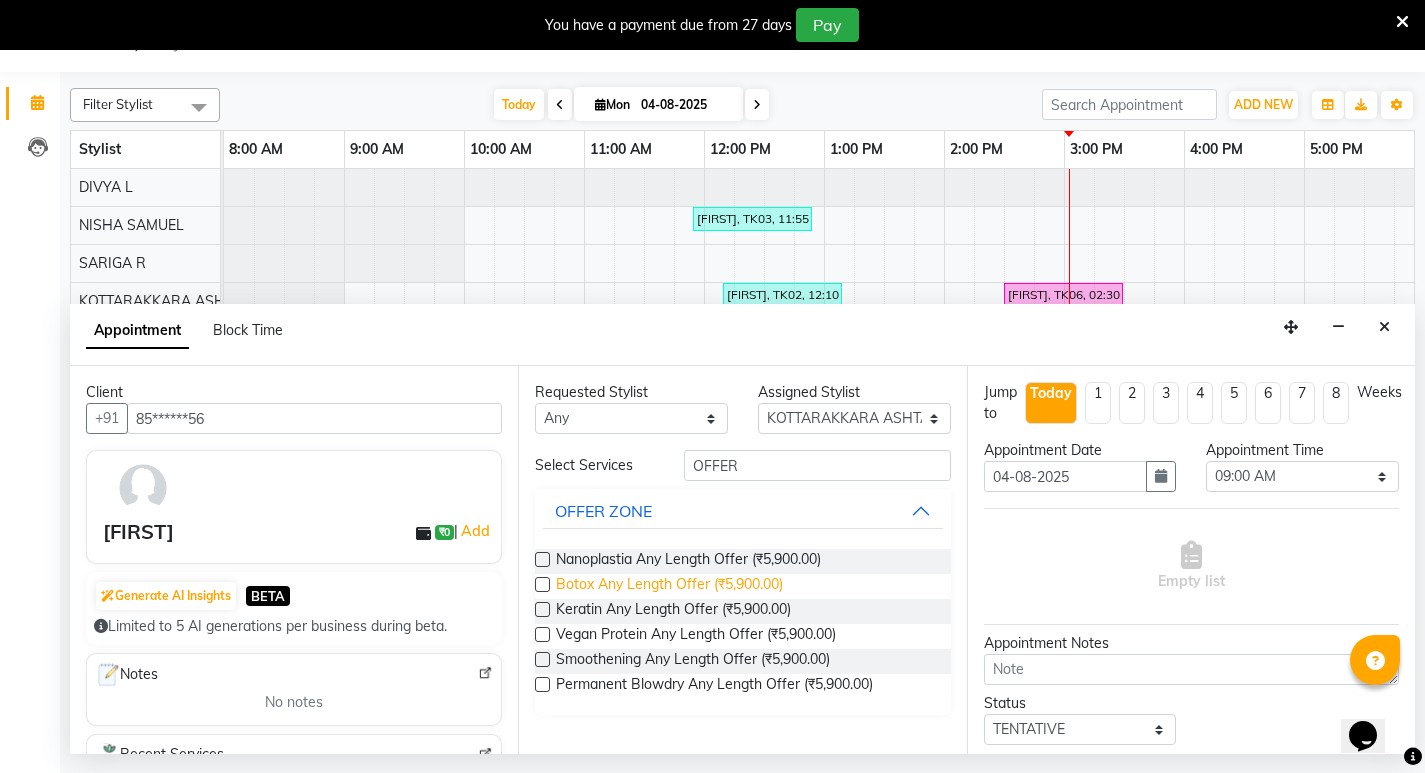 click on "Botox Any Length Offer (₹5,900.00)" at bounding box center (669, 586) 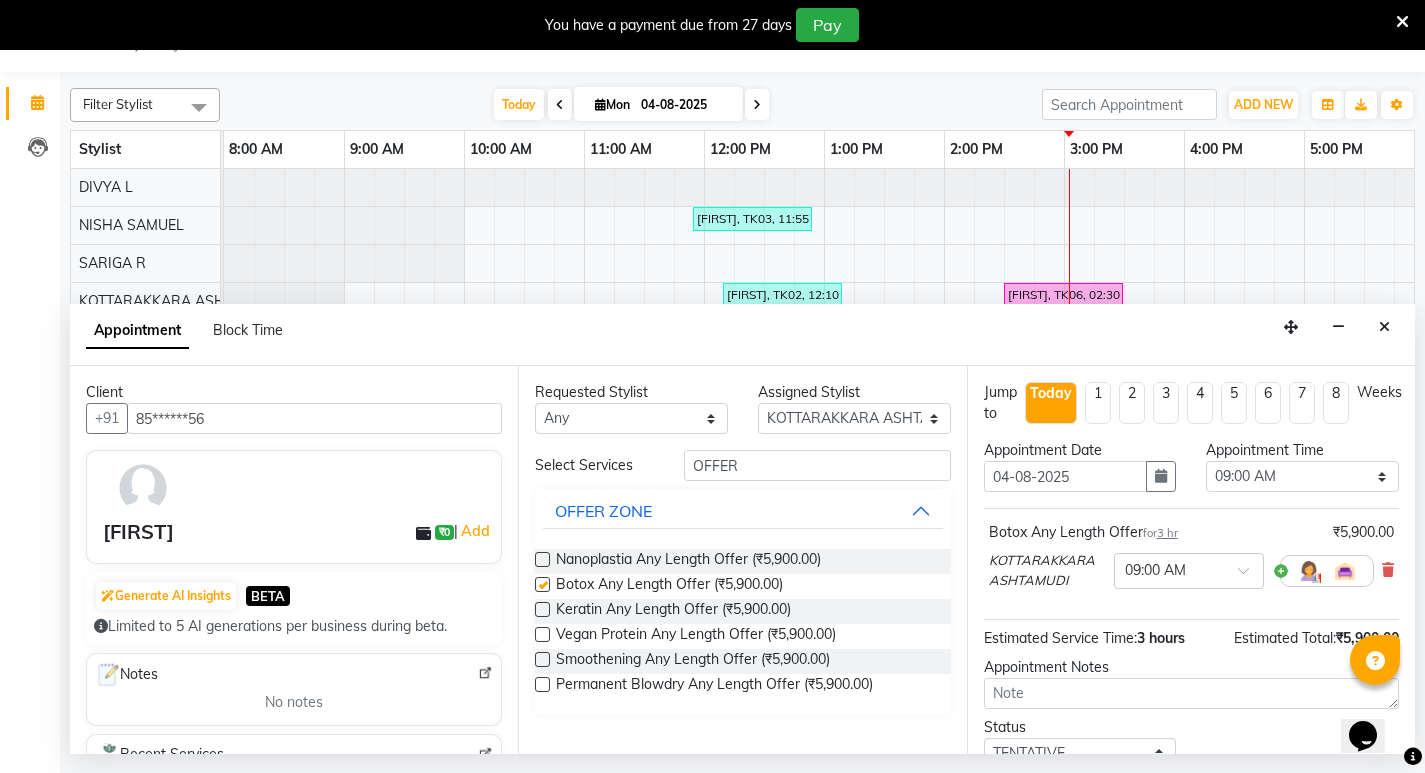 checkbox on "false" 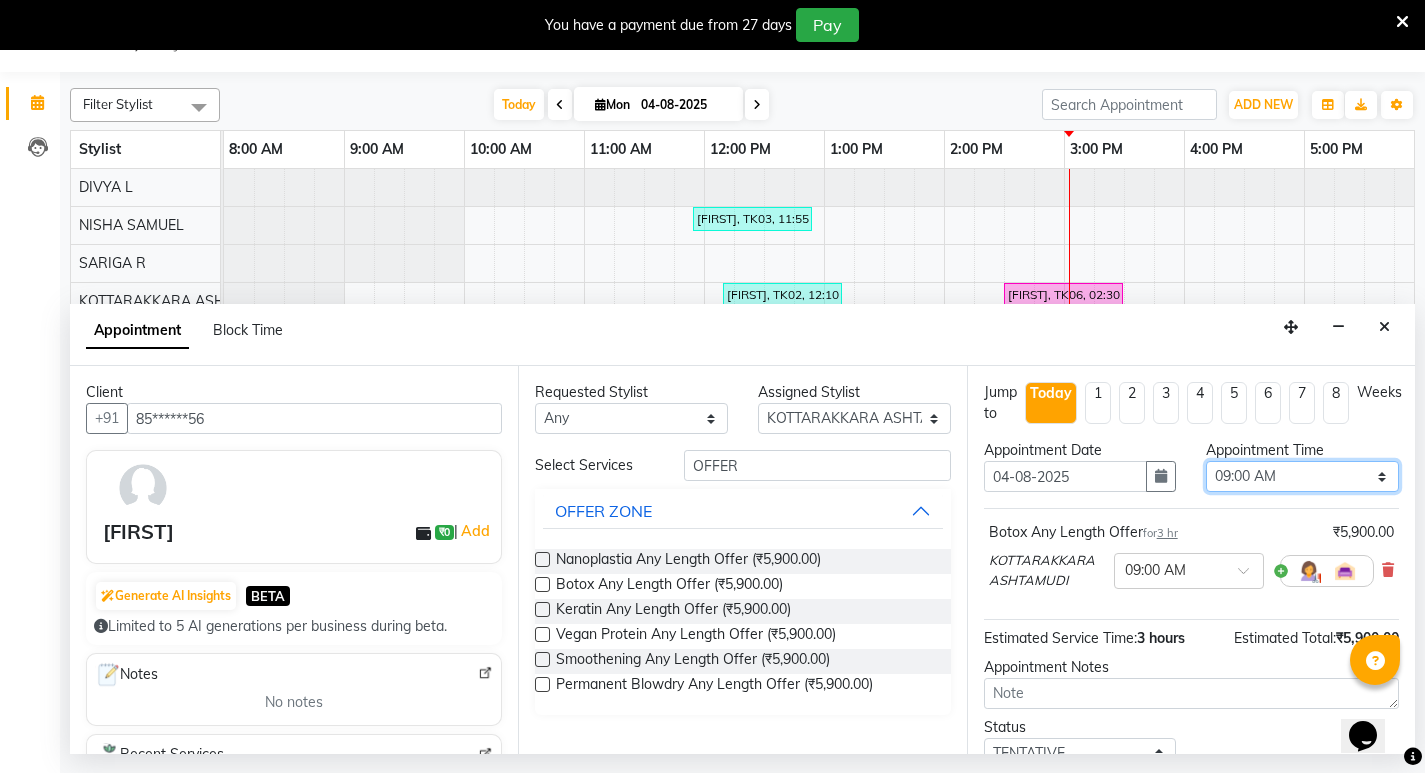 click on "Select 09:00 AM 09:15 AM 09:30 AM 09:45 AM 10:00 AM 10:15 AM 10:30 AM 10:45 AM 11:00 AM 11:15 AM 11:30 AM 11:45 AM 12:00 PM 12:15 PM 12:30 PM 12:45 PM 01:00 PM 01:15 PM 01:30 PM 01:45 PM 02:00 PM 02:15 PM 02:30 PM 02:45 PM 03:00 PM 03:15 PM 03:30 PM 03:45 PM 04:00 PM 04:15 PM 04:30 PM 04:45 PM 05:00 PM 05:15 PM 05:30 PM 05:45 PM 06:00 PM 06:15 PM 06:30 PM 06:45 PM 07:00 PM 07:15 PM 07:30 PM 07:45 PM 08:00 PM" at bounding box center (1302, 476) 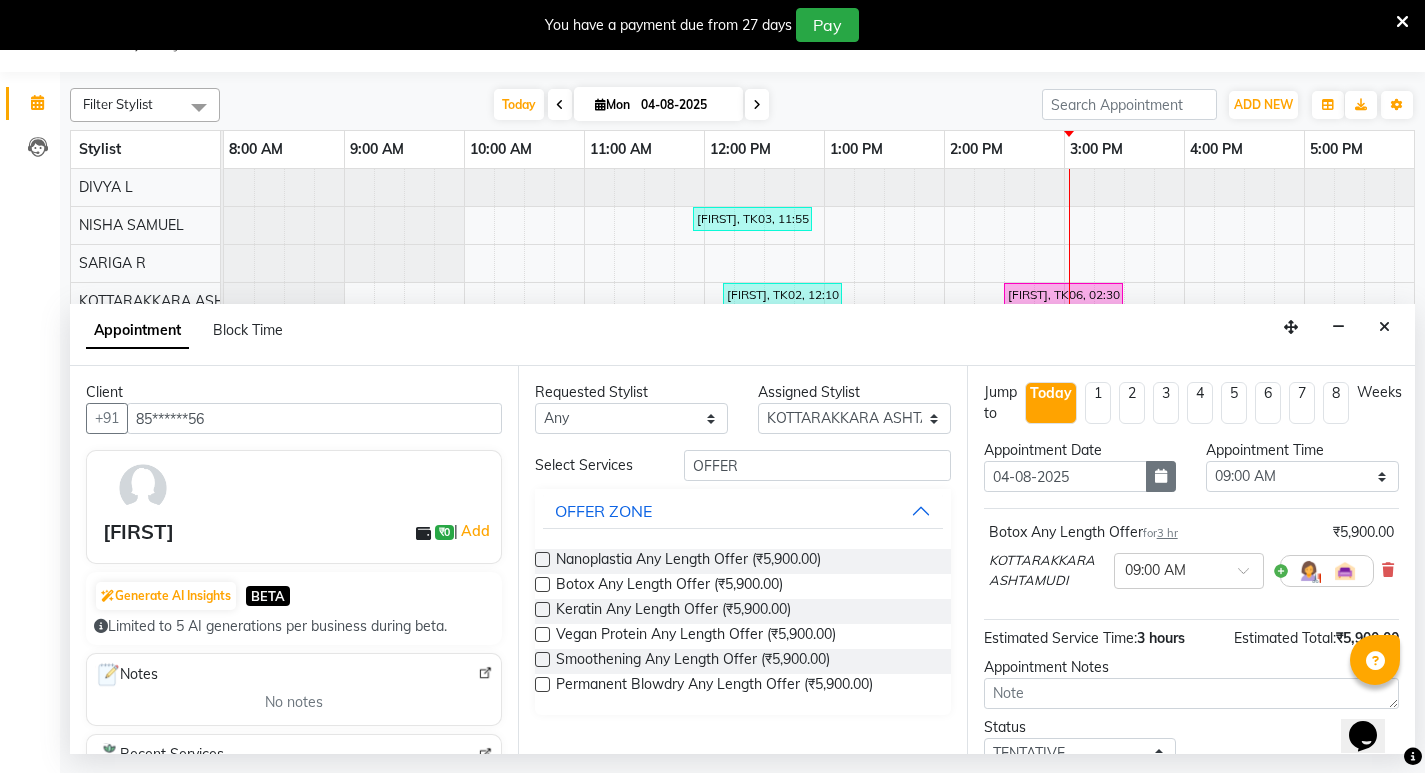 click at bounding box center [1161, 476] 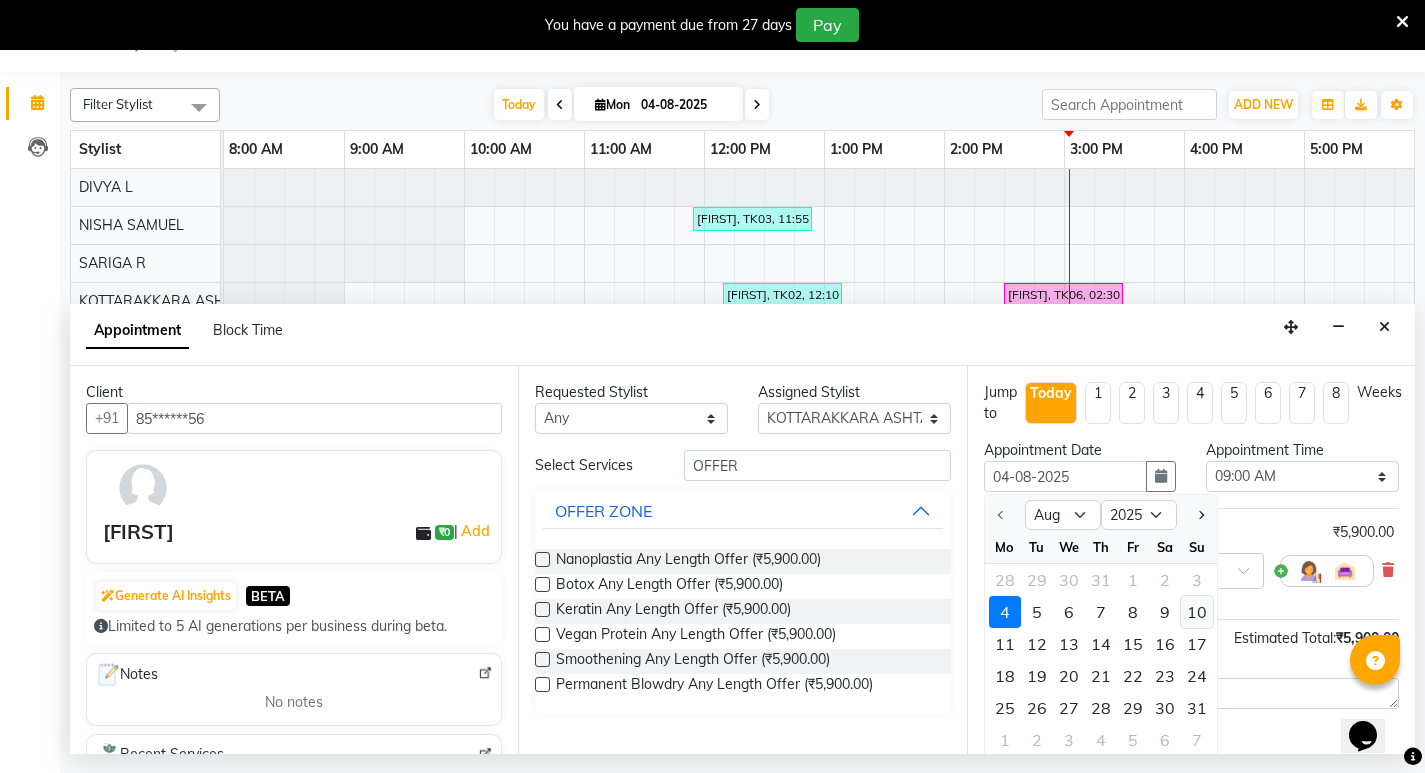 click on "10" at bounding box center [1197, 612] 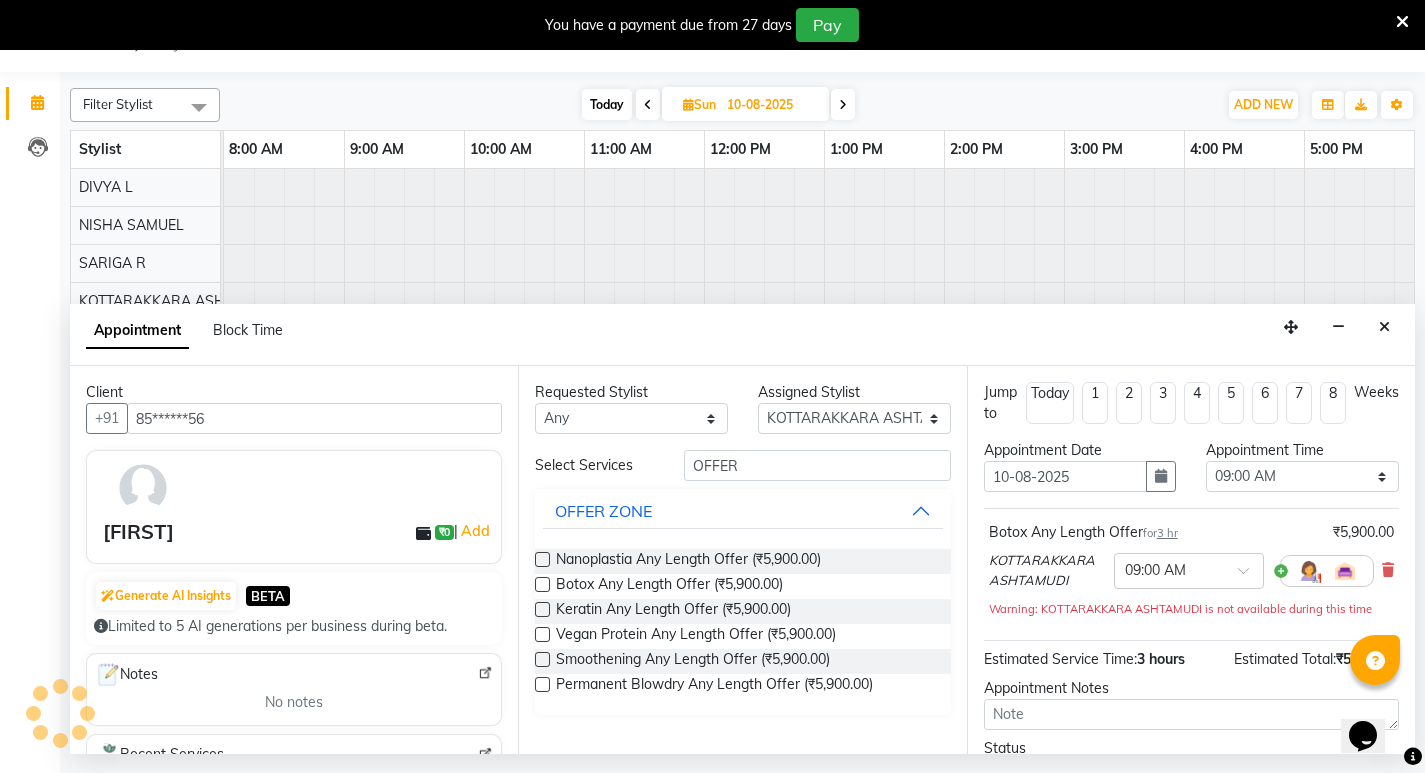 scroll, scrollTop: 0, scrollLeft: 370, axis: horizontal 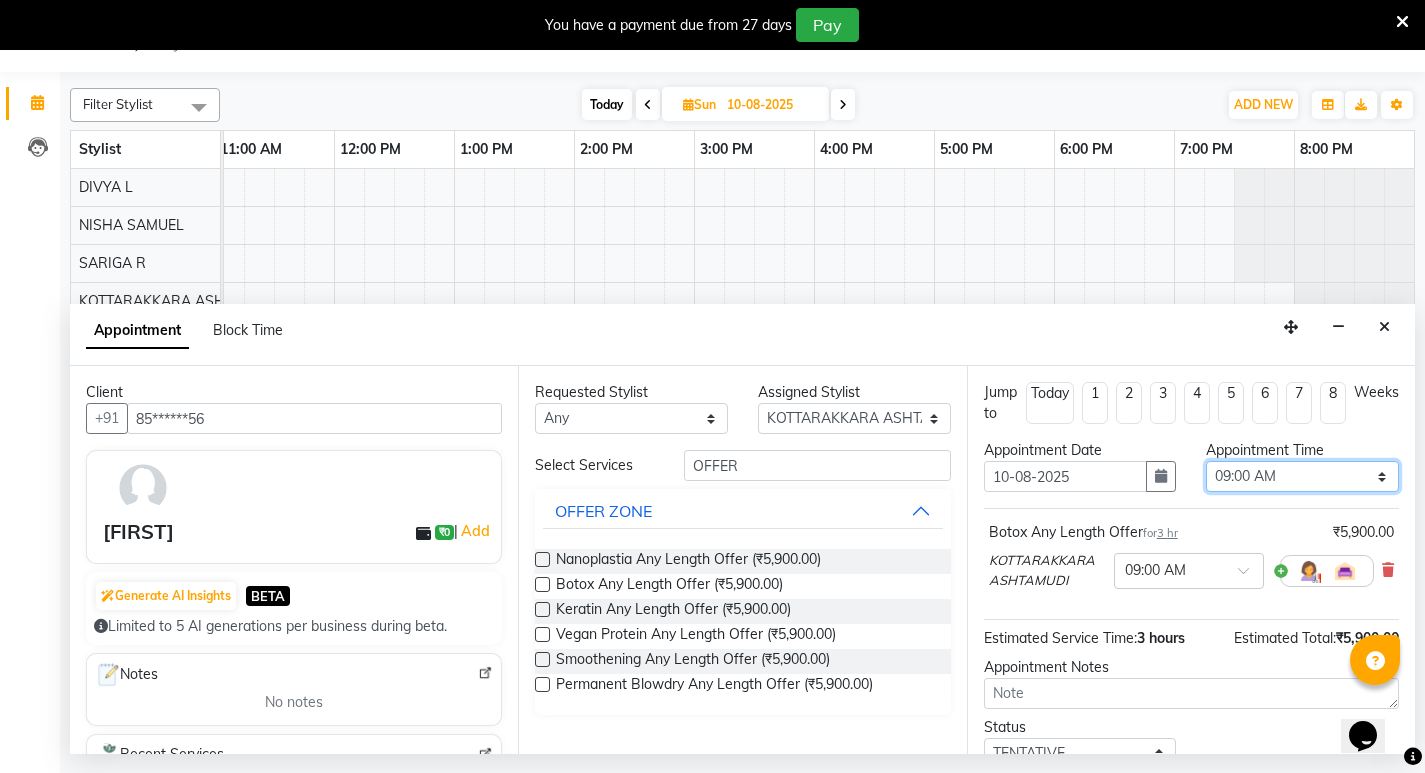 click on "Select 09:00 AM 09:15 AM 09:30 AM 09:45 AM 10:00 AM 10:15 AM 10:30 AM 10:45 AM 11:00 AM 11:15 AM 11:30 AM 11:45 AM 12:00 PM 12:15 PM 12:30 PM 12:45 PM 01:00 PM 01:15 PM 01:30 PM 01:45 PM 02:00 PM 02:15 PM 02:30 PM 02:45 PM 03:00 PM 03:15 PM 03:30 PM 03:45 PM 04:00 PM 04:15 PM 04:30 PM 04:45 PM 05:00 PM 05:15 PM 05:30 PM 05:45 PM 06:00 PM 06:15 PM 06:30 PM 06:45 PM 07:00 PM 07:15 PM 07:30 PM 07:45 PM 08:00 PM" at bounding box center (1302, 476) 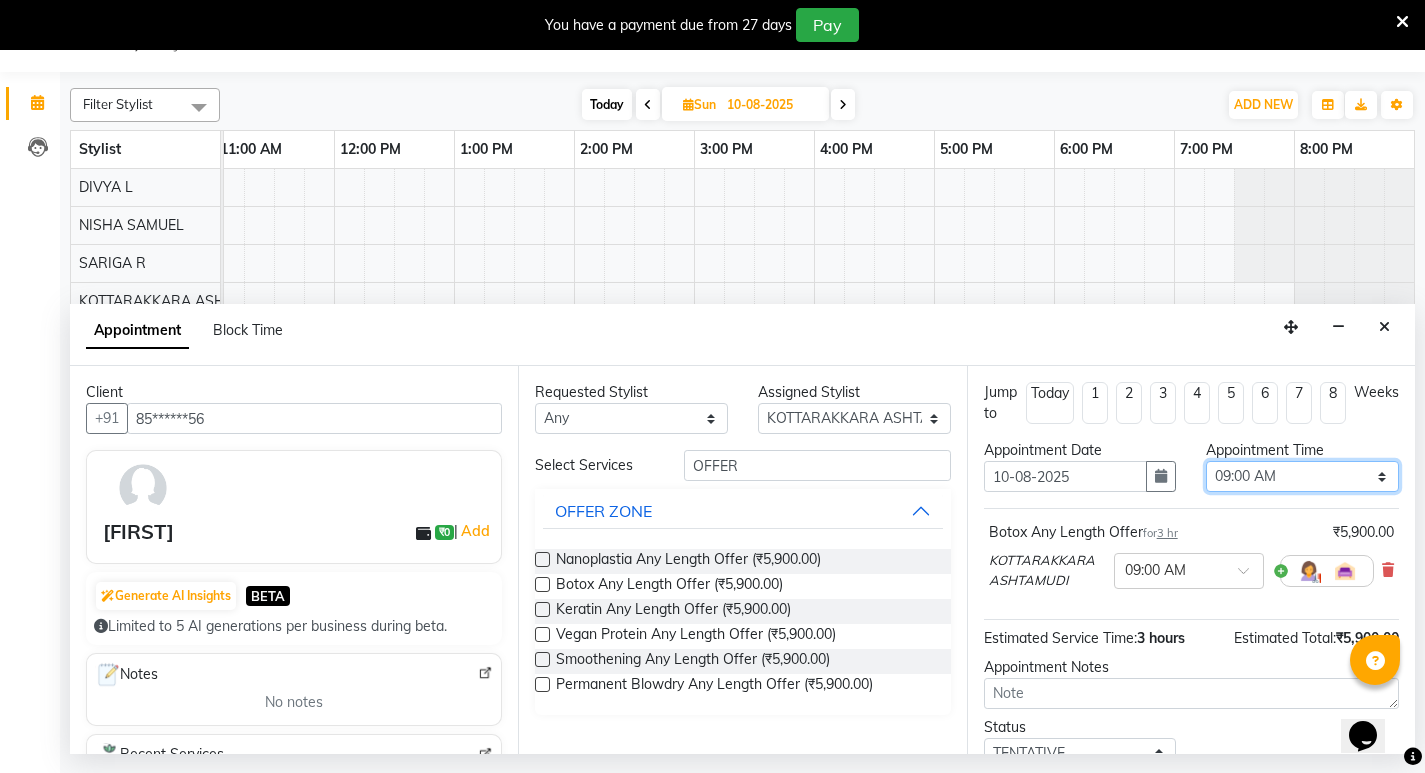 select on "600" 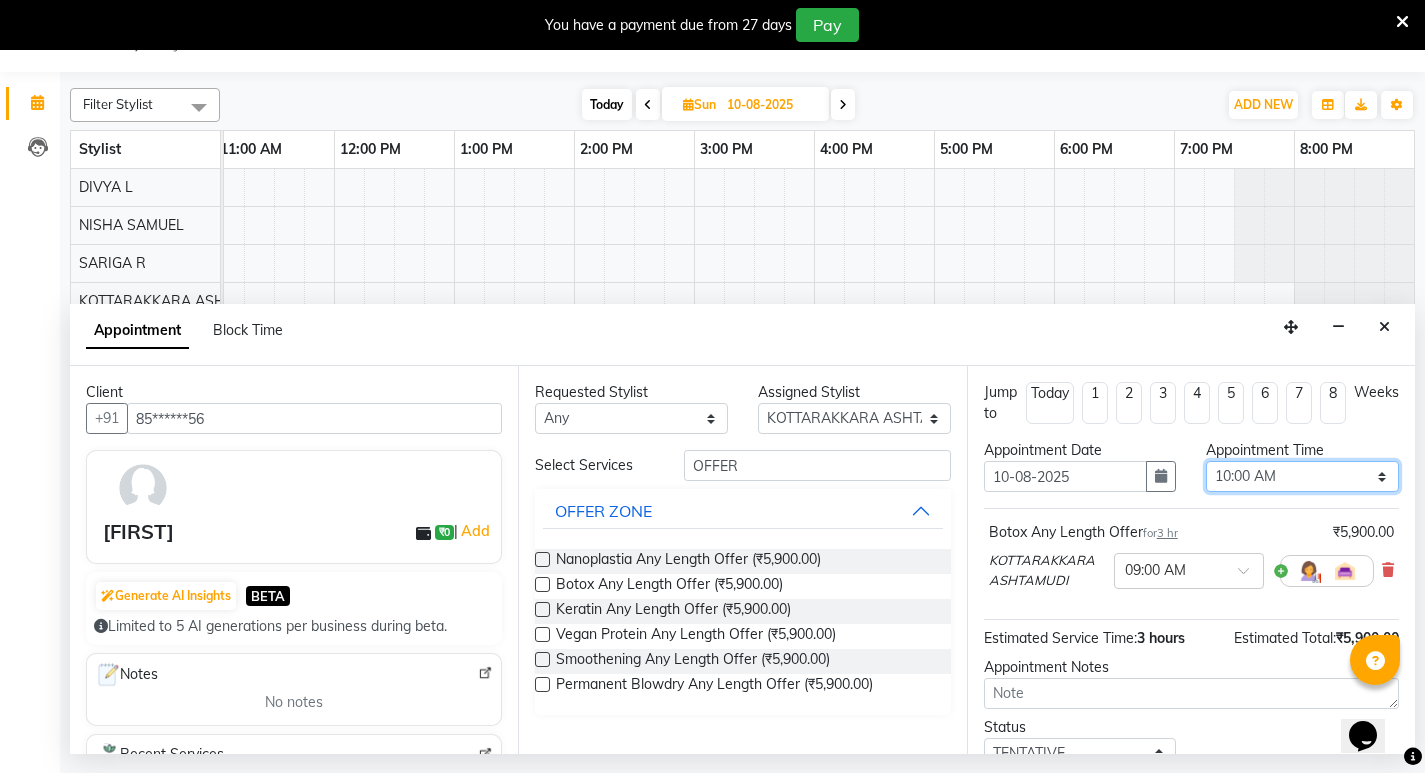 click on "Select 09:00 AM 09:15 AM 09:30 AM 09:45 AM 10:00 AM 10:15 AM 10:30 AM 10:45 AM 11:00 AM 11:15 AM 11:30 AM 11:45 AM 12:00 PM 12:15 PM 12:30 PM 12:45 PM 01:00 PM 01:15 PM 01:30 PM 01:45 PM 02:00 PM 02:15 PM 02:30 PM 02:45 PM 03:00 PM 03:15 PM 03:30 PM 03:45 PM 04:00 PM 04:15 PM 04:30 PM 04:45 PM 05:00 PM 05:15 PM 05:30 PM 05:45 PM 06:00 PM 06:15 PM 06:30 PM 06:45 PM 07:00 PM 07:15 PM 07:30 PM 07:45 PM 08:00 PM" at bounding box center (1302, 476) 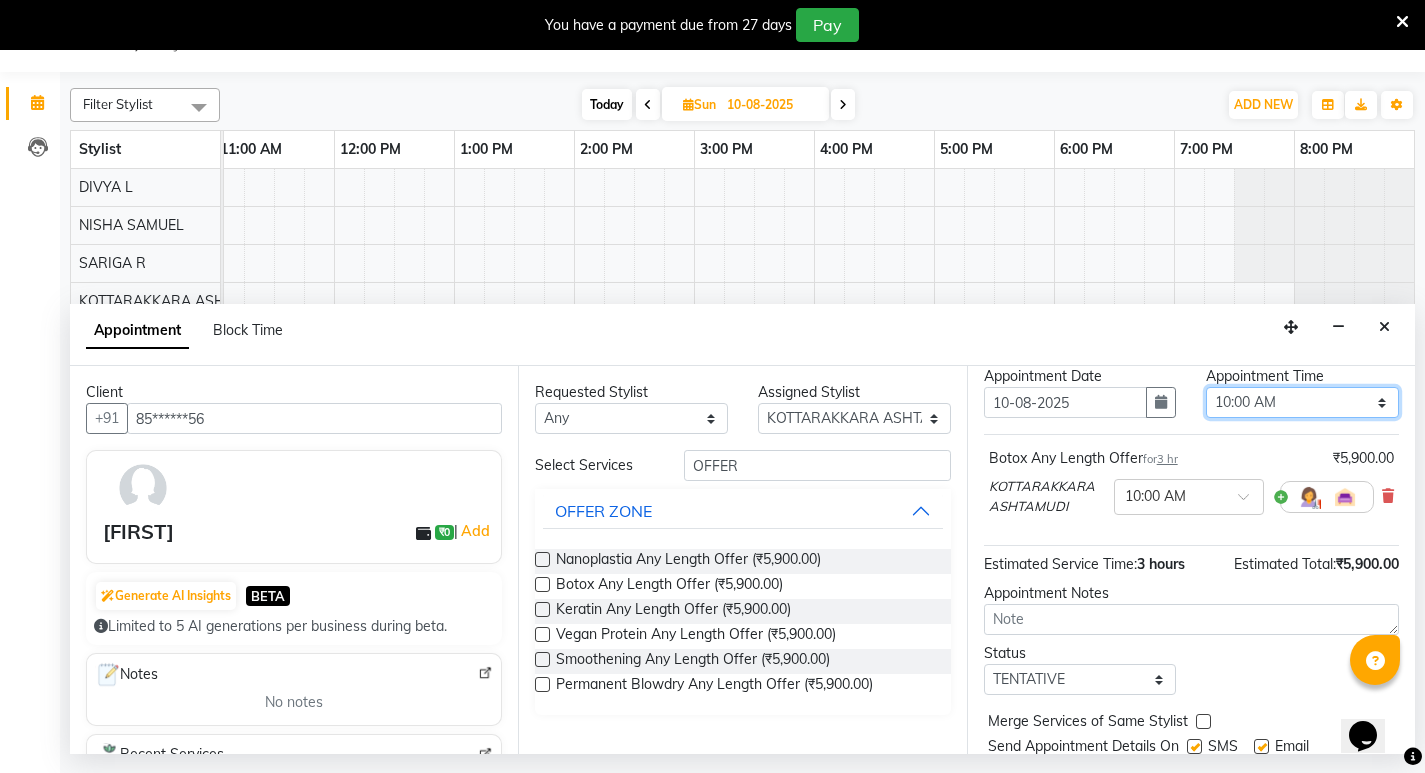 scroll, scrollTop: 141, scrollLeft: 0, axis: vertical 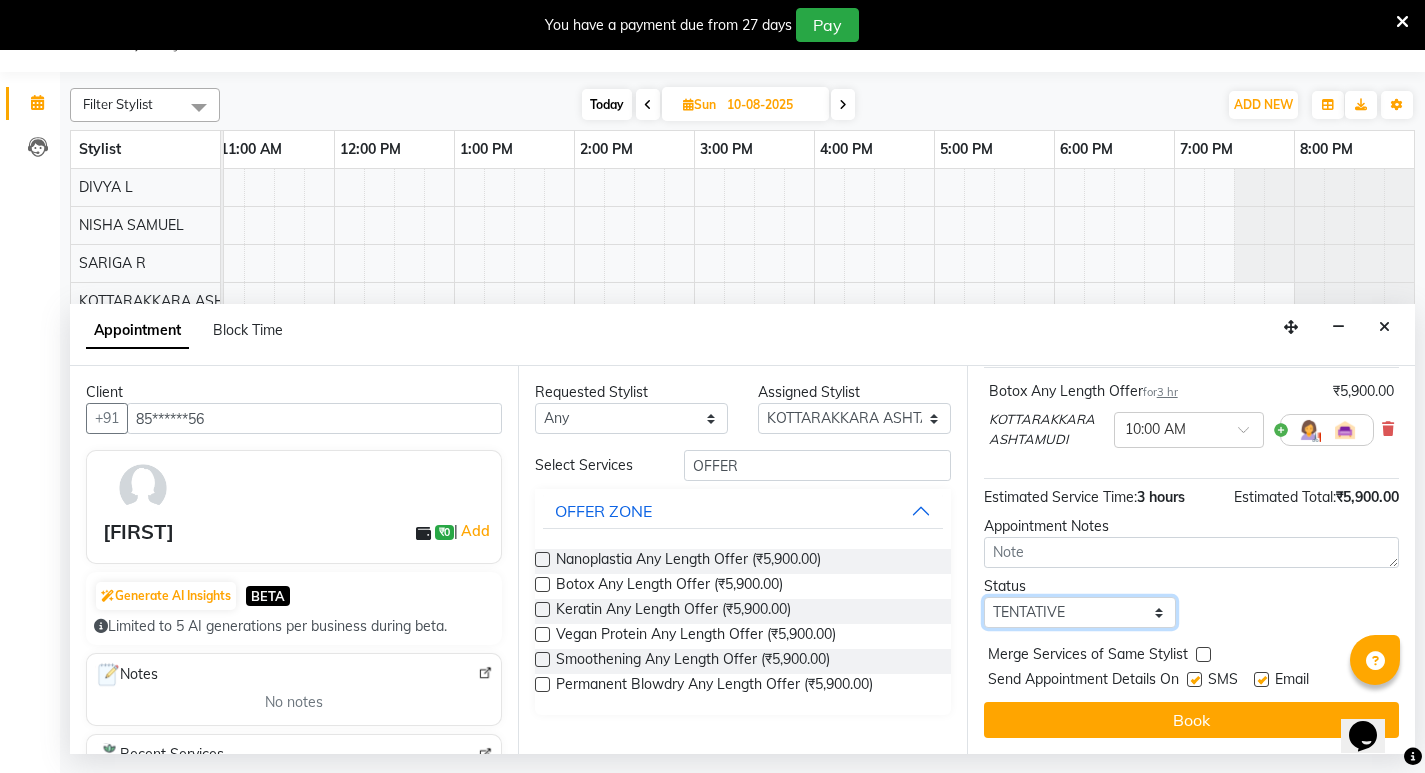 click on "Select TENTATIVE CONFIRM UPCOMING" at bounding box center [1080, 612] 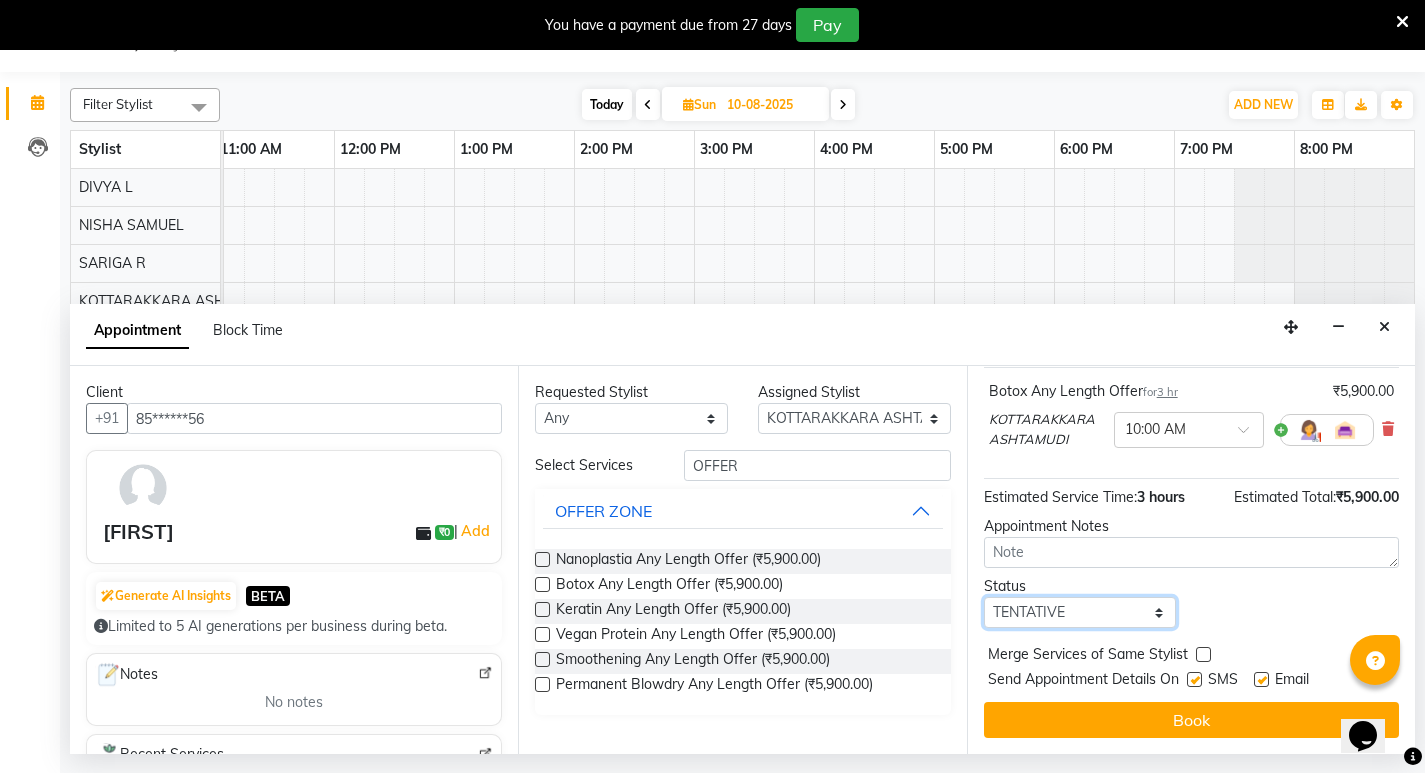 select on "confirm booking" 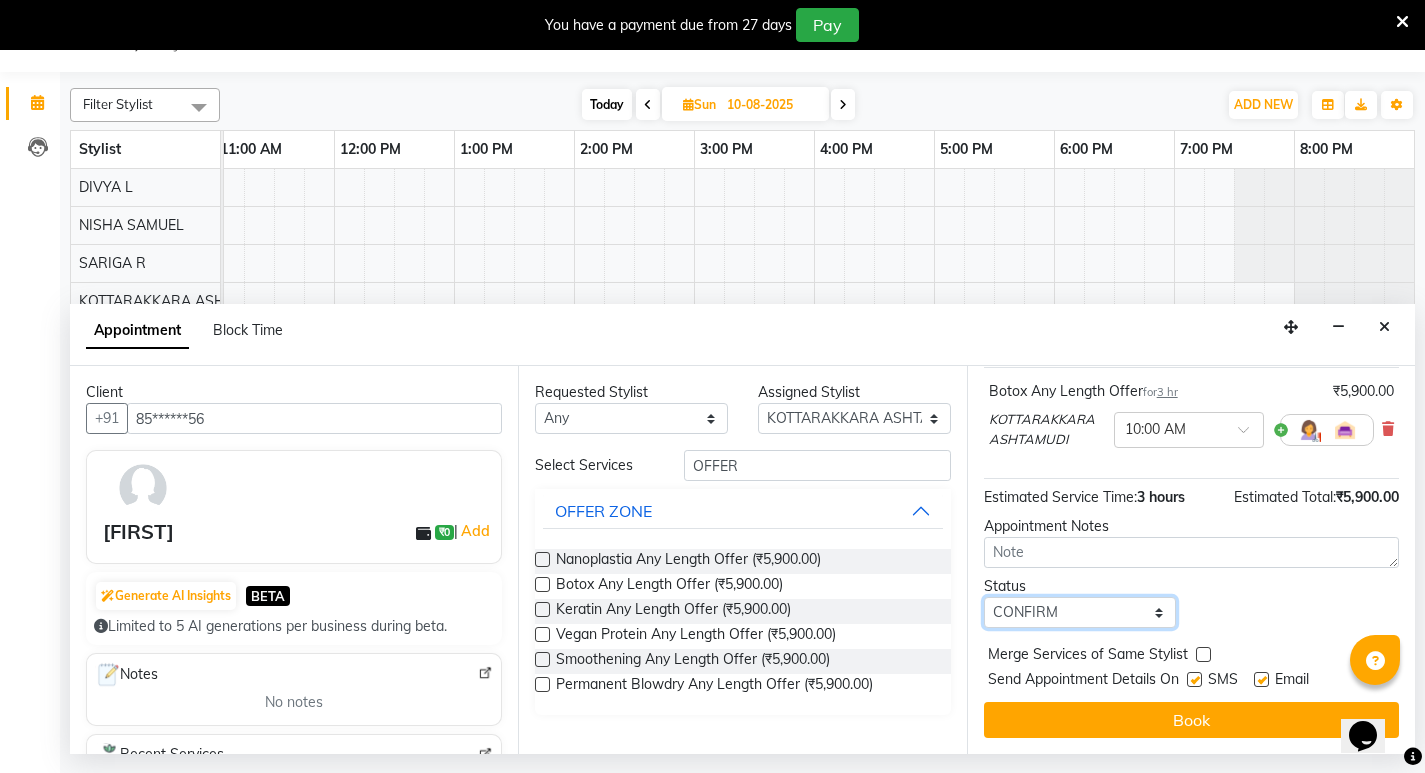 click on "Select TENTATIVE CONFIRM UPCOMING" at bounding box center (1080, 612) 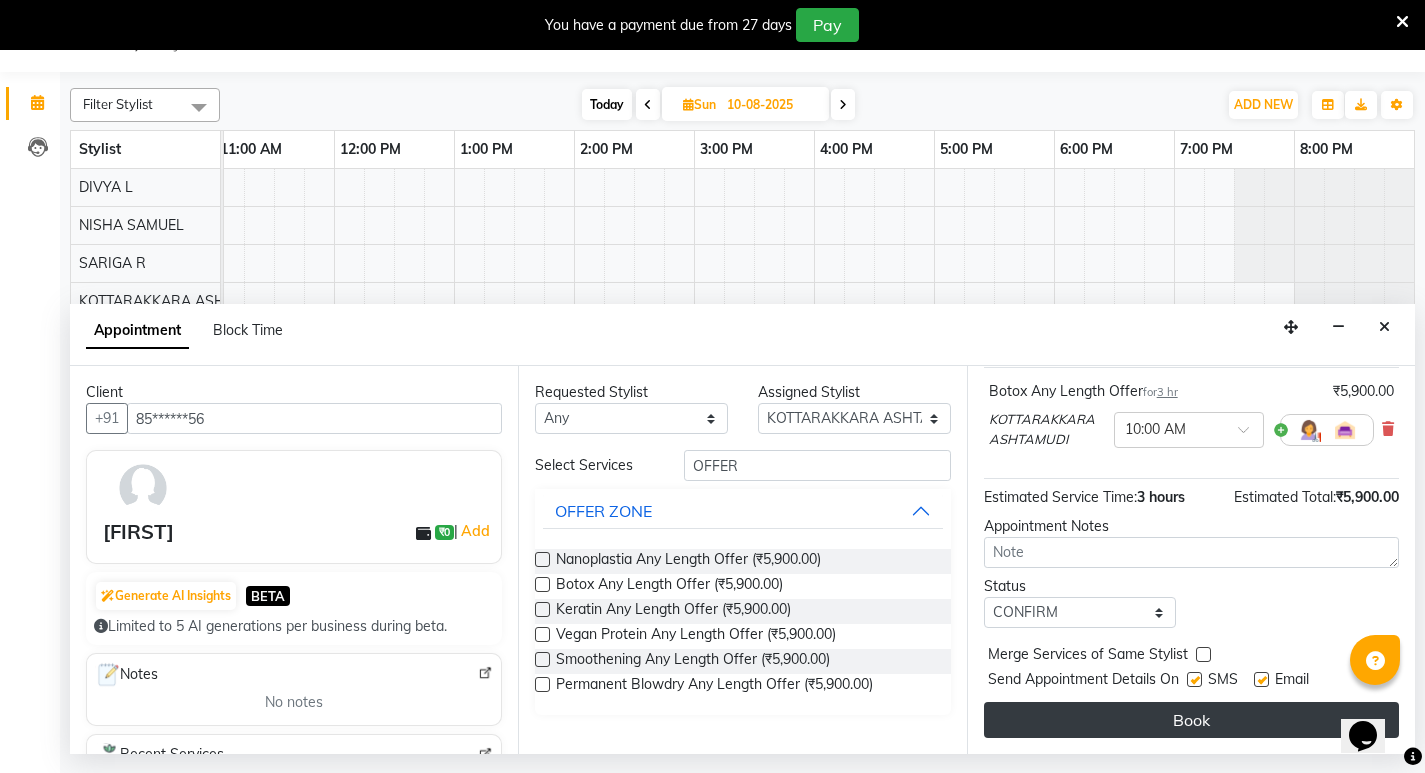 click on "Book" at bounding box center [1191, 720] 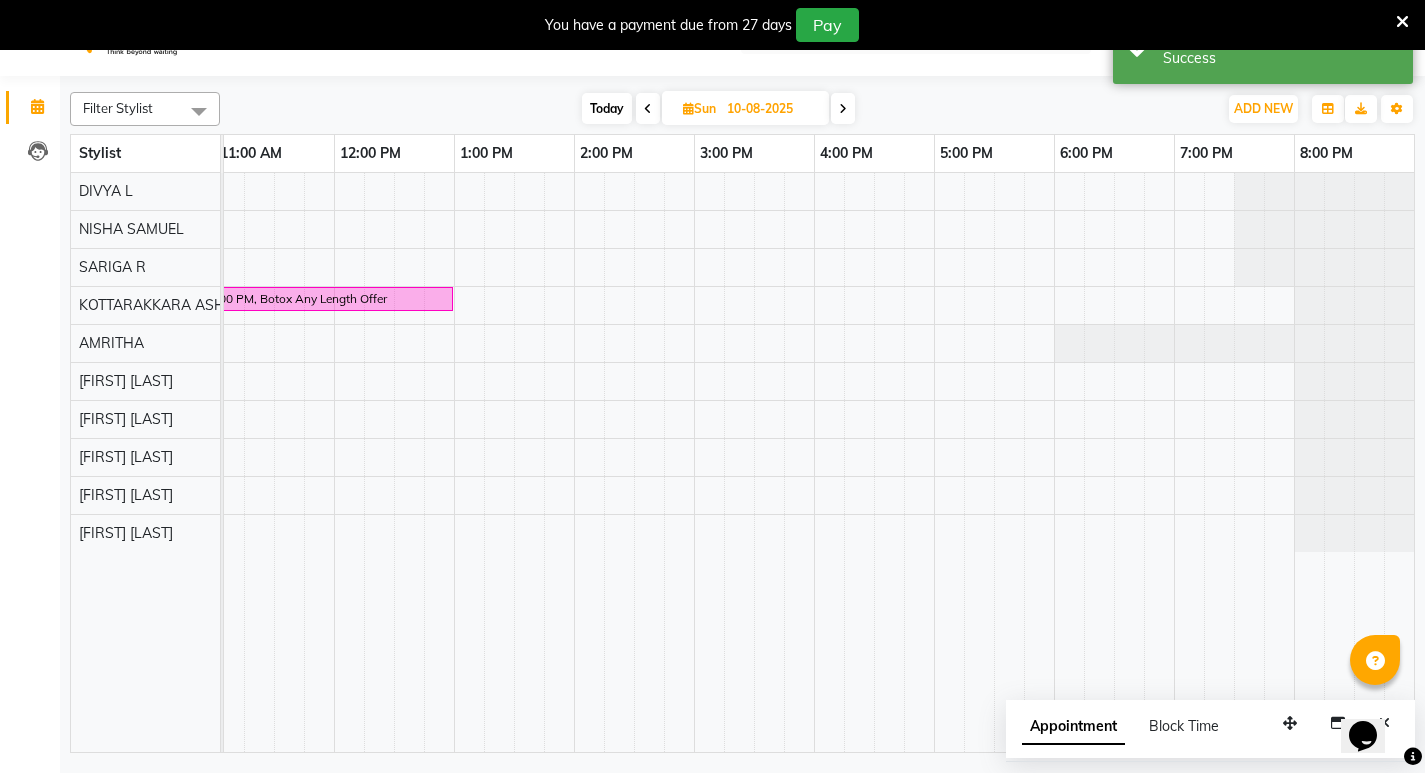 scroll, scrollTop: 50, scrollLeft: 0, axis: vertical 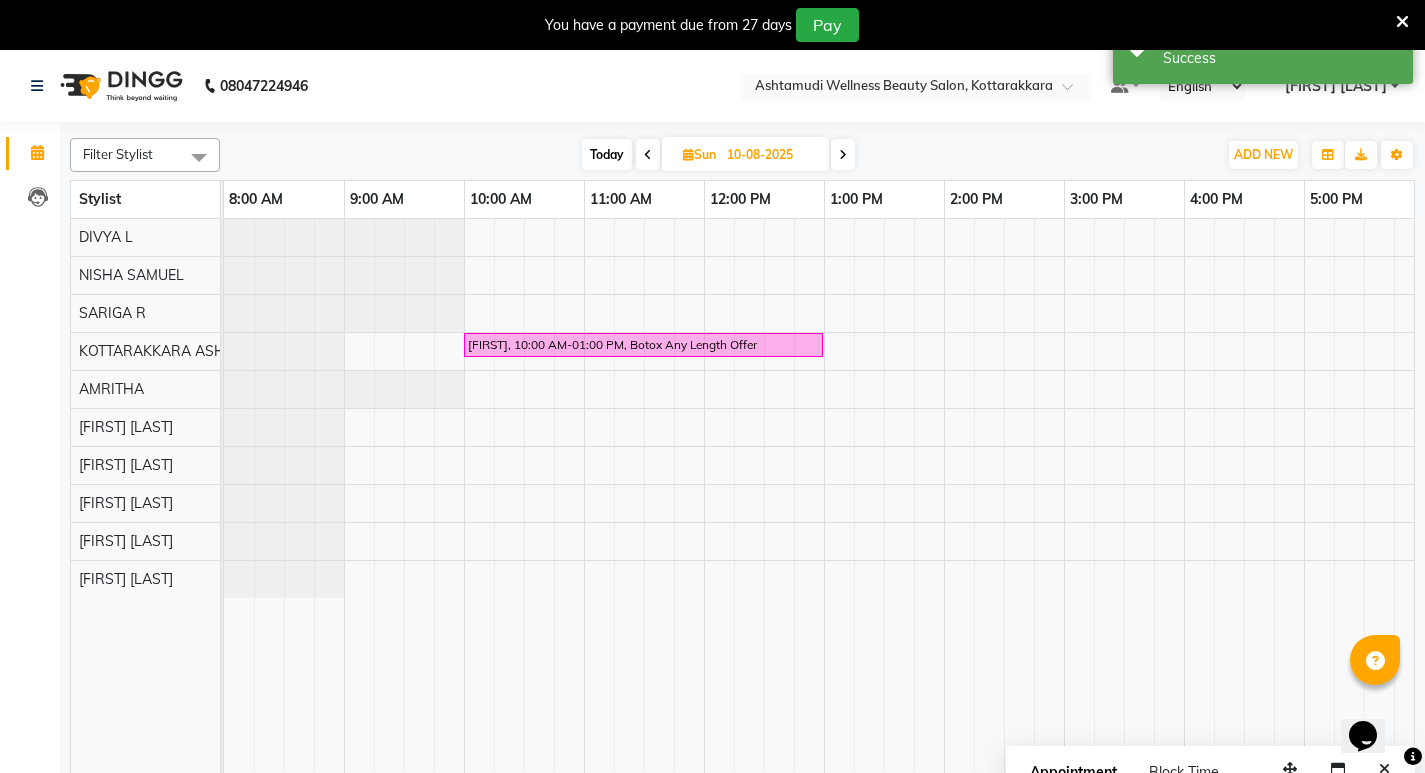 click at bounding box center (648, 154) 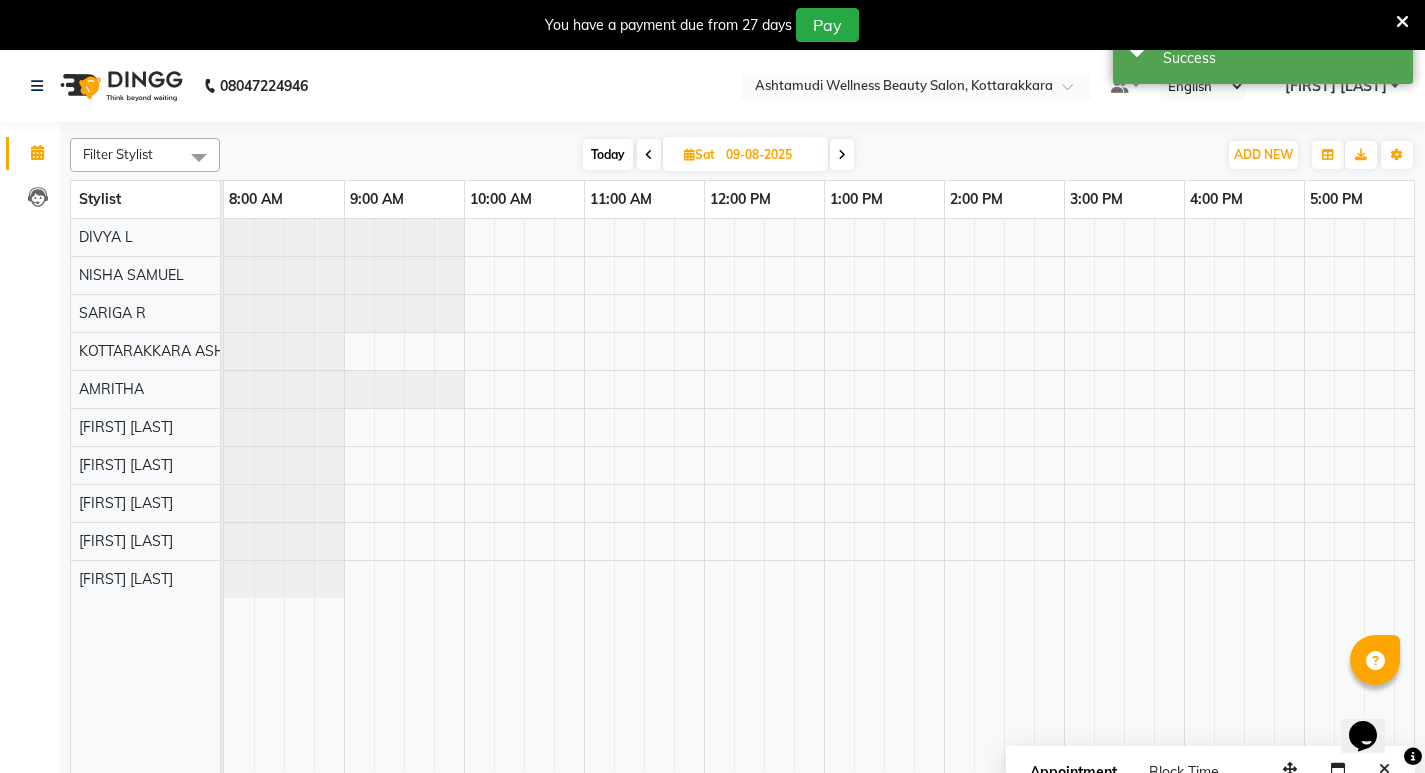 scroll, scrollTop: 0, scrollLeft: 370, axis: horizontal 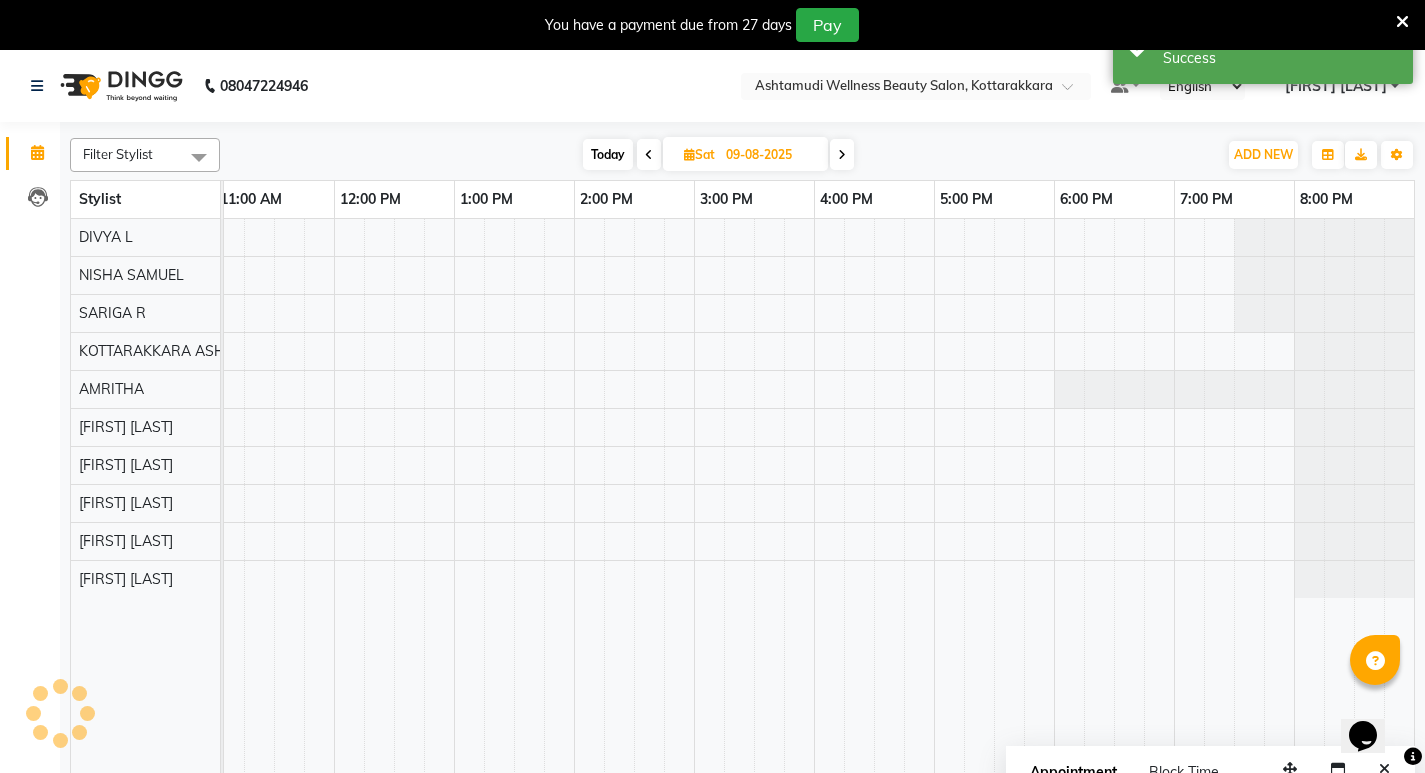click at bounding box center [649, 154] 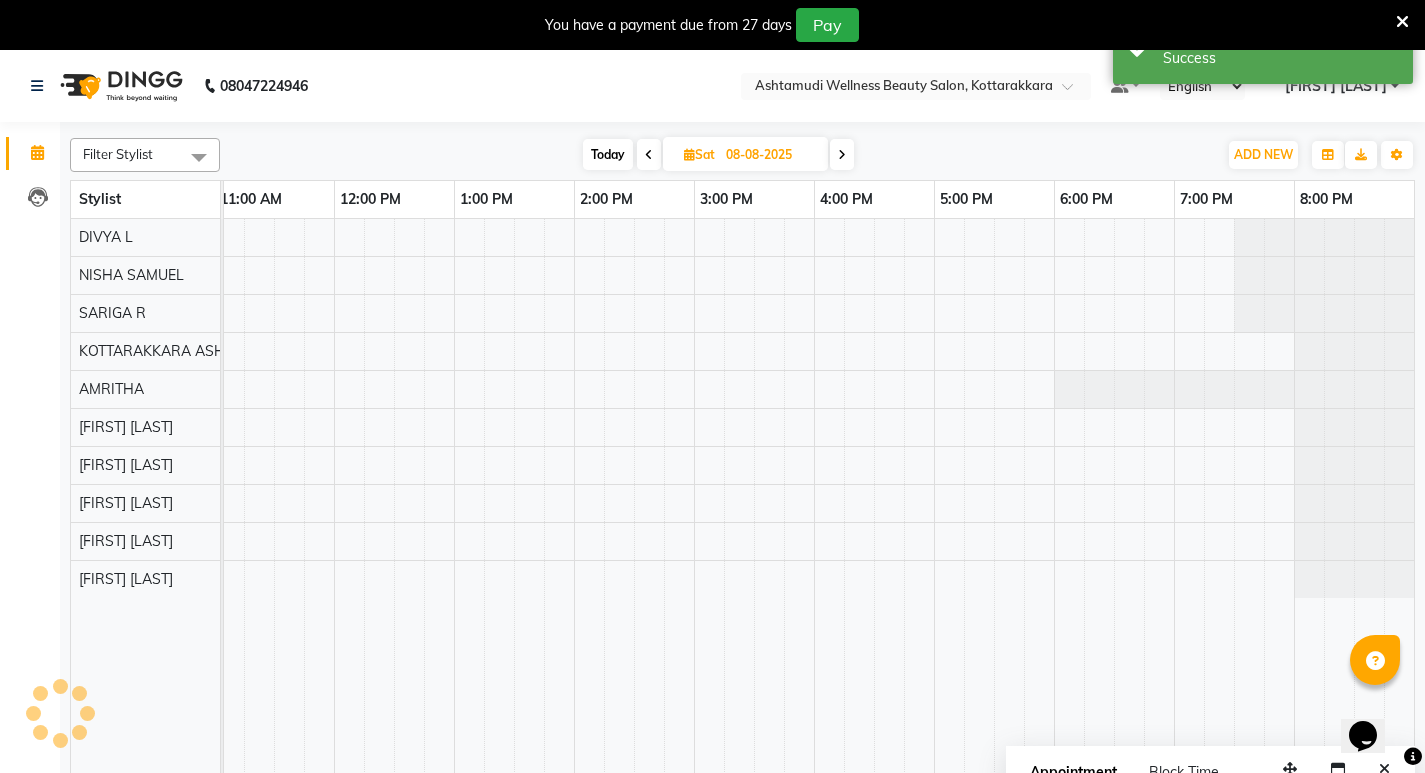 scroll, scrollTop: 0, scrollLeft: 0, axis: both 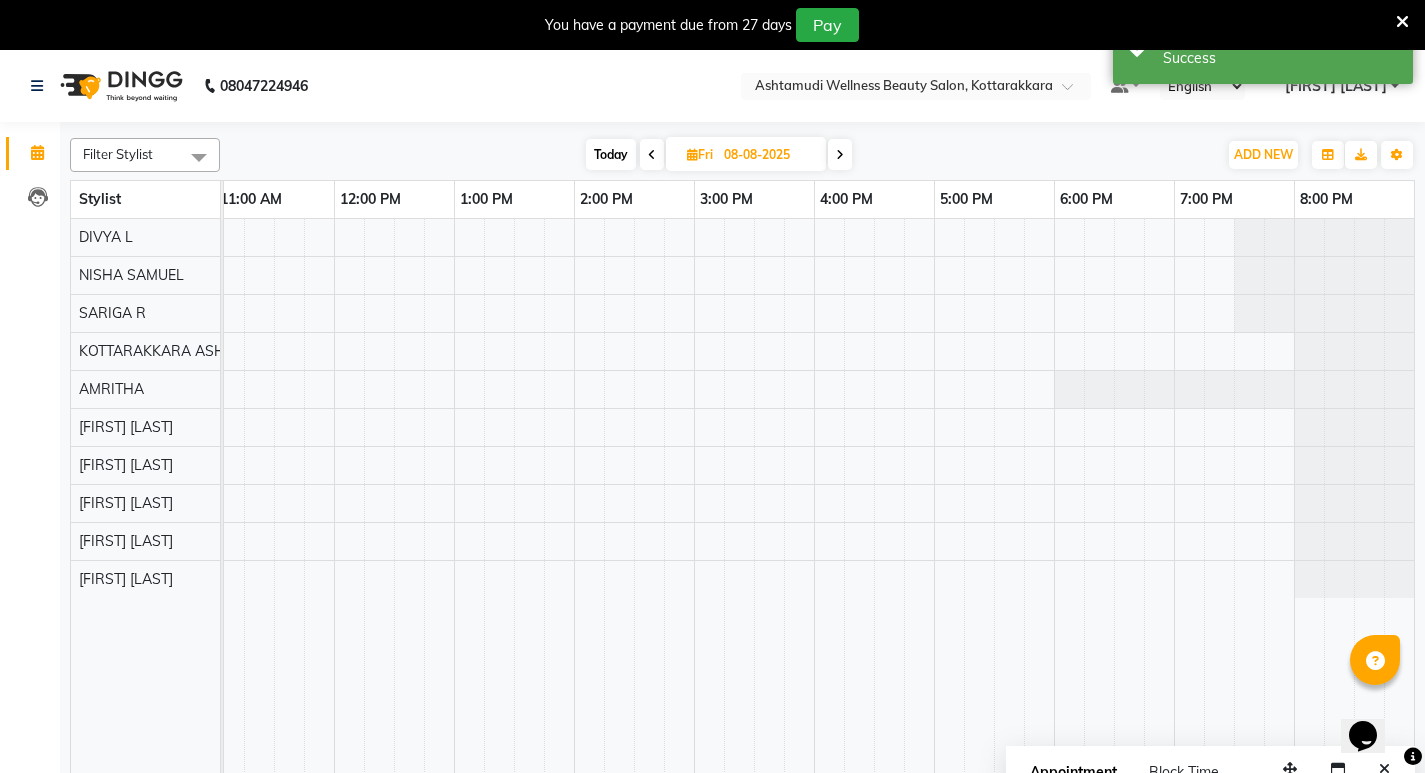 click at bounding box center [652, 155] 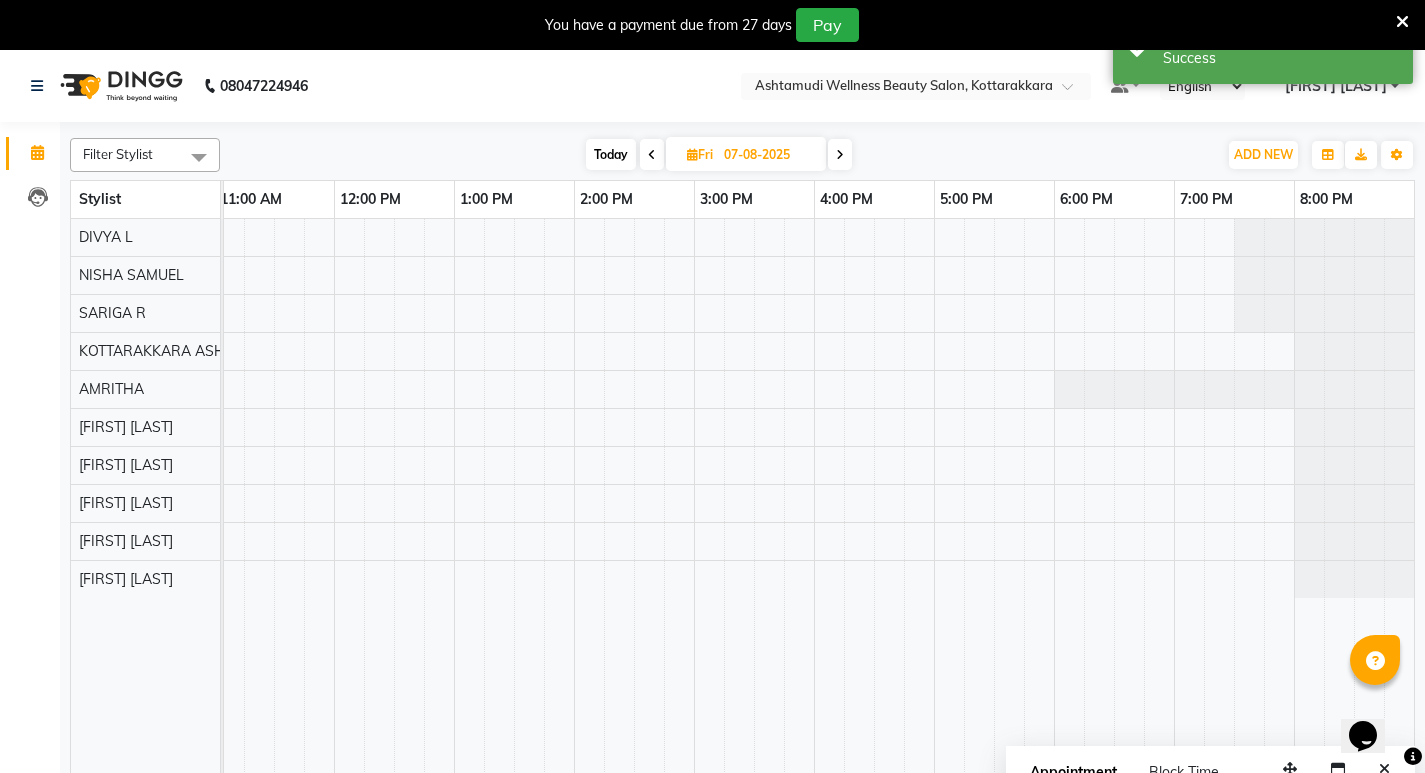 scroll, scrollTop: 0, scrollLeft: 0, axis: both 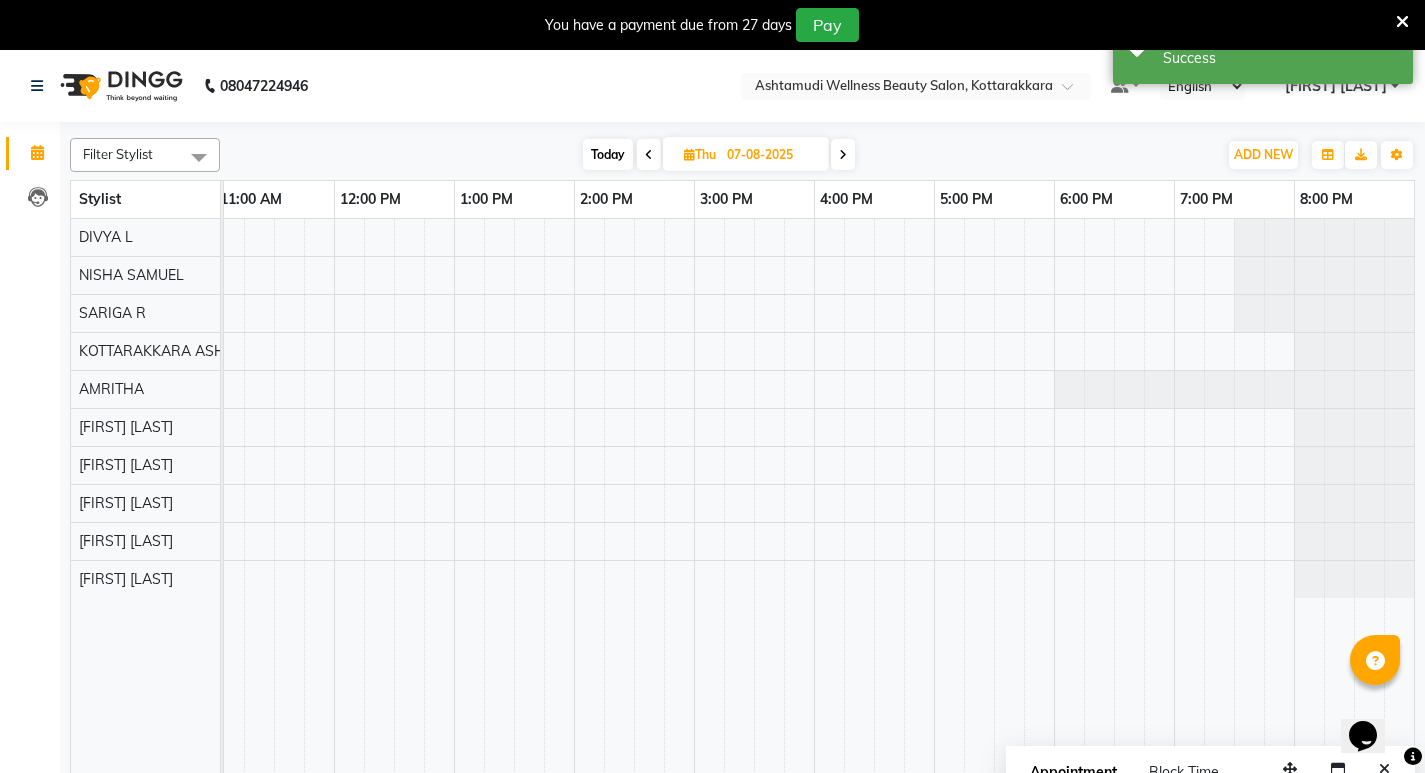 click at bounding box center (649, 154) 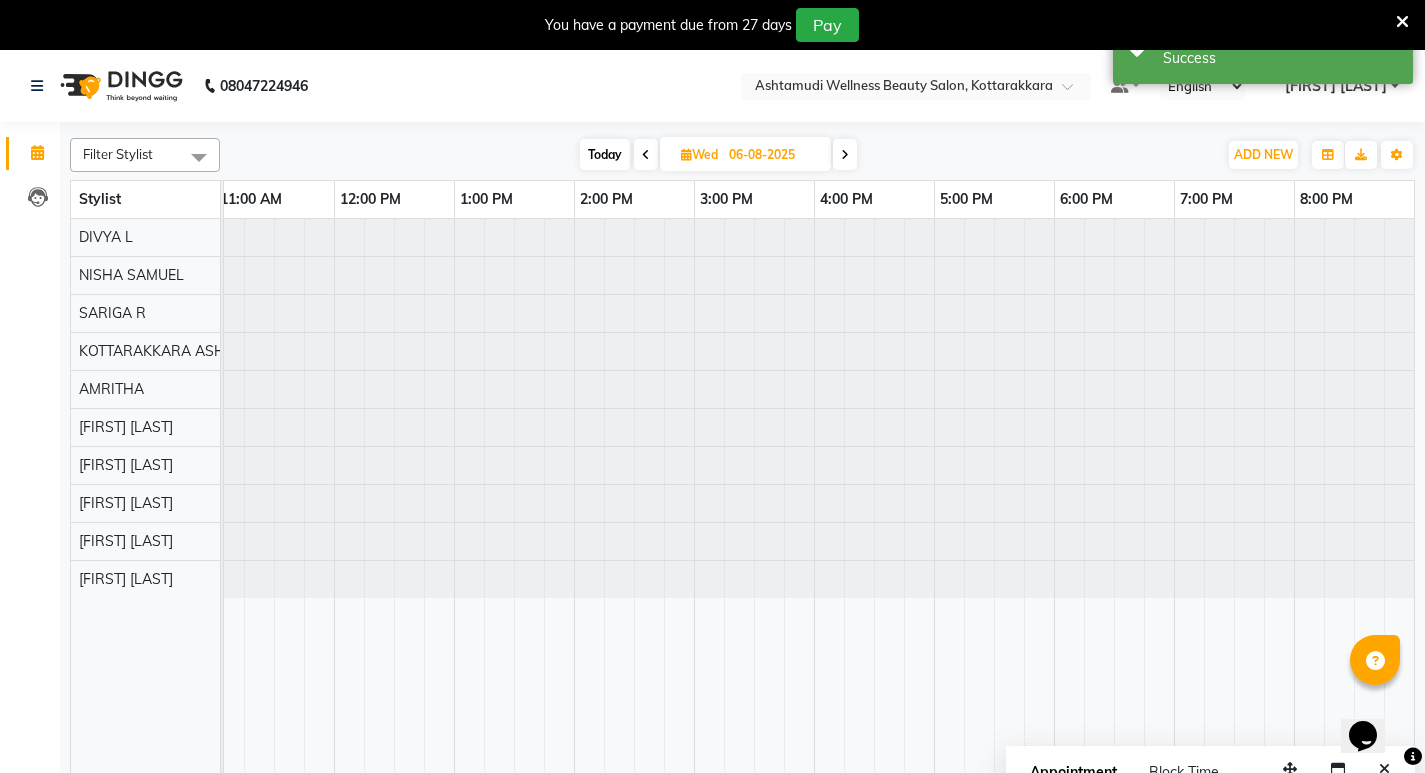scroll, scrollTop: 0, scrollLeft: 0, axis: both 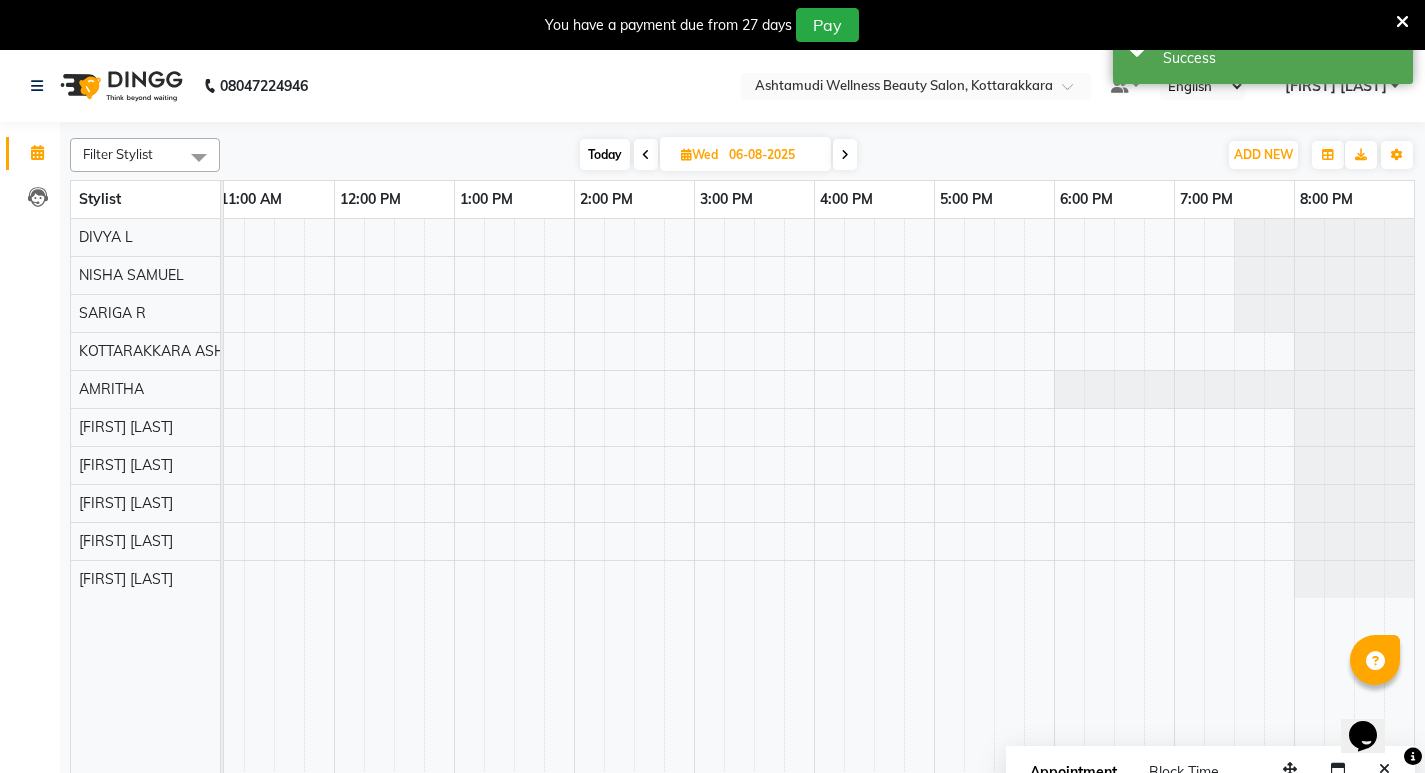 click at bounding box center (646, 154) 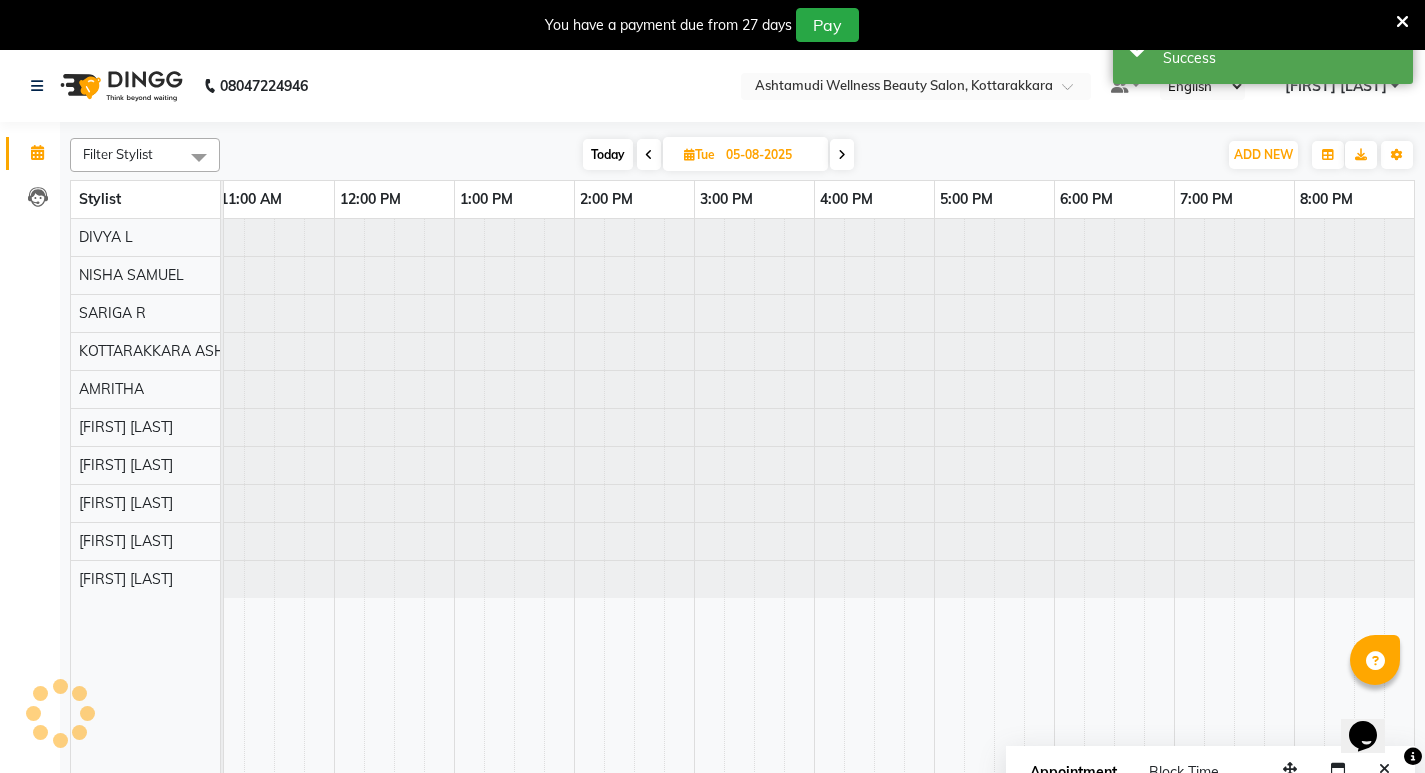 scroll, scrollTop: 0, scrollLeft: 0, axis: both 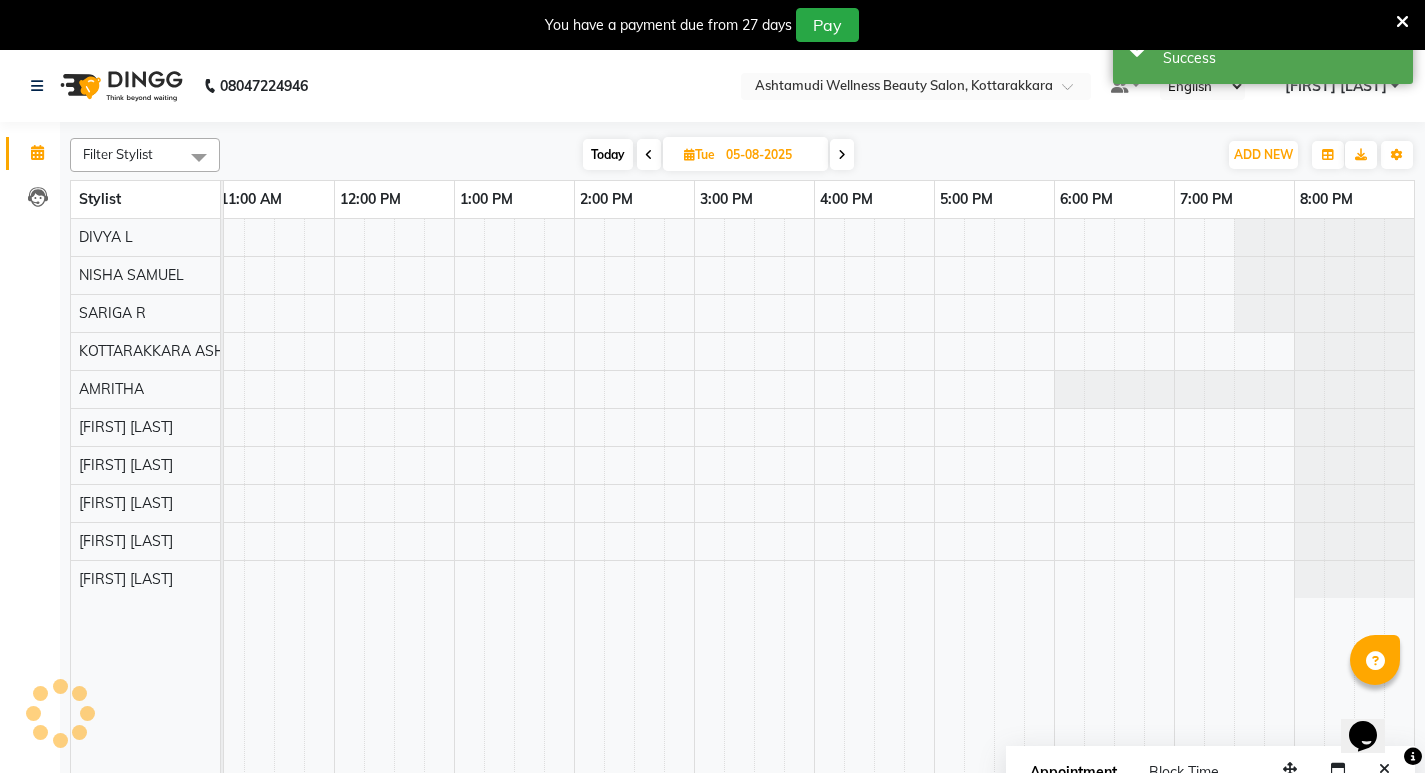 click at bounding box center (649, 155) 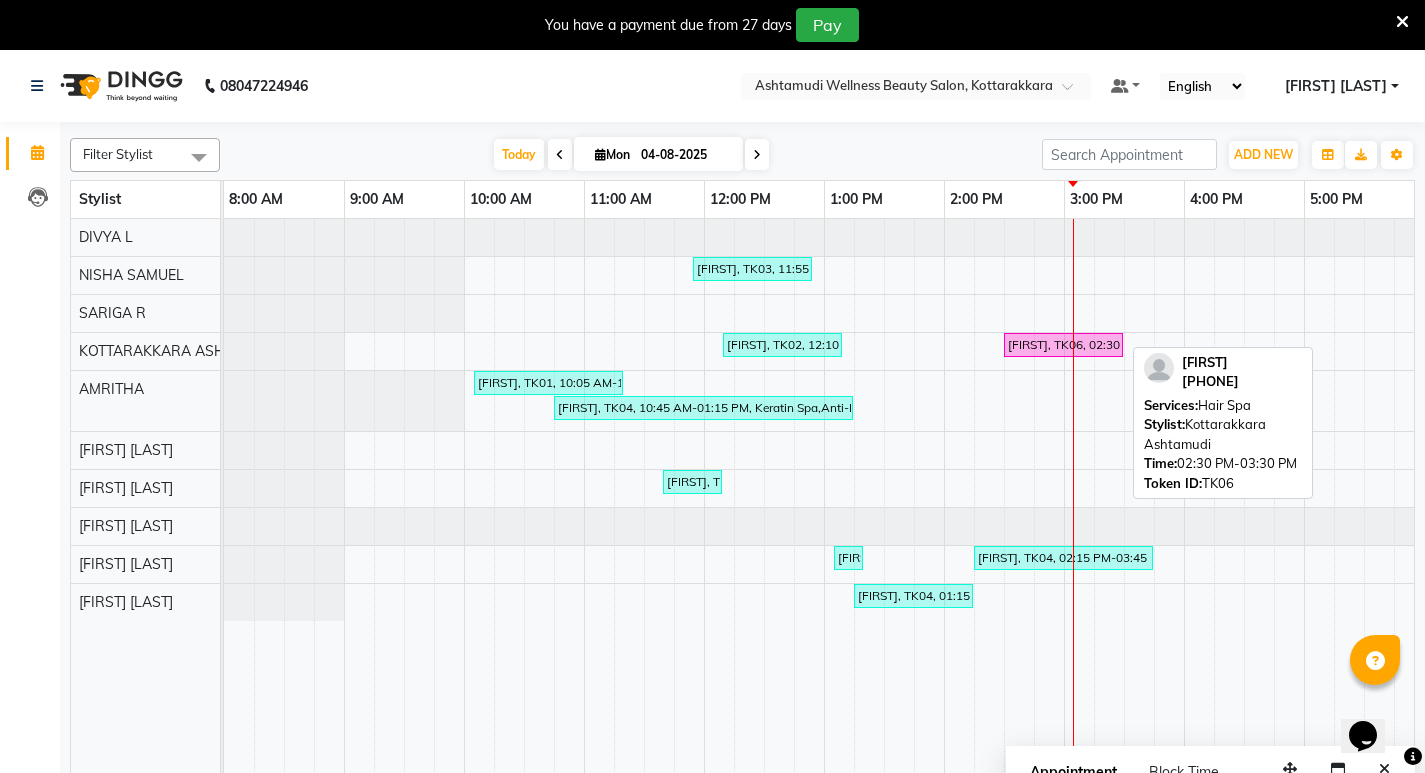 click on "[FIRST], TK06, 02:30 PM-03:30 PM, Hair Spa" at bounding box center (1063, 345) 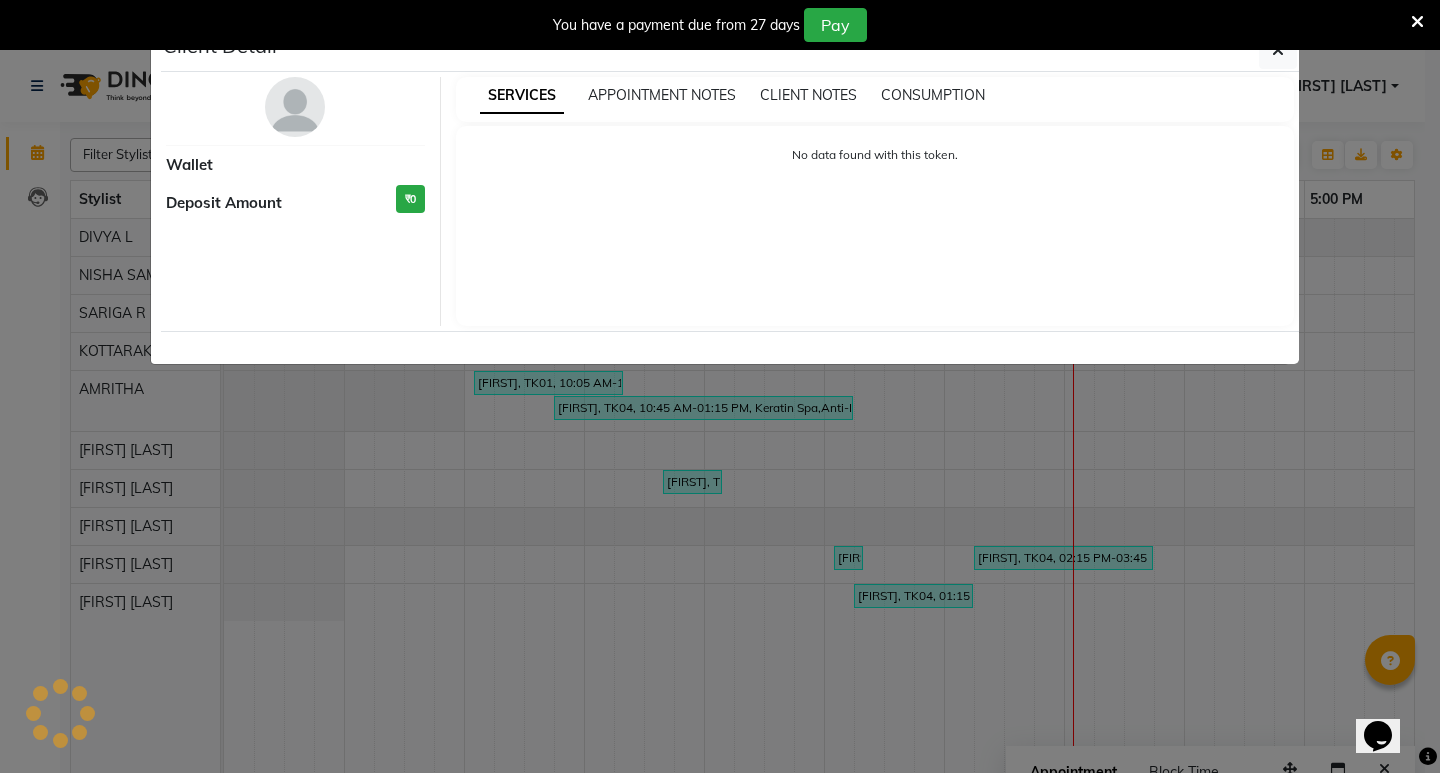 select on "6" 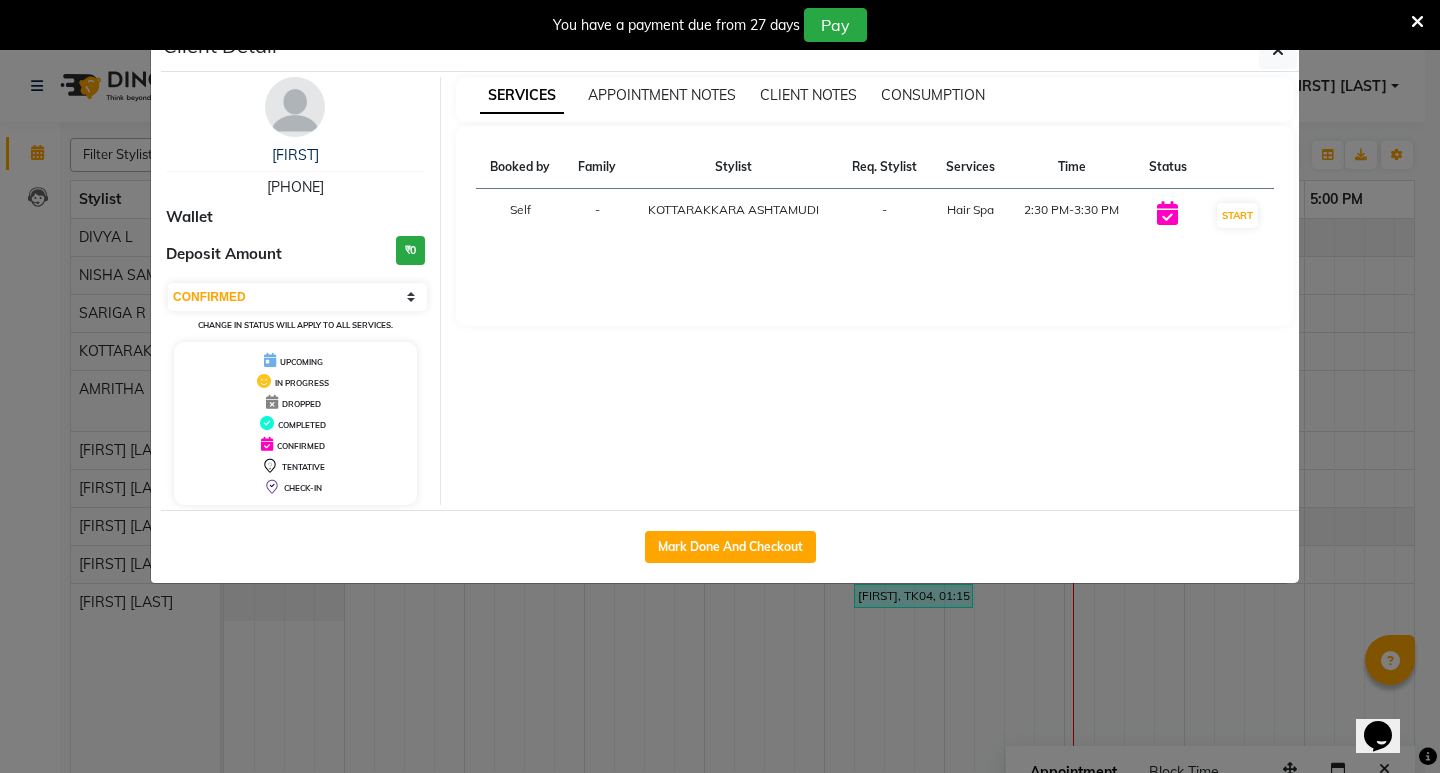click on "Client Detail [FIRST] [PHONE] Wallet Deposit Amount ₹0 Select IN SERVICE CONFIRMED TENTATIVE CHECK IN MARK DONE DROPPED UPCOMING Change in status will apply to all services. UPCOMING IN PROGRESS DROPPED COMPLETED CONFIRMED TENTATIVE CHECK-IN SERVICES APPOINTMENT NOTES CLIENT NOTES CONSUMPTION Booked by Family Stylist Req. Stylist Services Time Status Self - KOTTARAKKARA ASHTAMUDI - Hair Spa 2:30 PM-3:30 PM START Mark Done And Checkout" 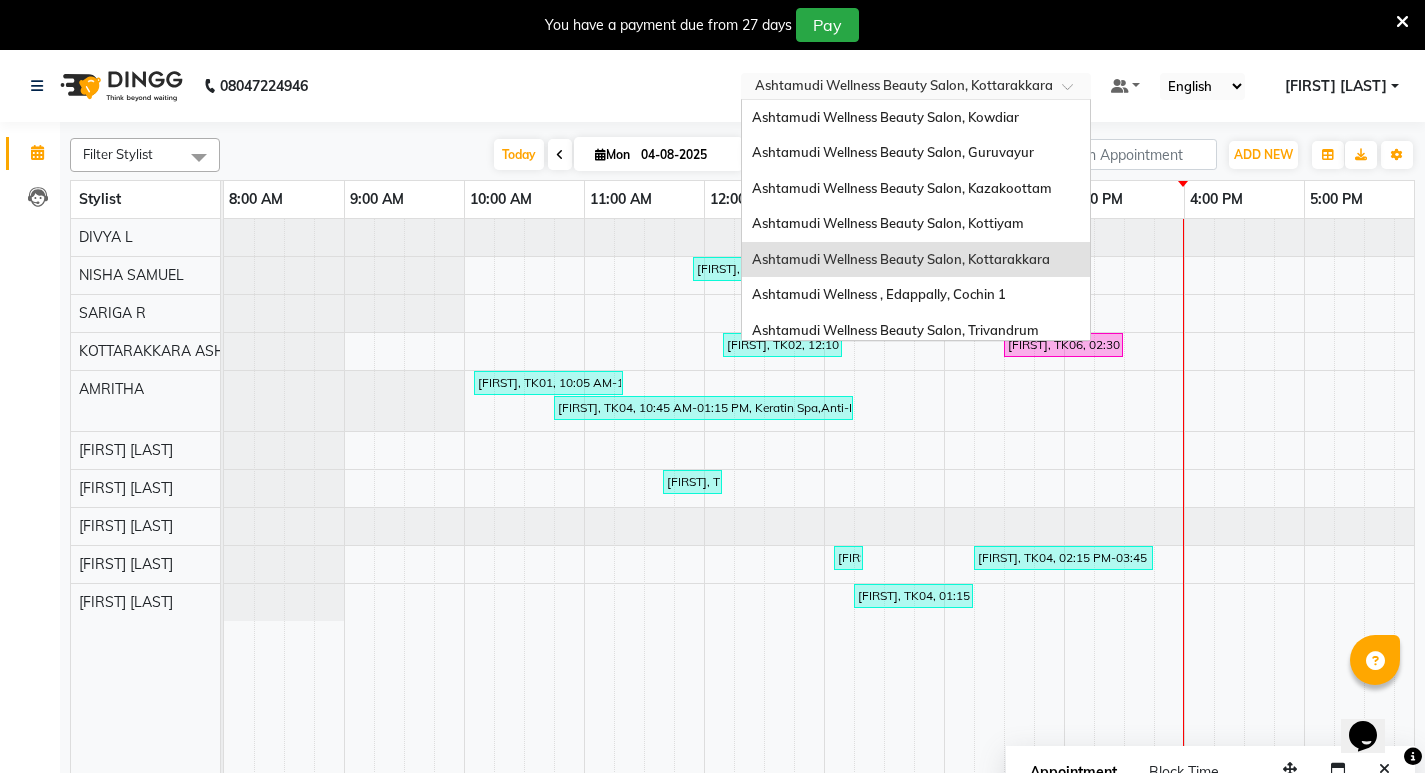 click at bounding box center [896, 88] 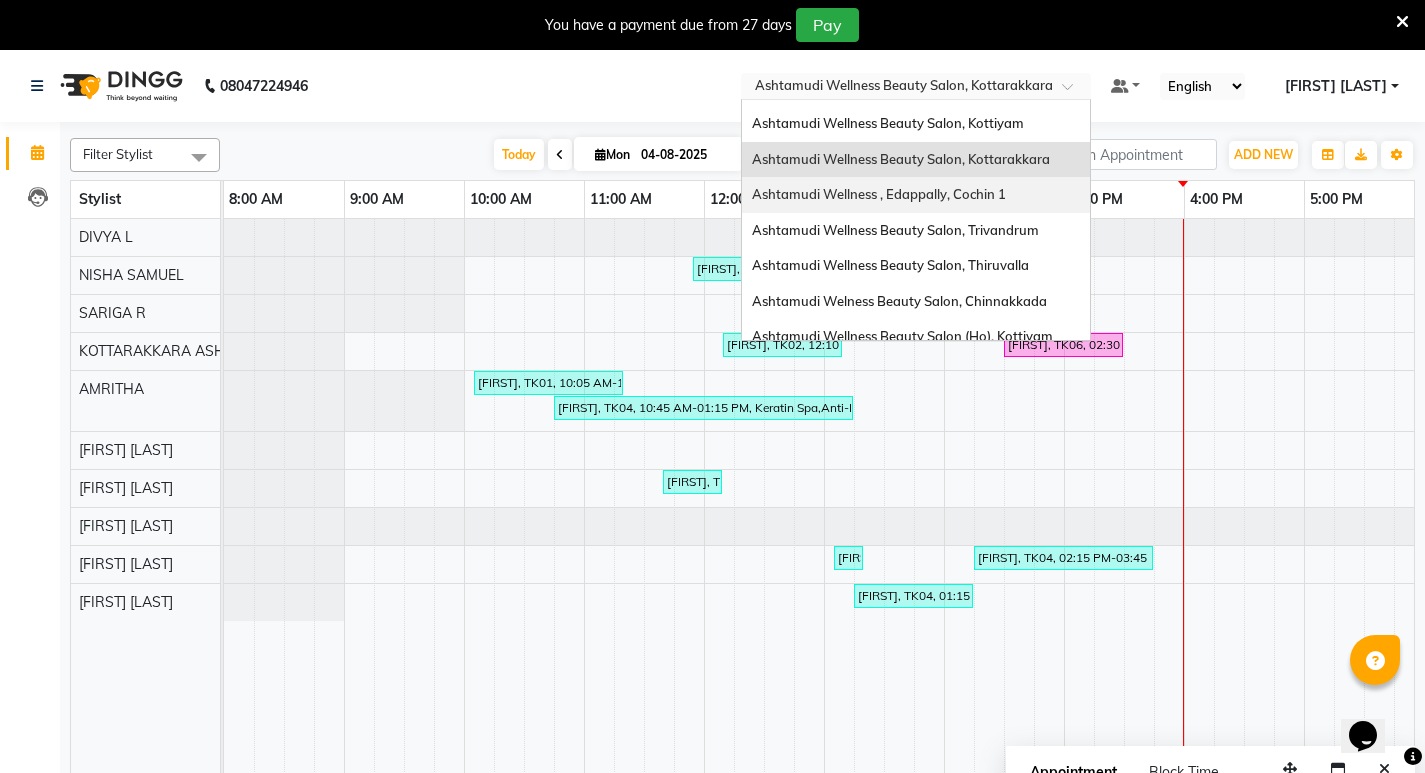 scroll, scrollTop: 0, scrollLeft: 0, axis: both 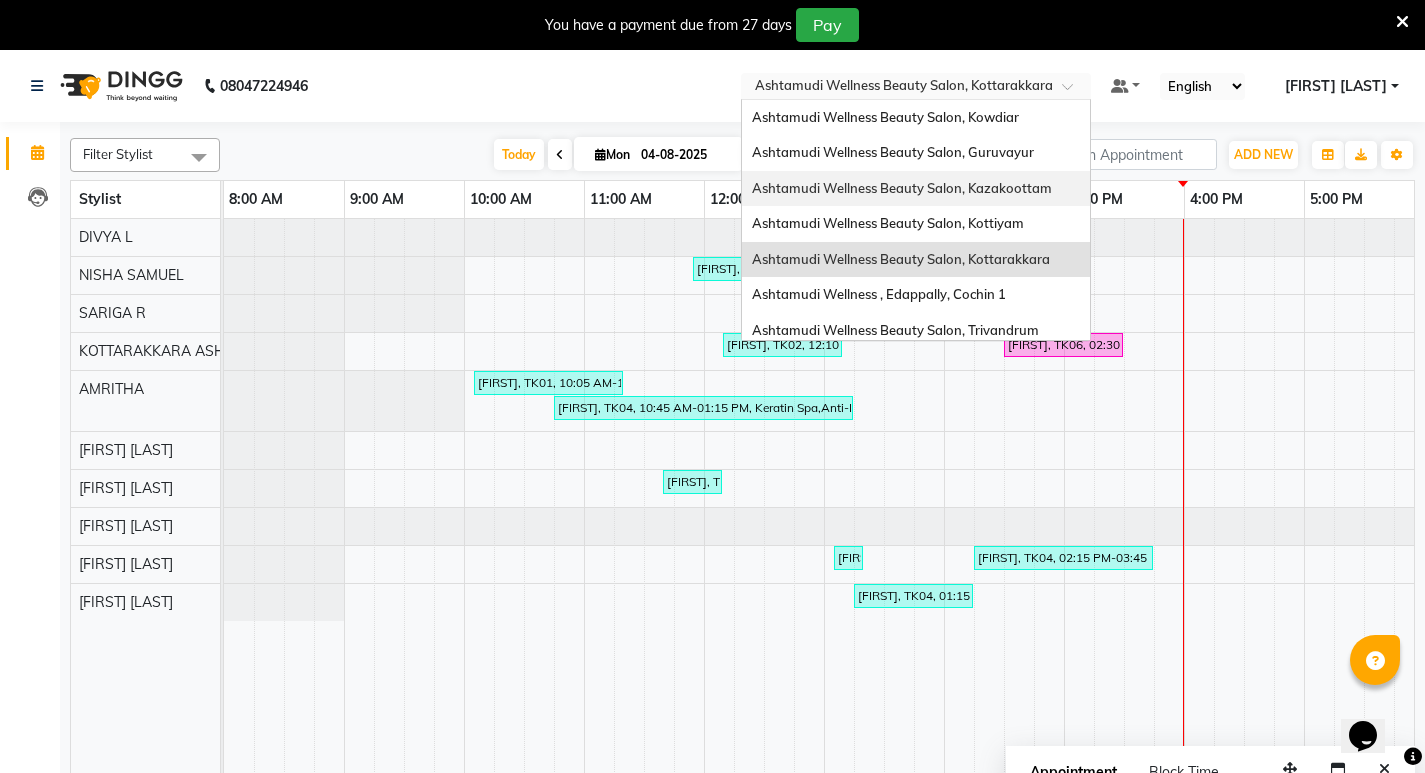click on "Ashtamudi Wellness Beauty Salon, Kazakoottam" at bounding box center (902, 188) 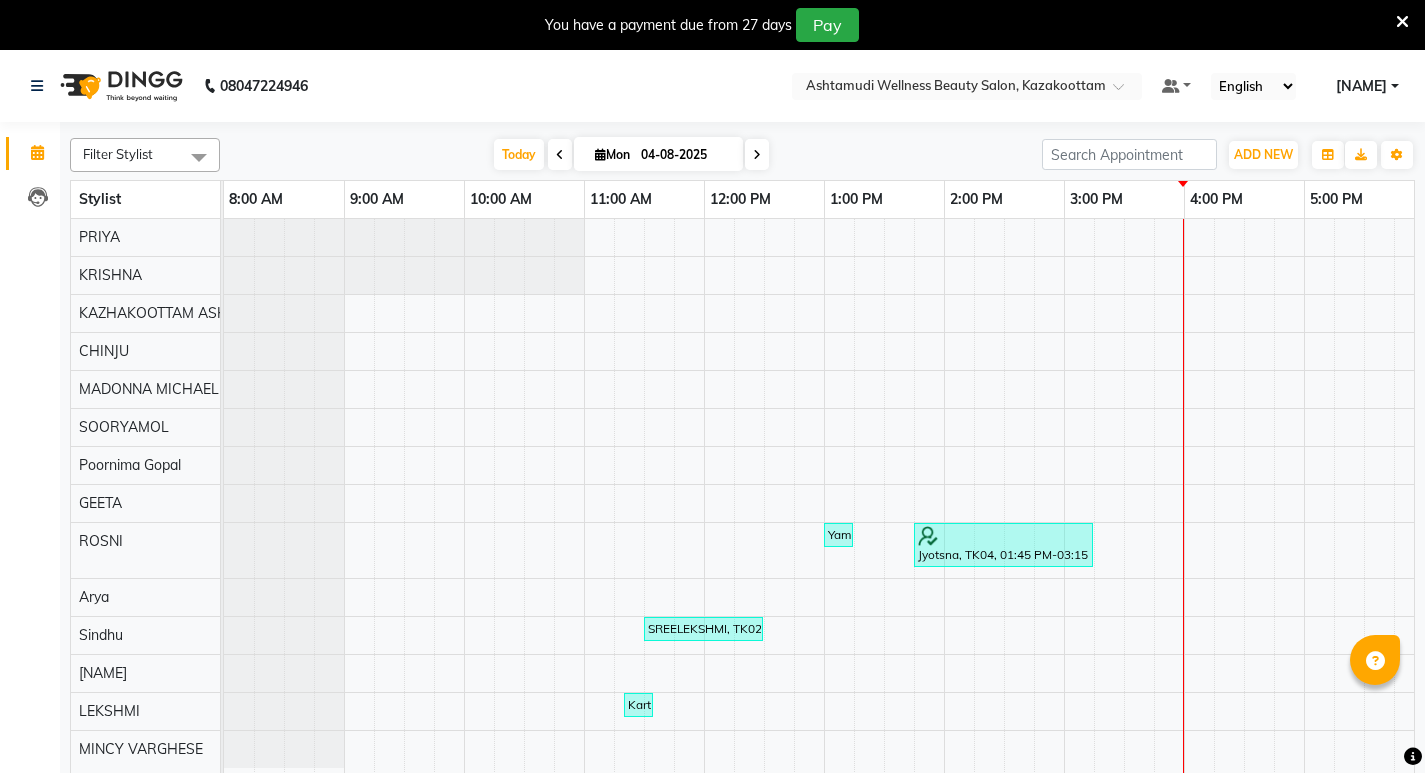 scroll, scrollTop: 0, scrollLeft: 0, axis: both 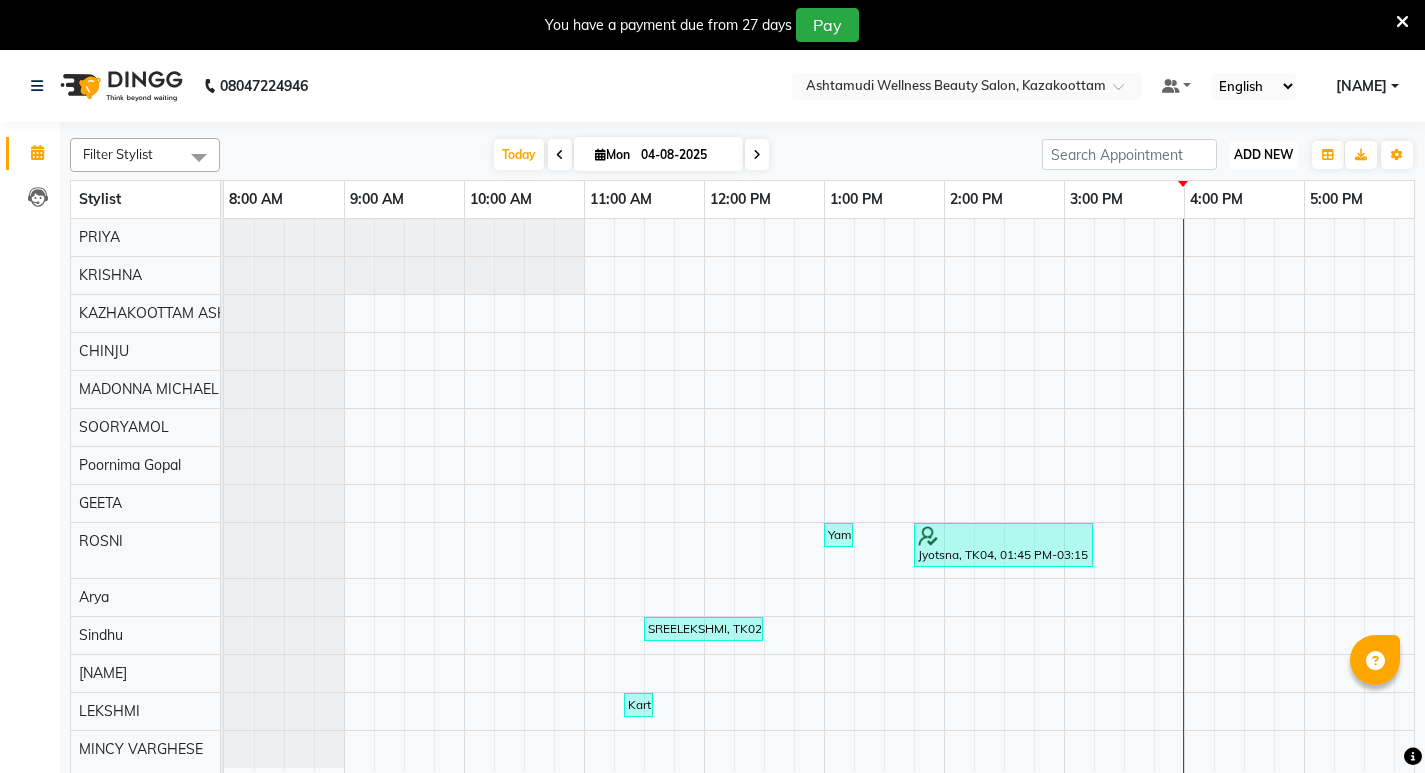 click on "ADD NEW" at bounding box center (1263, 154) 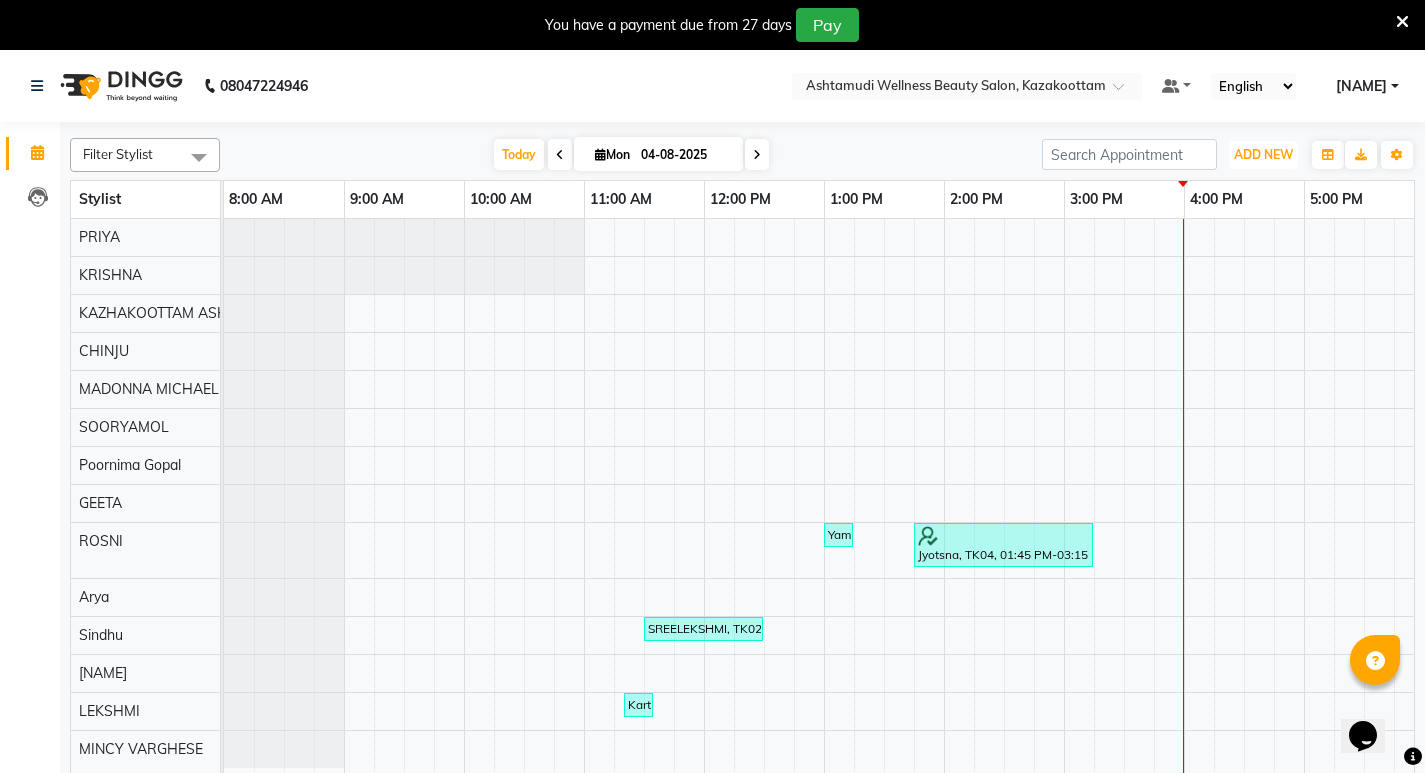 scroll, scrollTop: 0, scrollLeft: 0, axis: both 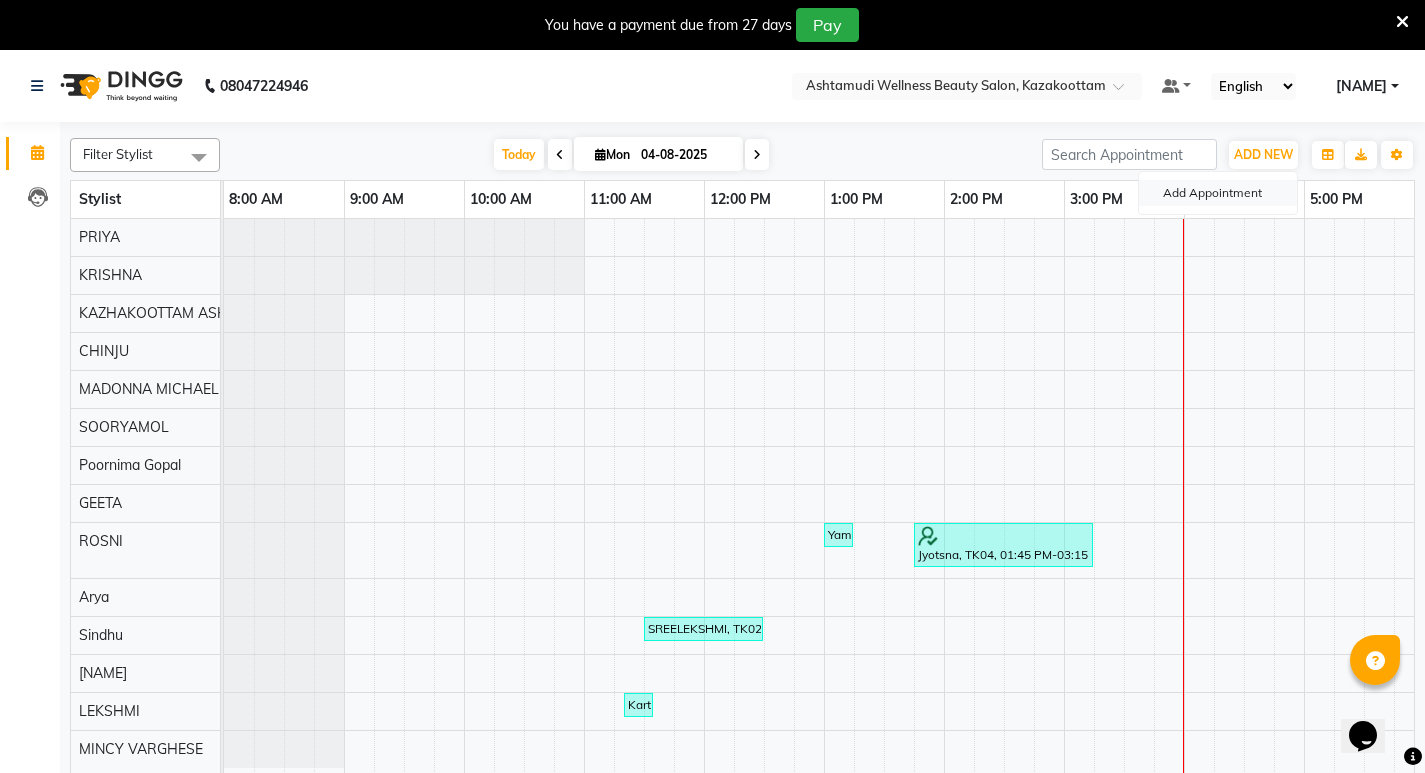 click on "Add Appointment" at bounding box center (1218, 193) 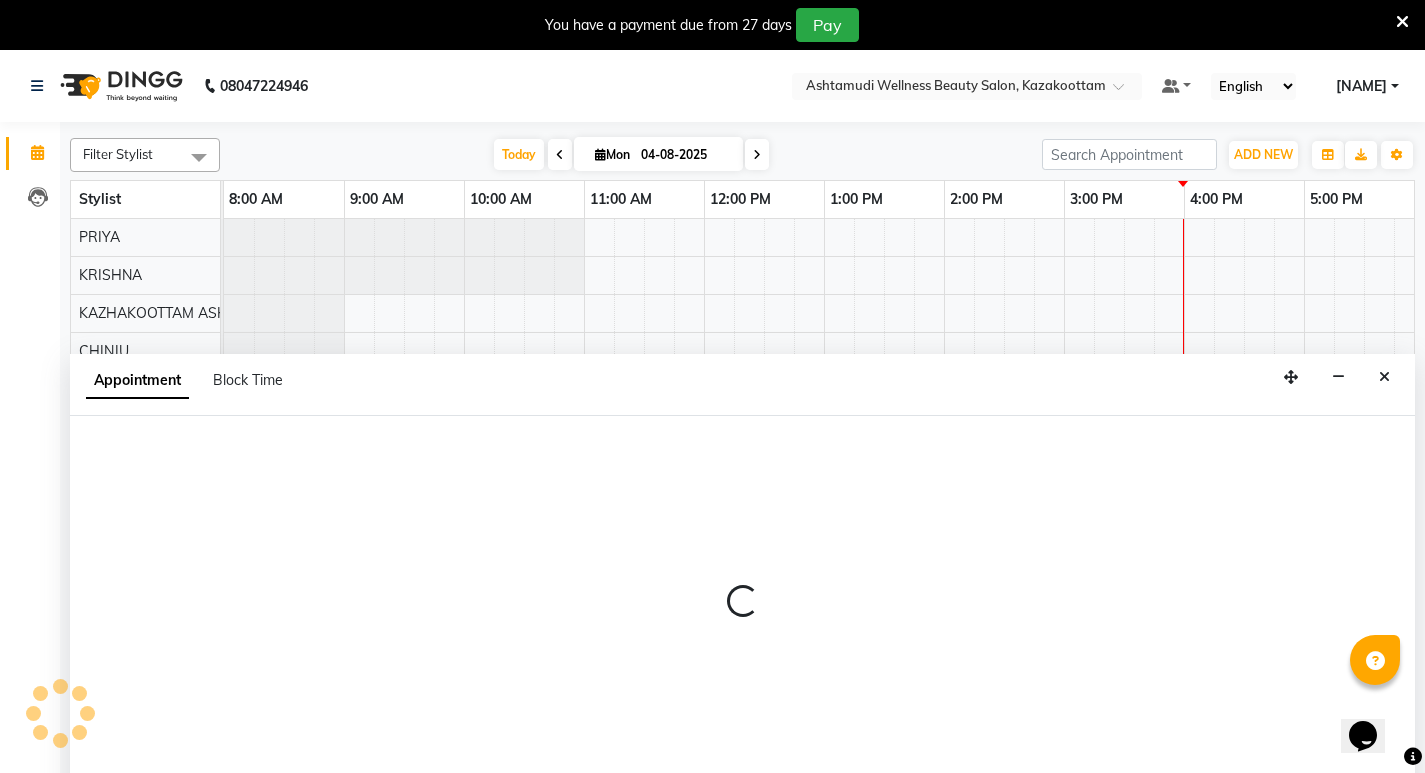 scroll, scrollTop: 50, scrollLeft: 0, axis: vertical 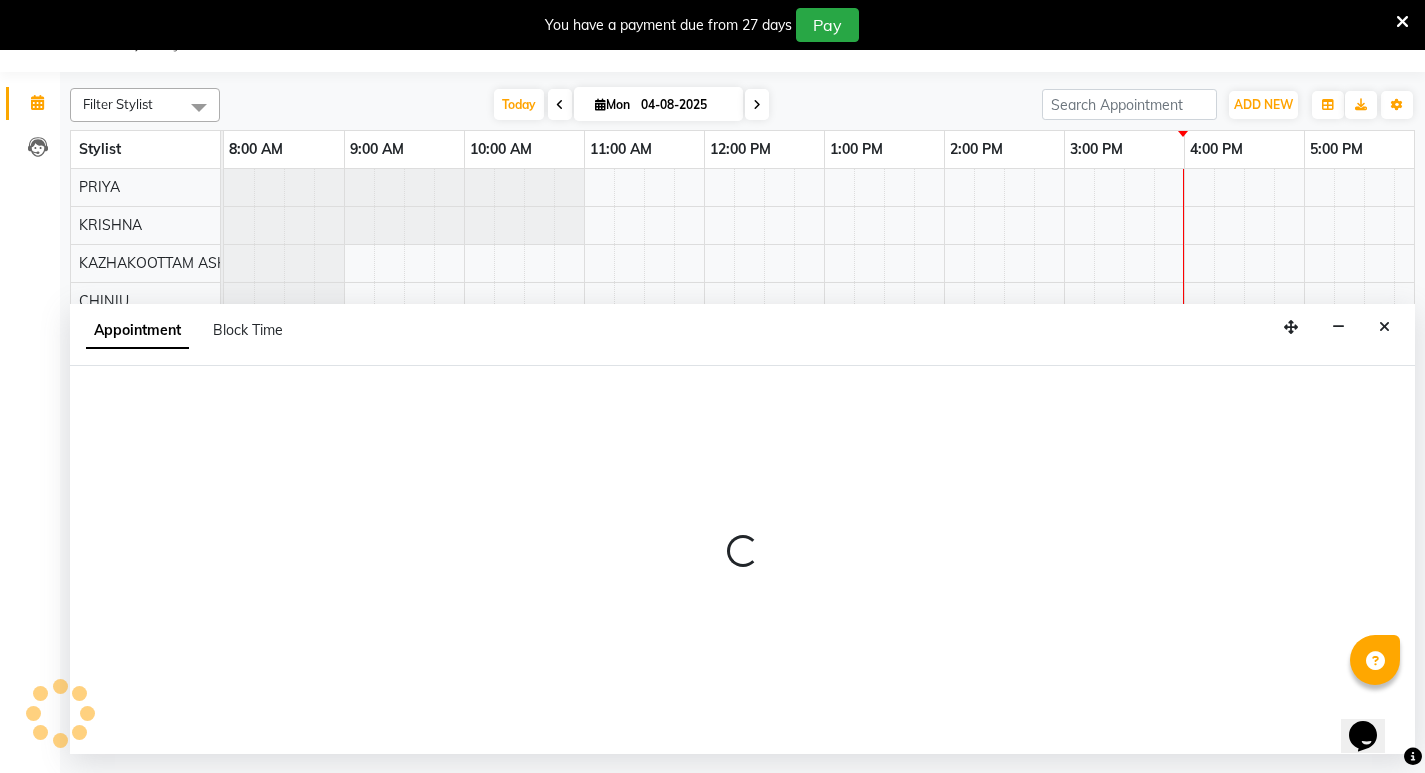 select on "540" 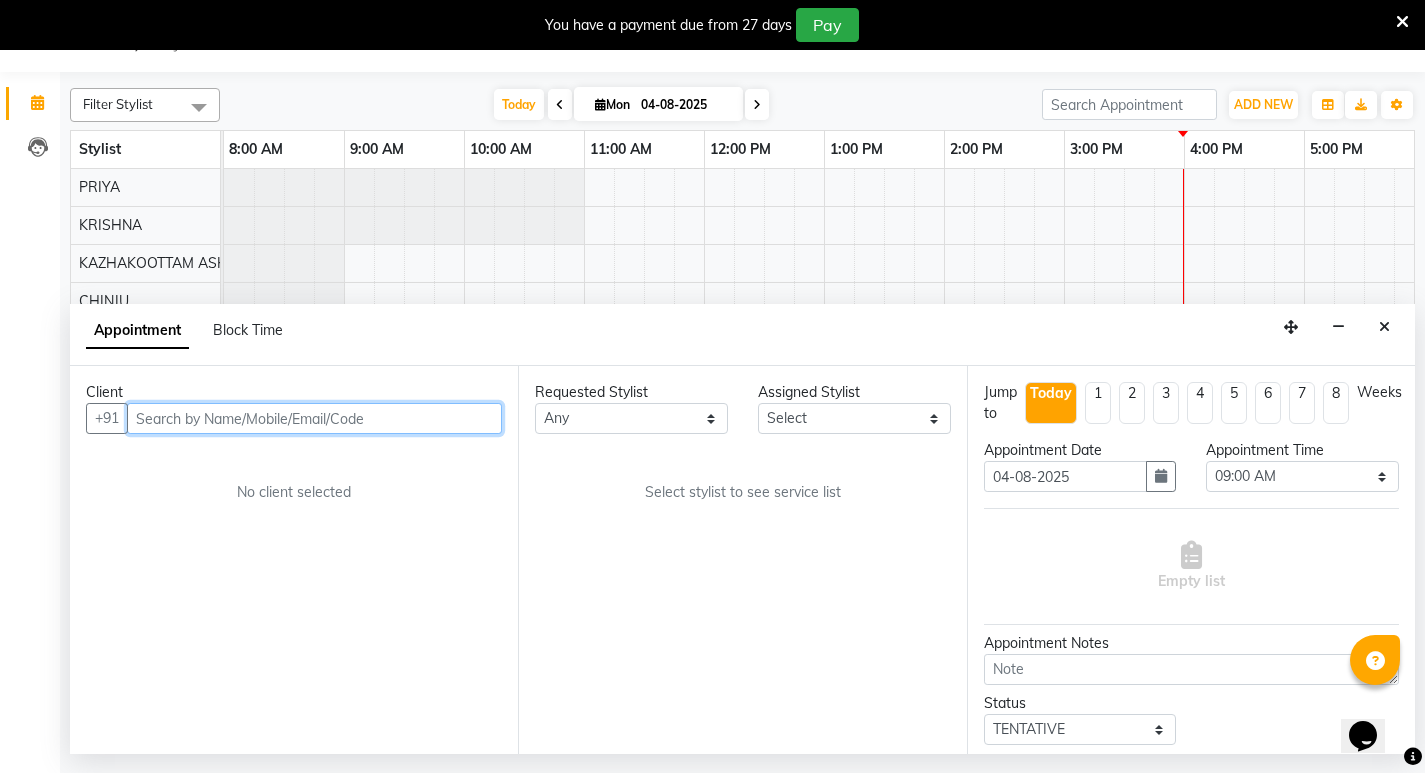 click at bounding box center [314, 418] 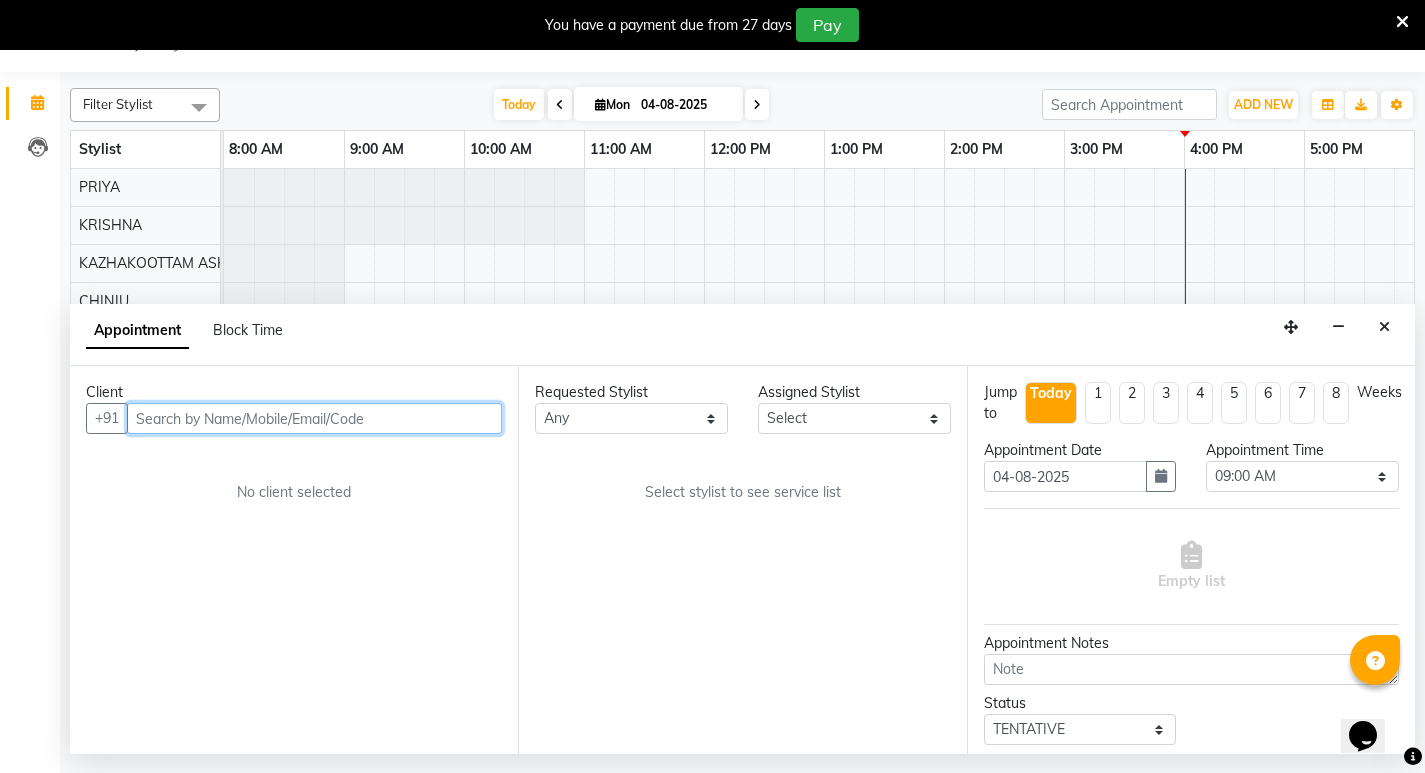 paste on "7994672511" 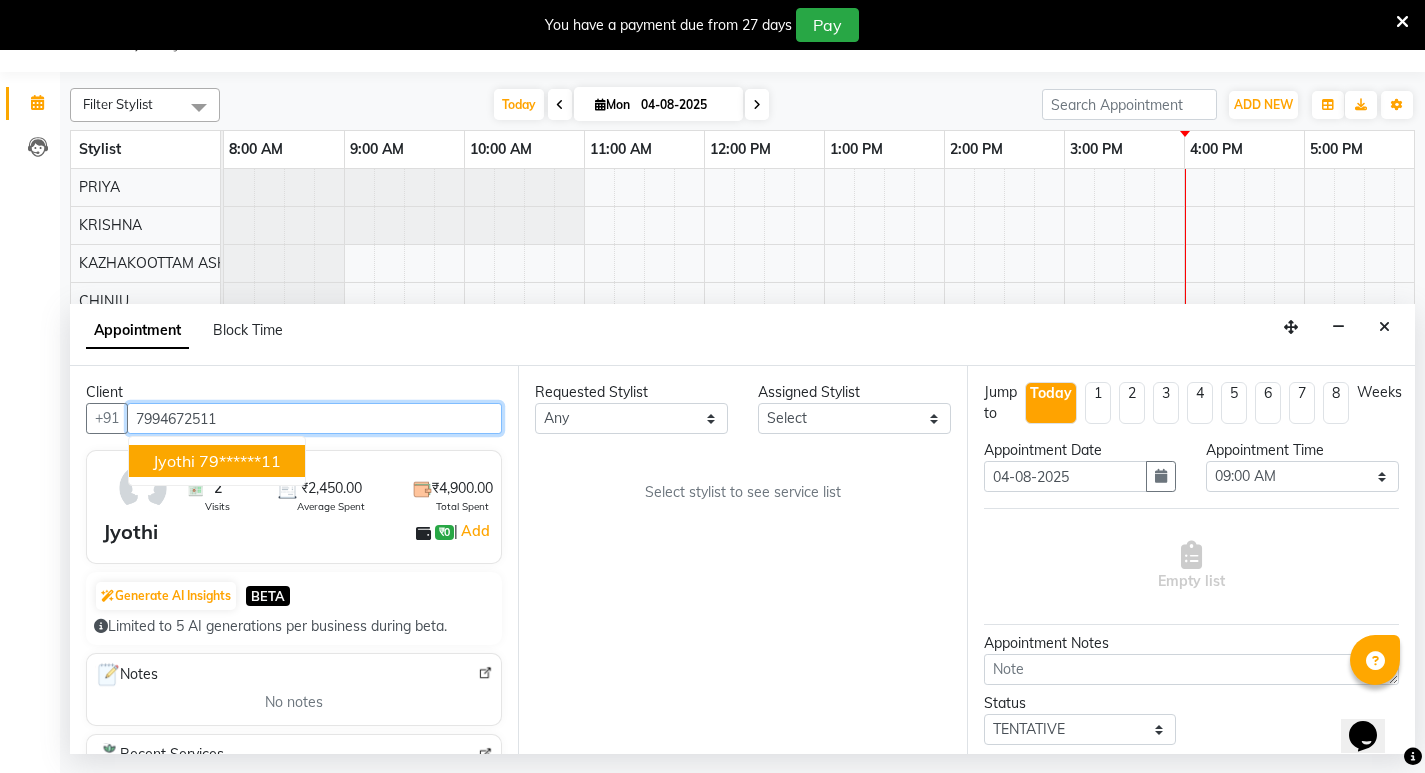 click on "79******11" at bounding box center (240, 461) 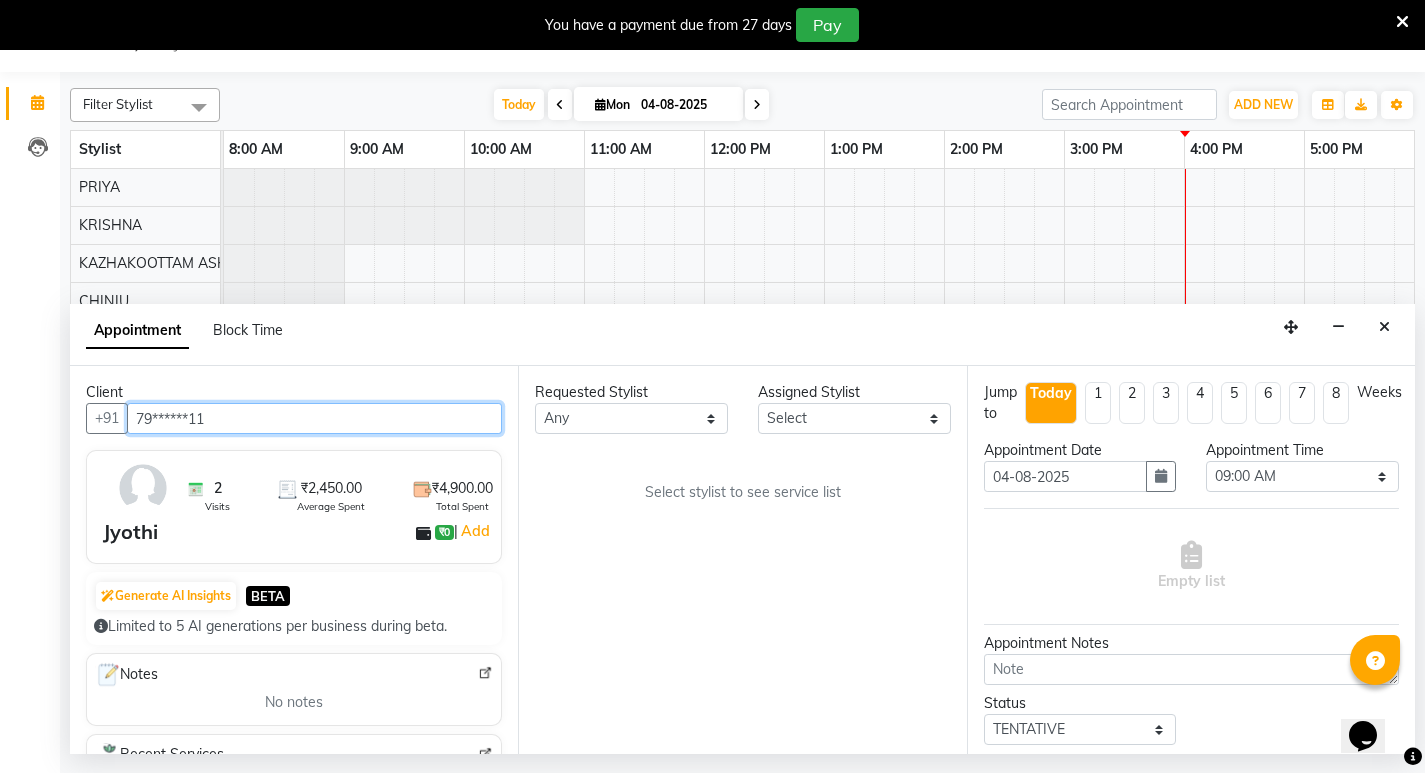 type on "79******11" 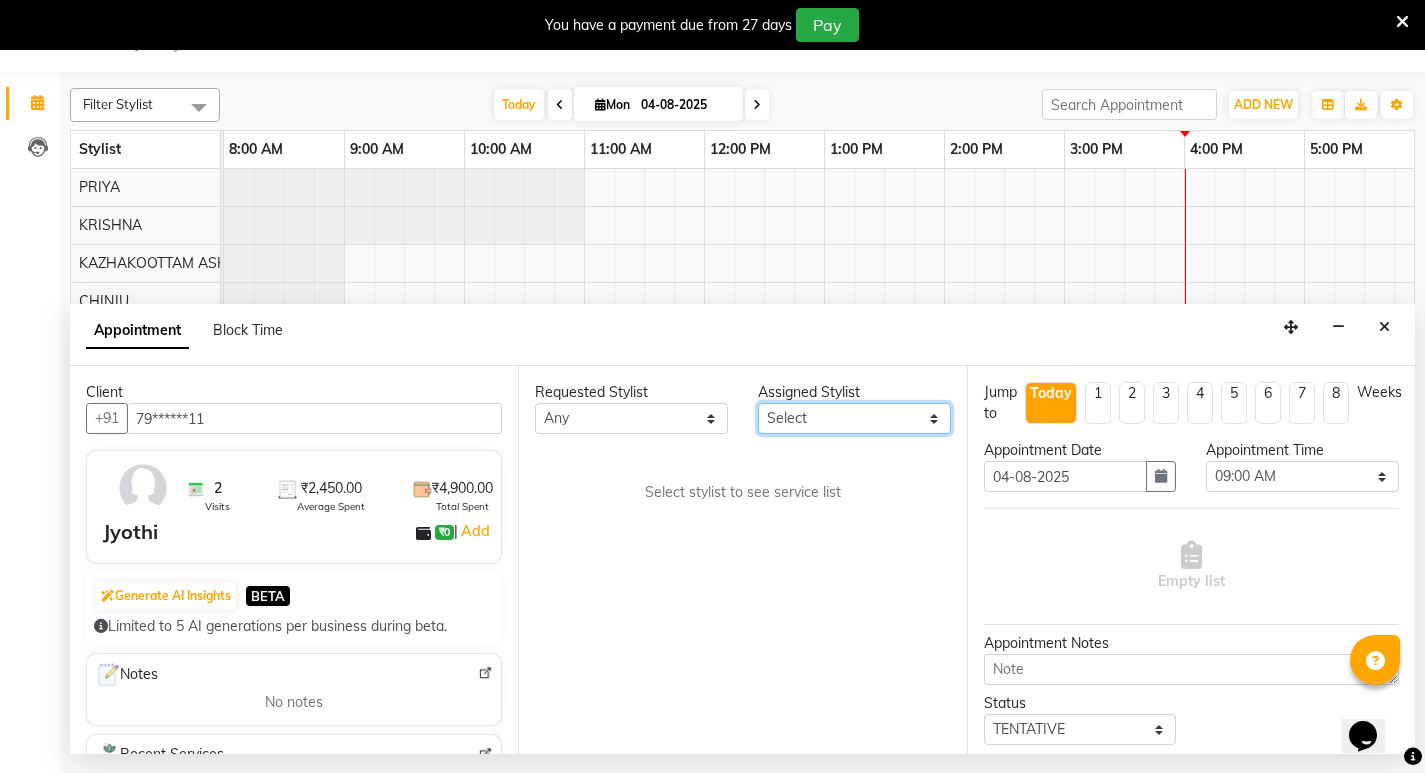 click on "Select Arya  CHINJU GEETA KAZHAKOOTTAM ASHTAMUDI KRISHNA LEKSHMI MADONNA MICHAEL MINCY VARGHESE Poornima Gopal PRIYA RESHMA ROSNI Sindhu SOORYAMOL" at bounding box center [854, 418] 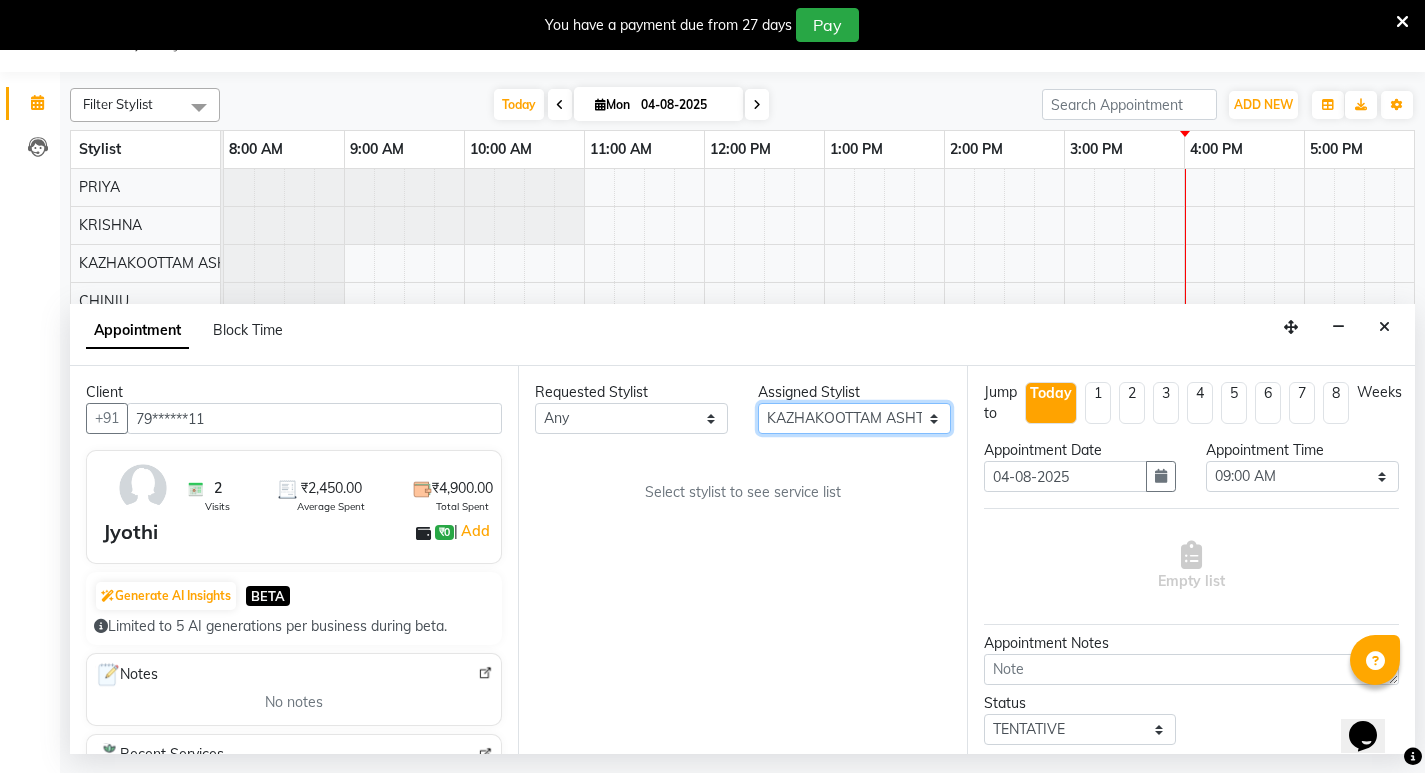 click on "Select Arya  CHINJU GEETA KAZHAKOOTTAM ASHTAMUDI KRISHNA LEKSHMI MADONNA MICHAEL MINCY VARGHESE Poornima Gopal PRIYA RESHMA ROSNI Sindhu SOORYAMOL" at bounding box center (854, 418) 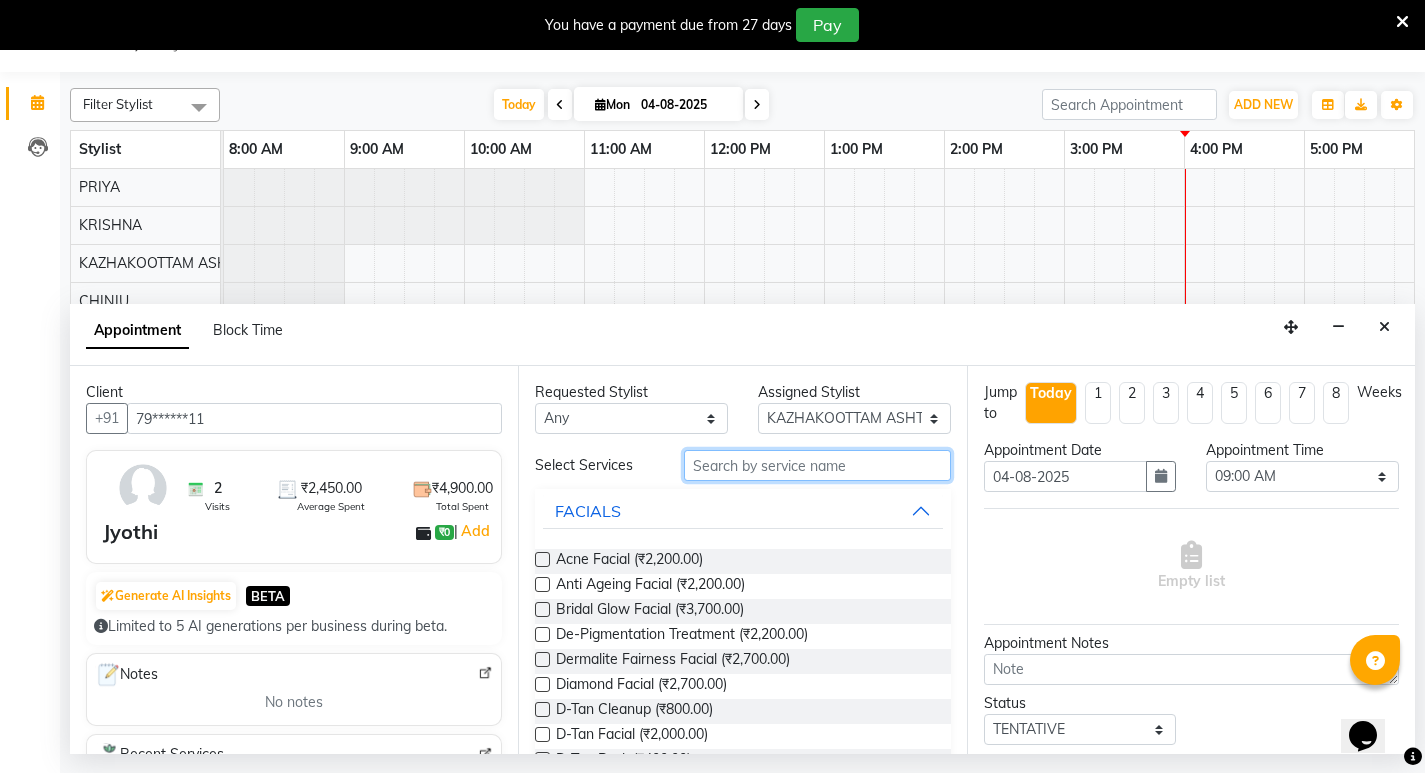 click at bounding box center [817, 465] 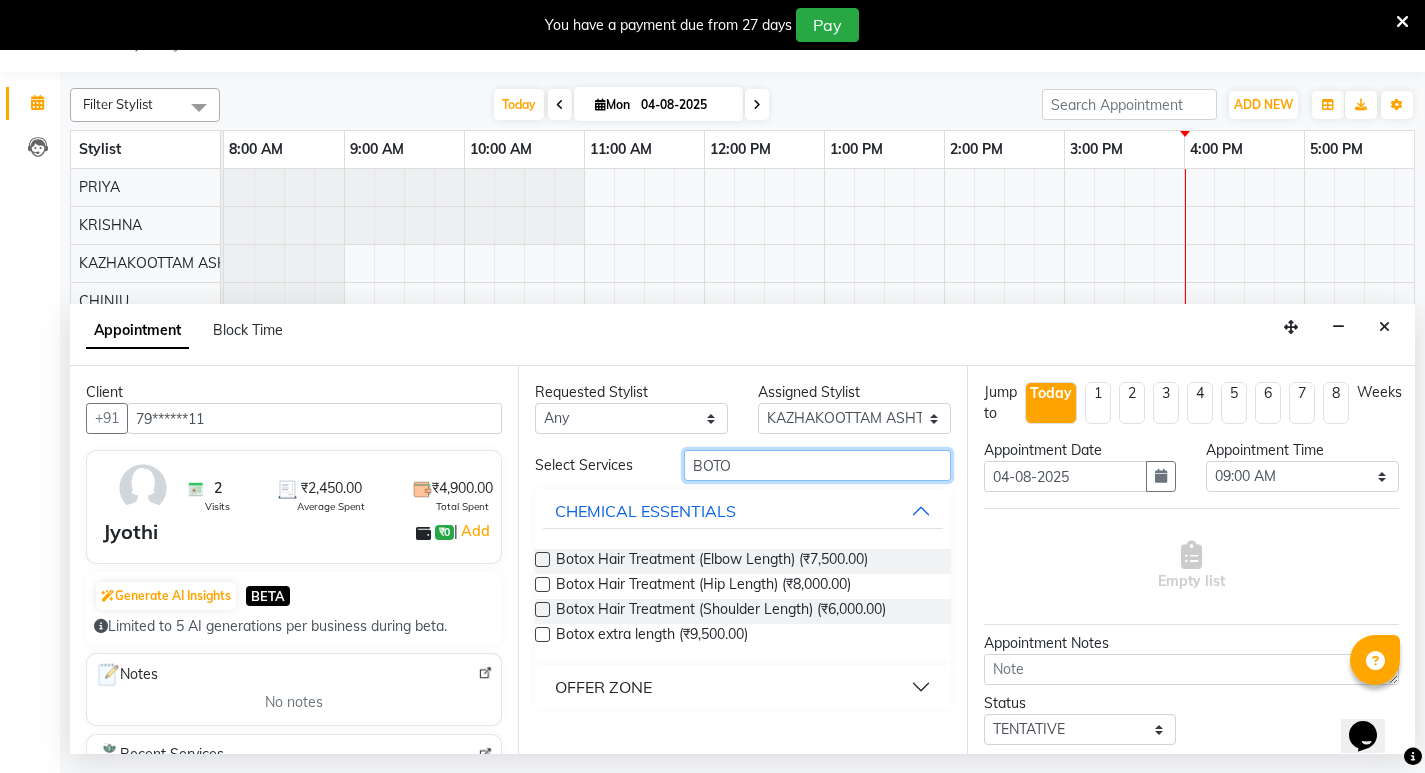 type on "BOTO" 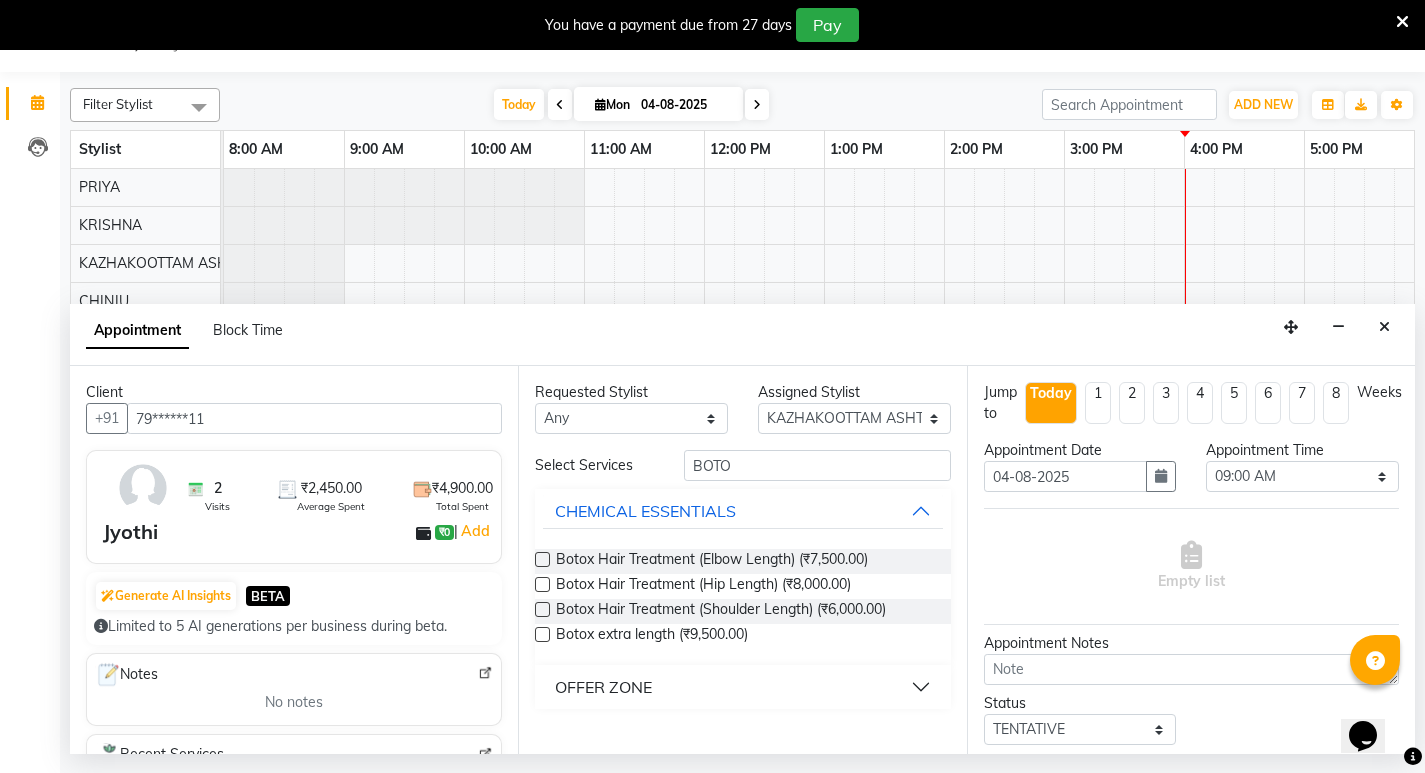 click on "OFFER ZONE" at bounding box center (603, 687) 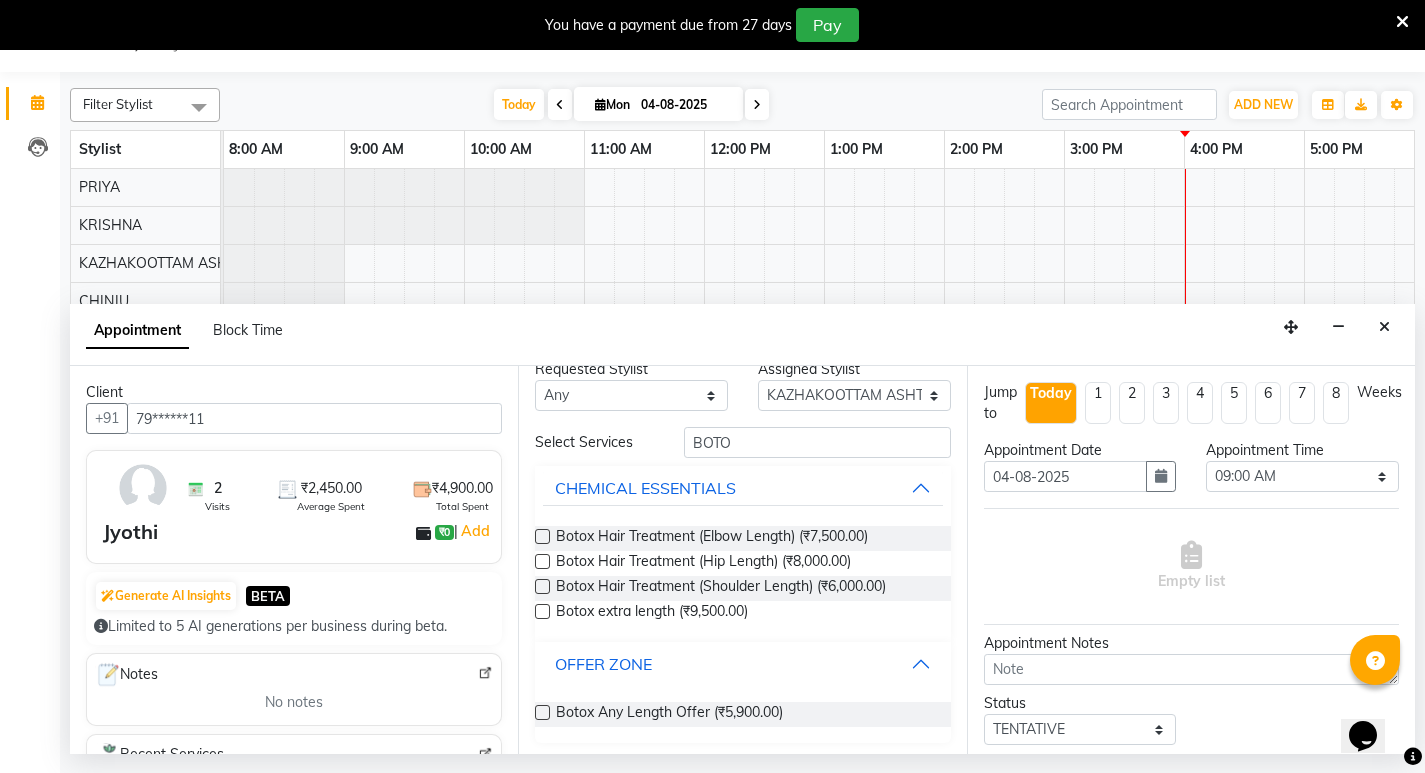 scroll, scrollTop: 27, scrollLeft: 0, axis: vertical 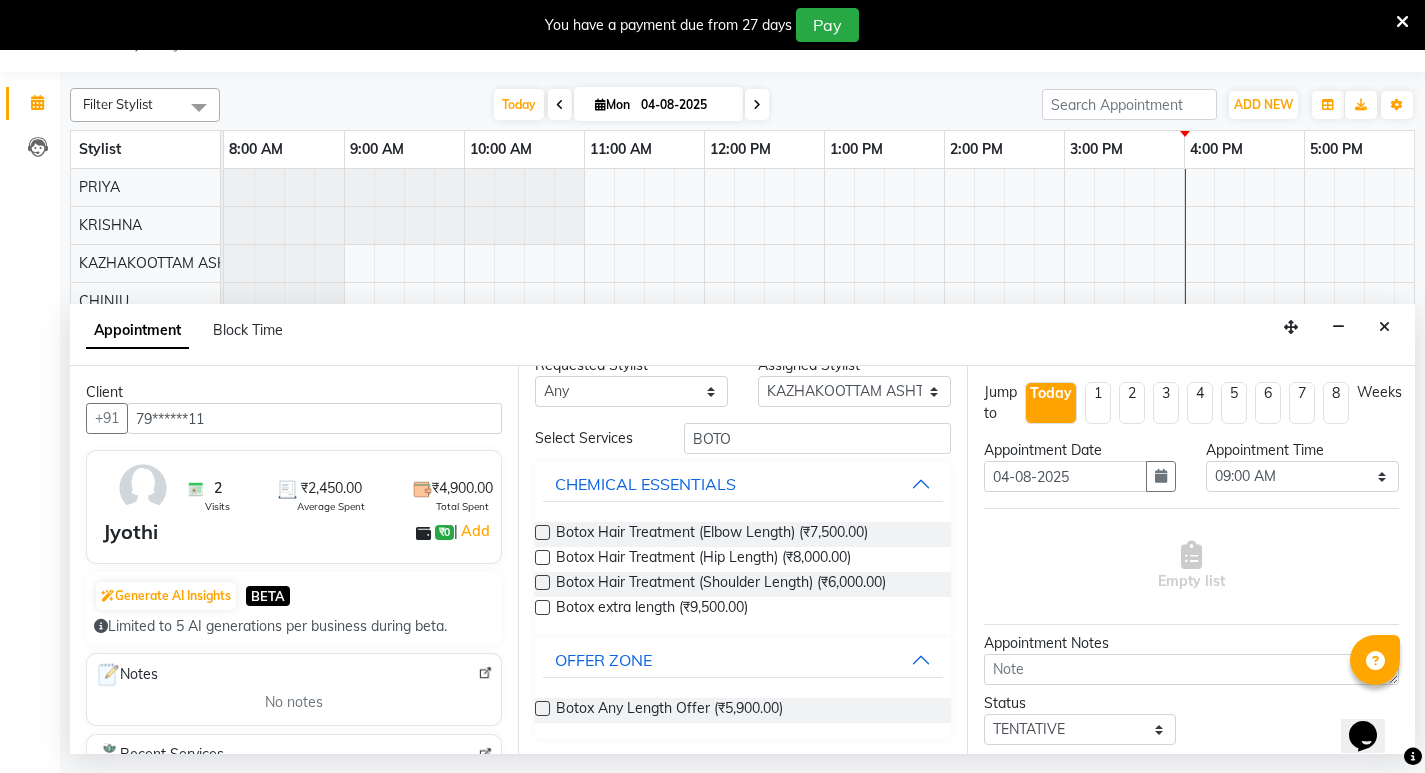 click at bounding box center [542, 708] 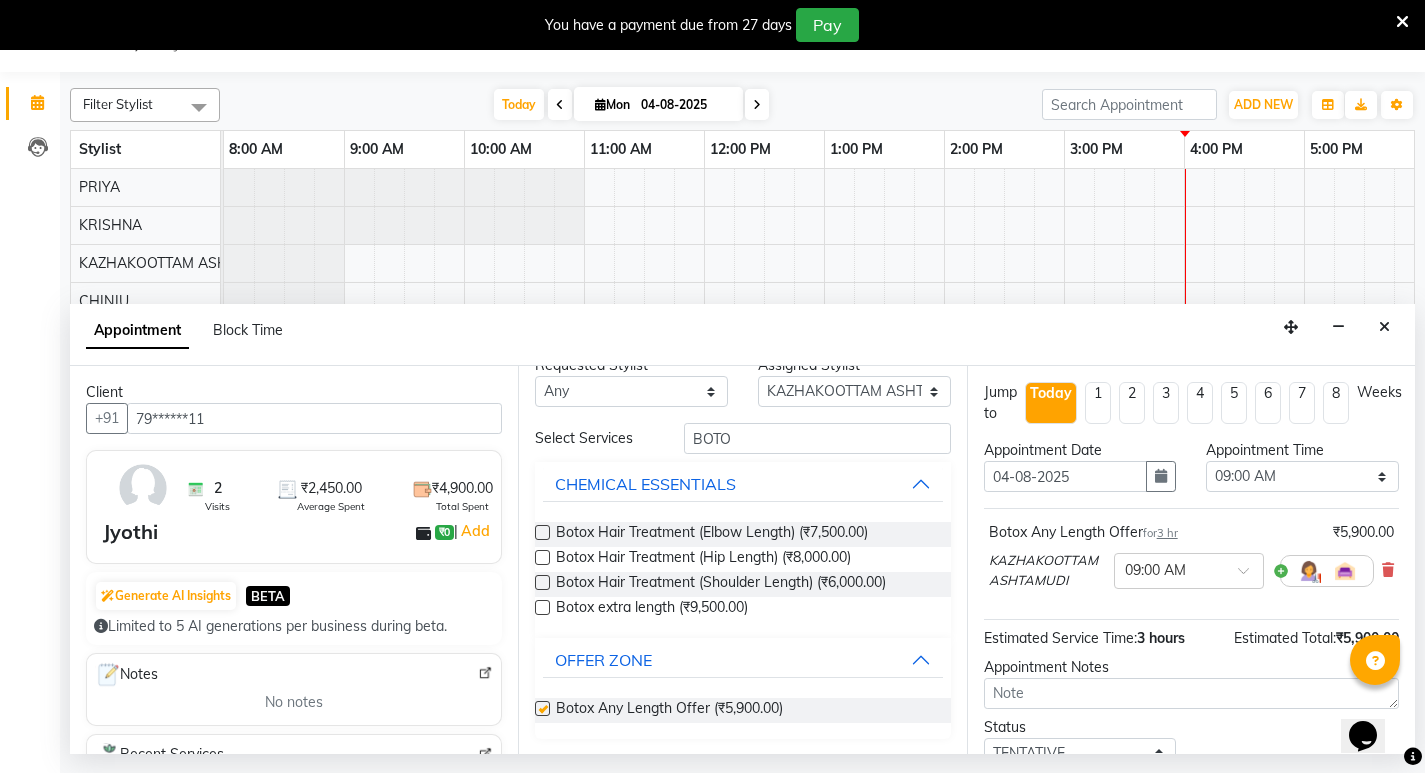 checkbox on "false" 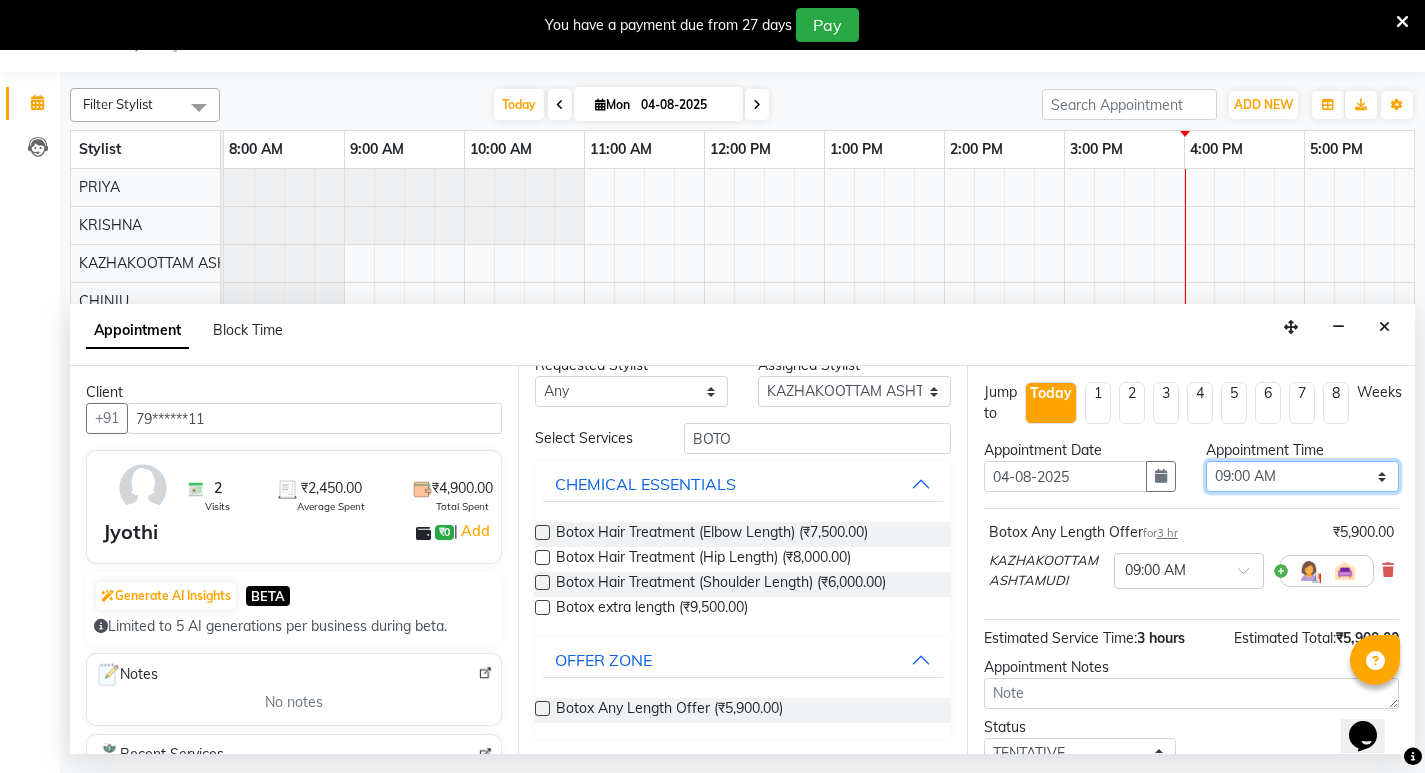 click on "Select 09:00 AM 09:15 AM 09:30 AM 09:45 AM 10:00 AM 10:15 AM 10:30 AM 10:45 AM 11:00 AM 11:15 AM 11:30 AM 11:45 AM 12:00 PM 12:15 PM 12:30 PM 12:45 PM 01:00 PM 01:15 PM 01:30 PM 01:45 PM 02:00 PM 02:15 PM 02:30 PM 02:45 PM 03:00 PM 03:15 PM 03:30 PM 03:45 PM 04:00 PM 04:15 PM 04:30 PM 04:45 PM 05:00 PM 05:15 PM 05:30 PM 05:45 PM 06:00 PM 06:15 PM 06:30 PM 06:45 PM 07:00 PM 07:15 PM 07:30 PM 07:45 PM 08:00 PM" at bounding box center (1302, 476) 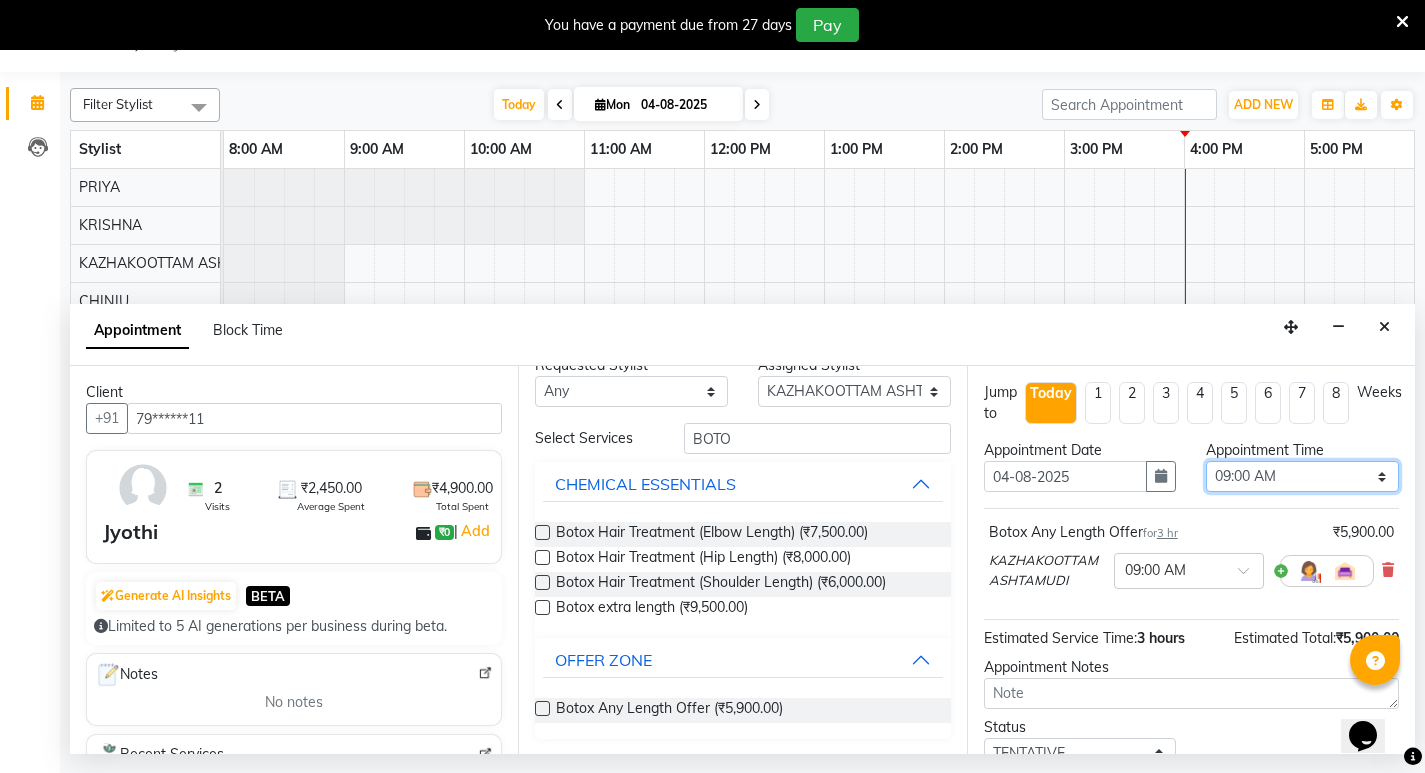 select on "630" 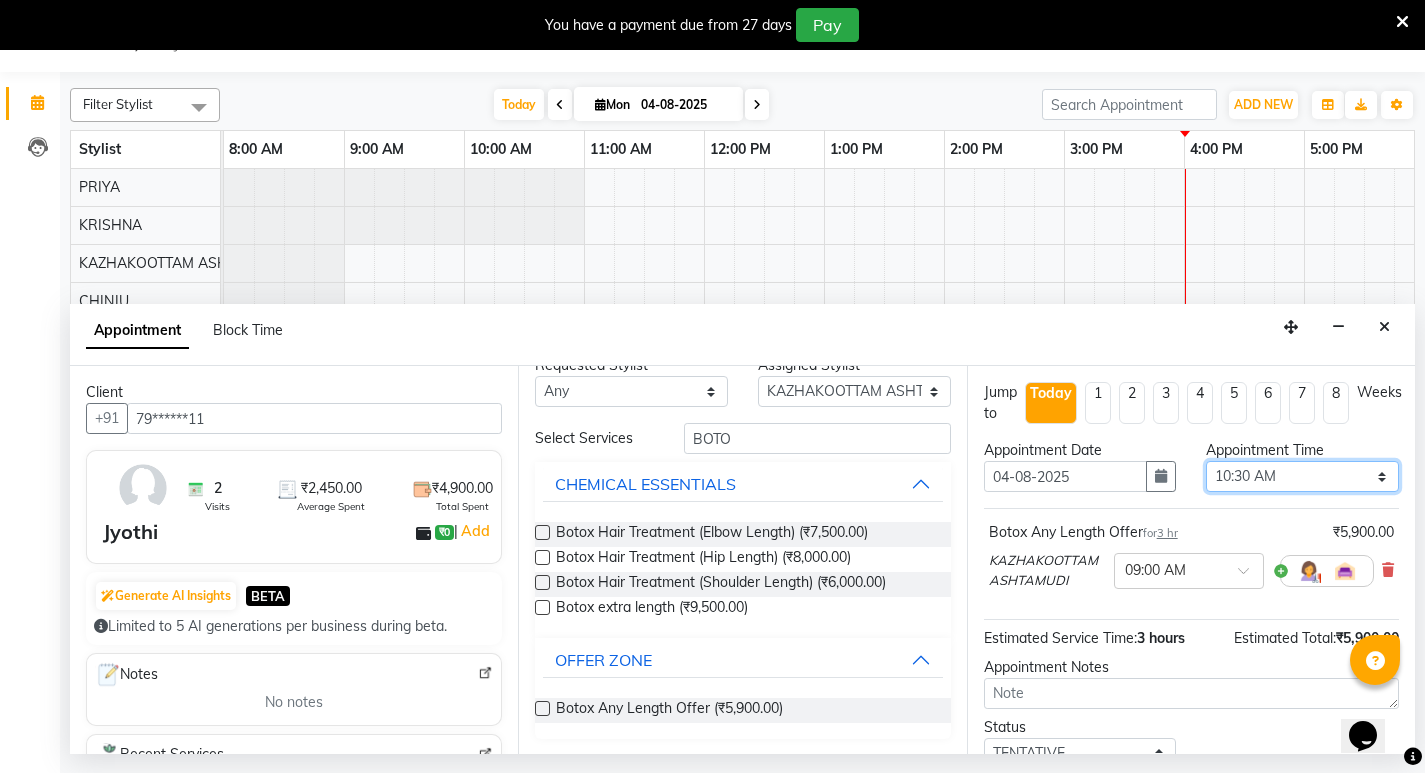 click on "Select 09:00 AM 09:15 AM 09:30 AM 09:45 AM 10:00 AM 10:15 AM 10:30 AM 10:45 AM 11:00 AM 11:15 AM 11:30 AM 11:45 AM 12:00 PM 12:15 PM 12:30 PM 12:45 PM 01:00 PM 01:15 PM 01:30 PM 01:45 PM 02:00 PM 02:15 PM 02:30 PM 02:45 PM 03:00 PM 03:15 PM 03:30 PM 03:45 PM 04:00 PM 04:15 PM 04:30 PM 04:45 PM 05:00 PM 05:15 PM 05:30 PM 05:45 PM 06:00 PM 06:15 PM 06:30 PM 06:45 PM 07:00 PM 07:15 PM 07:30 PM 07:45 PM 08:00 PM" at bounding box center (1302, 476) 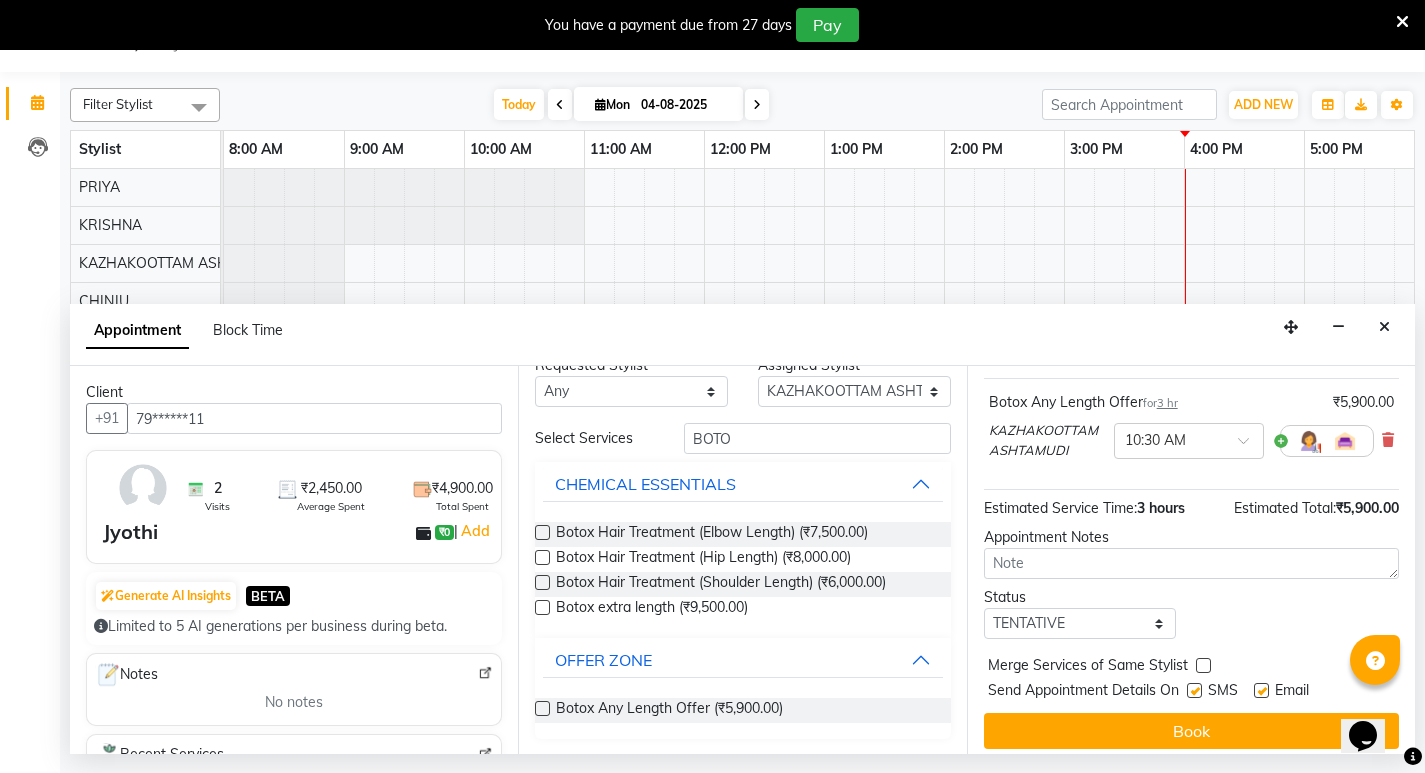 scroll, scrollTop: 141, scrollLeft: 0, axis: vertical 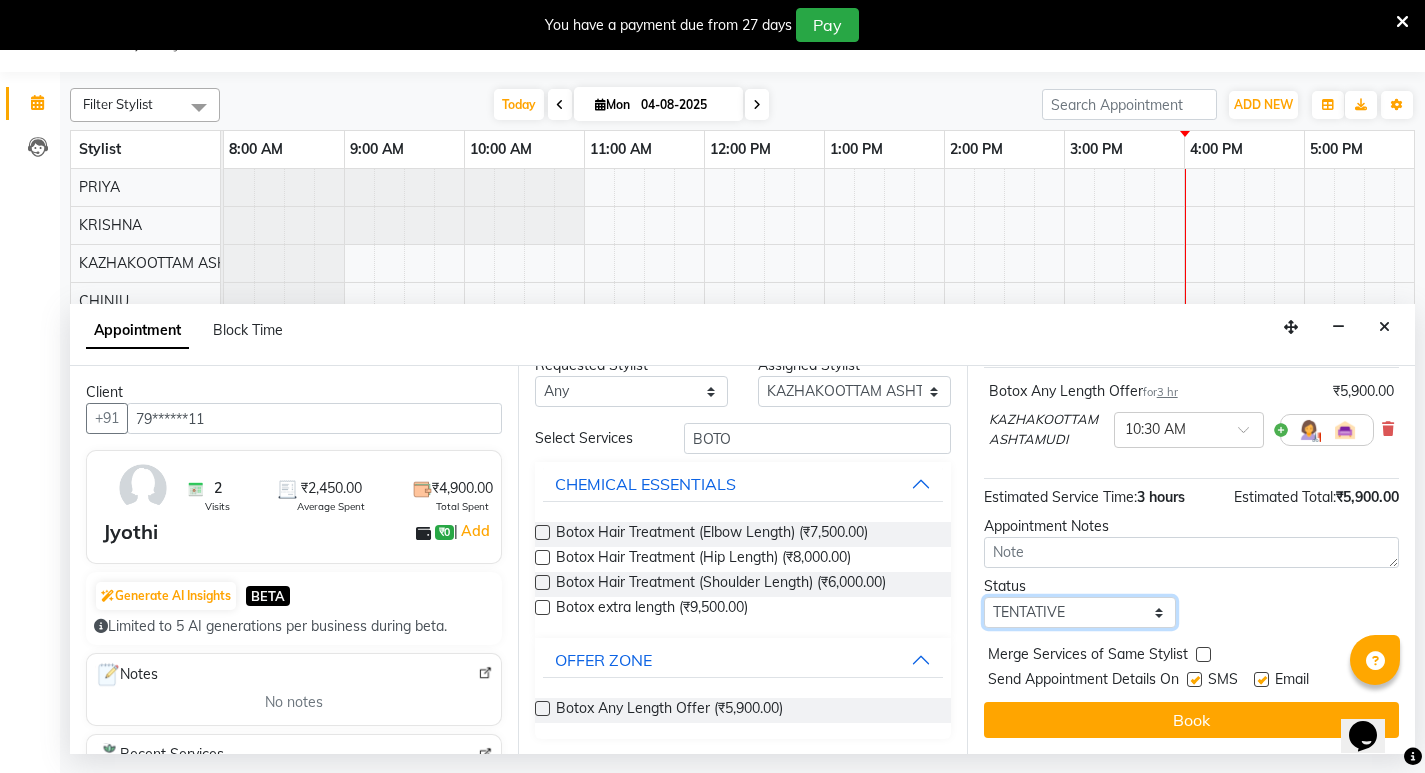 click on "Select TENTATIVE CONFIRM CHECK-IN UPCOMING" at bounding box center (1080, 612) 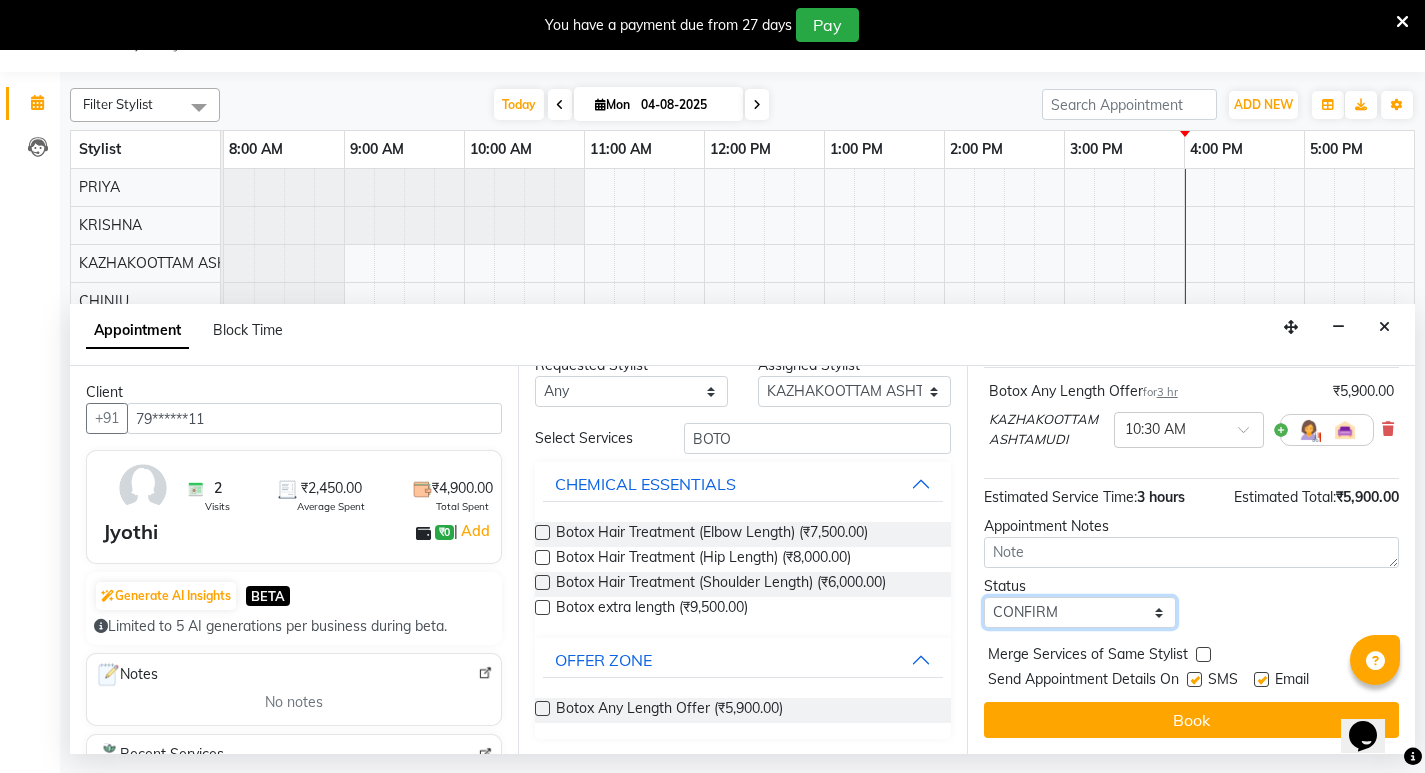 click on "Select TENTATIVE CONFIRM CHECK-IN UPCOMING" at bounding box center (1080, 612) 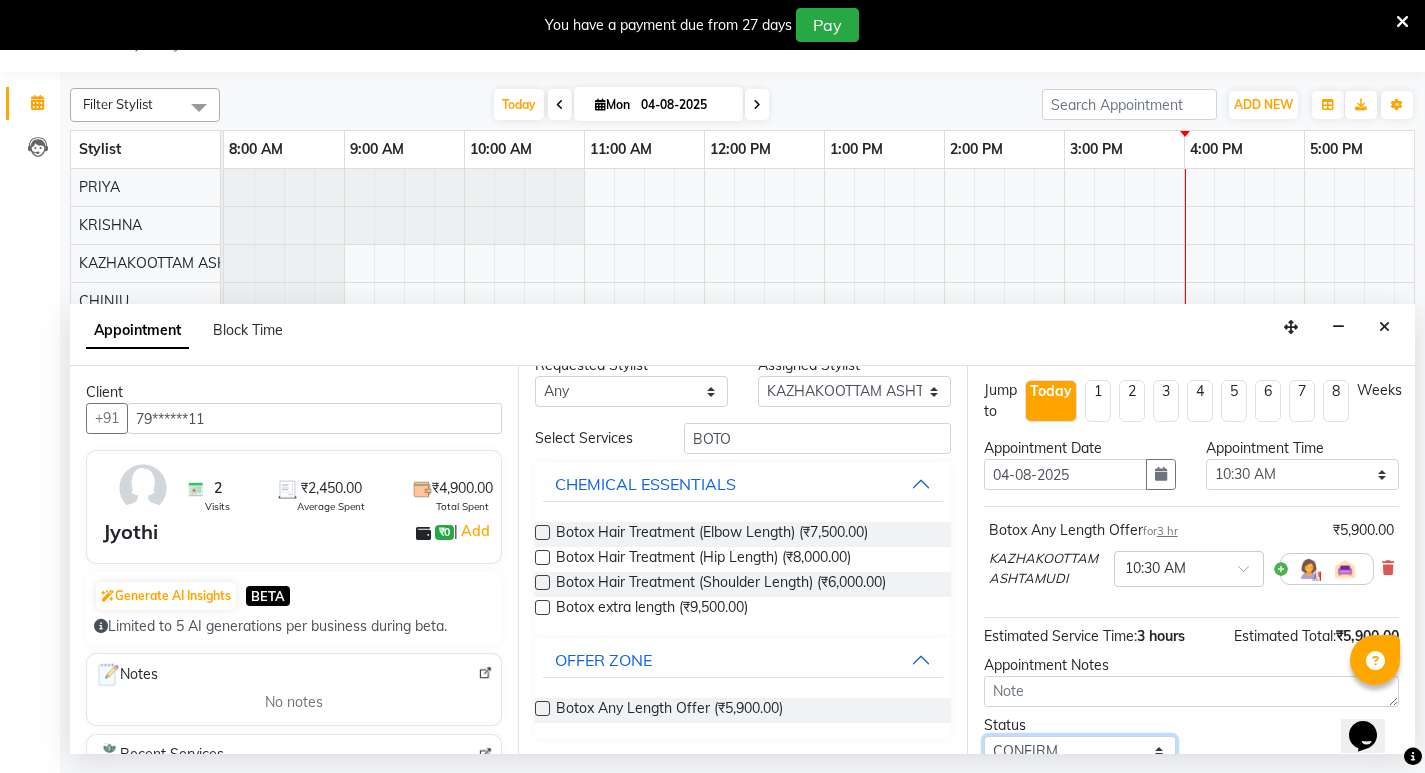scroll, scrollTop: 0, scrollLeft: 0, axis: both 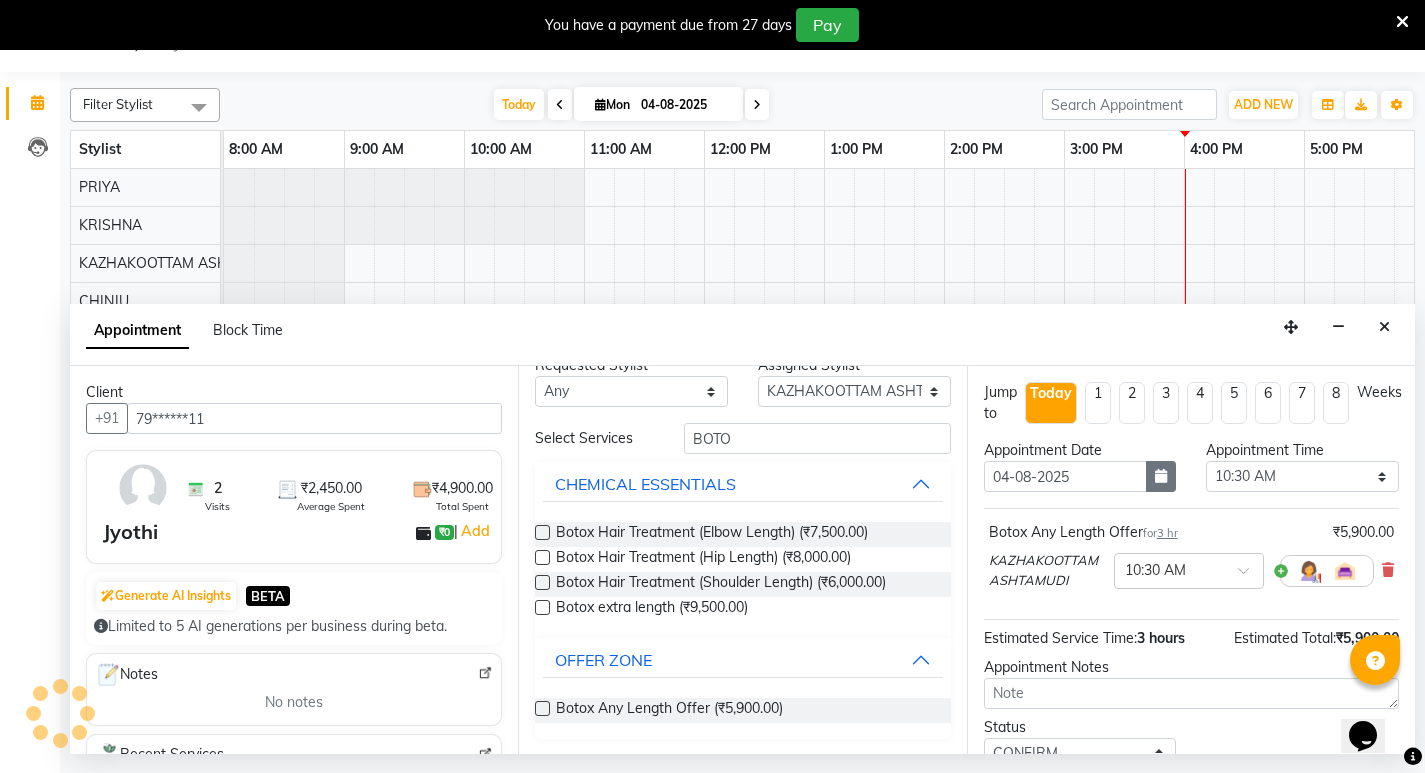 click at bounding box center [1161, 476] 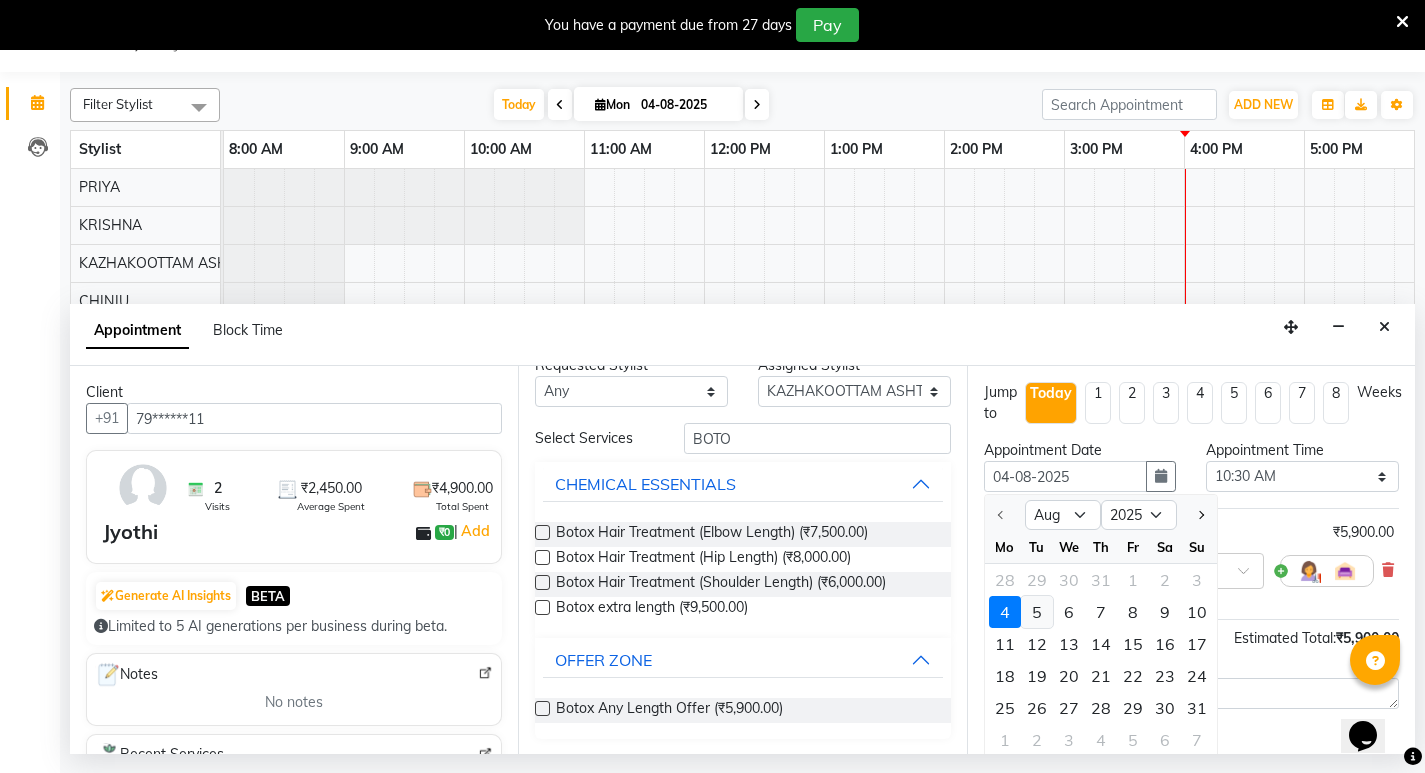 click on "5" at bounding box center [1037, 612] 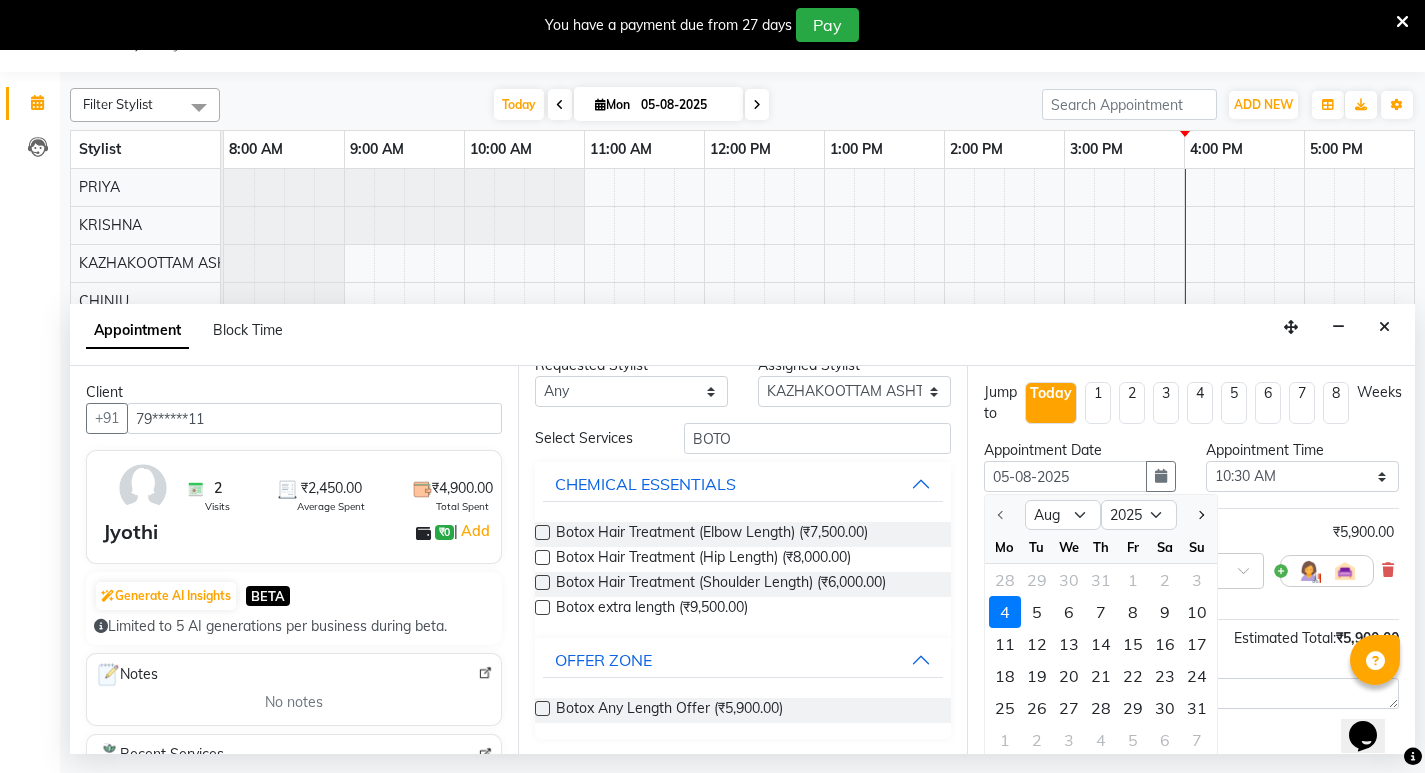 select on "630" 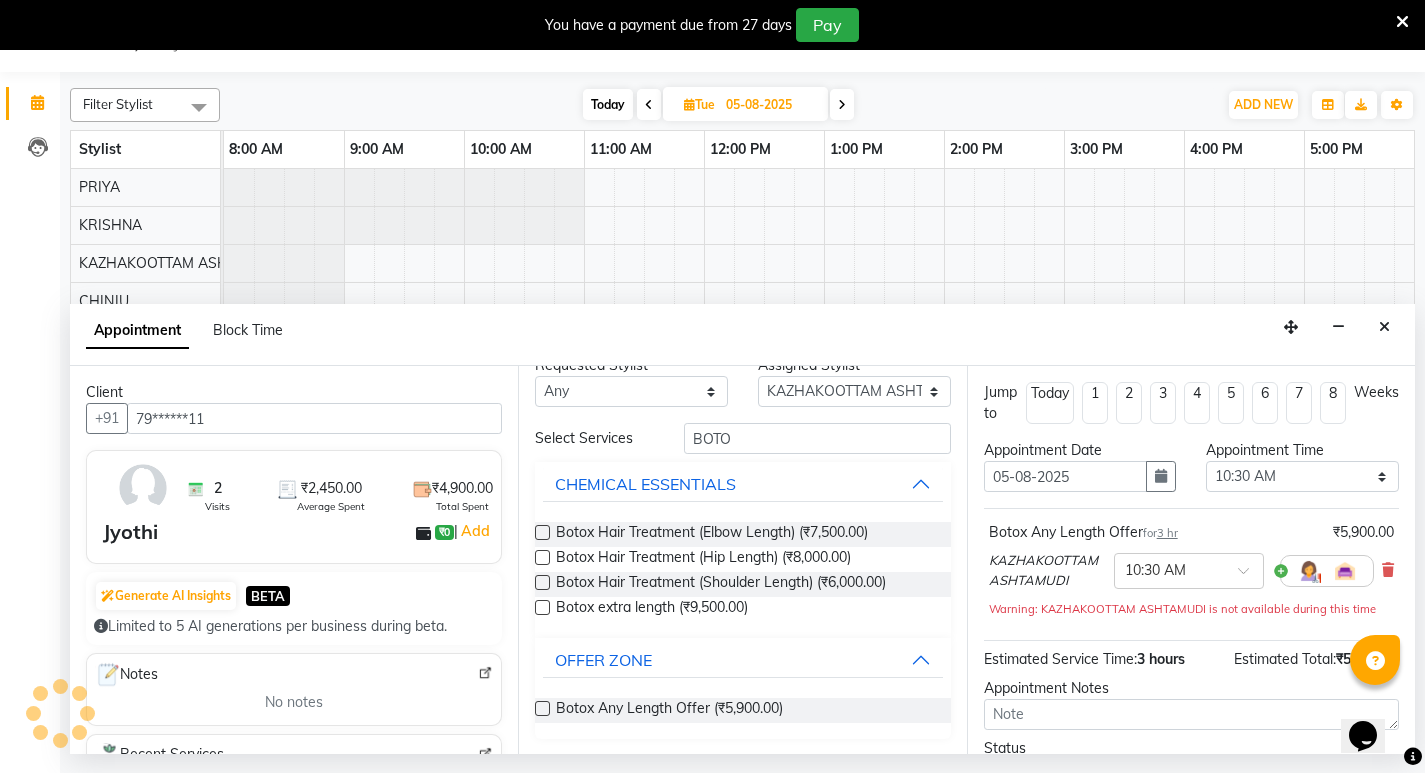 scroll, scrollTop: 0, scrollLeft: 370, axis: horizontal 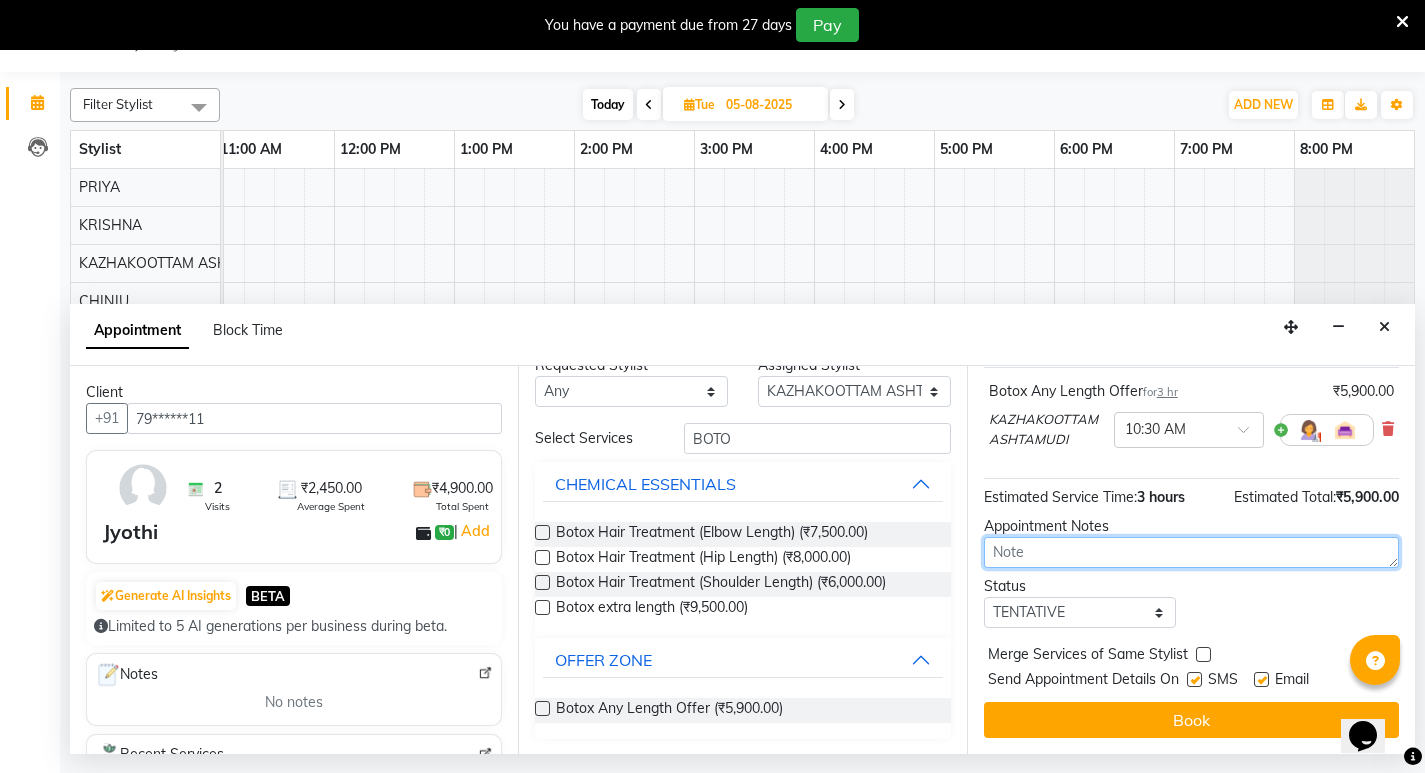 click at bounding box center [1191, 552] 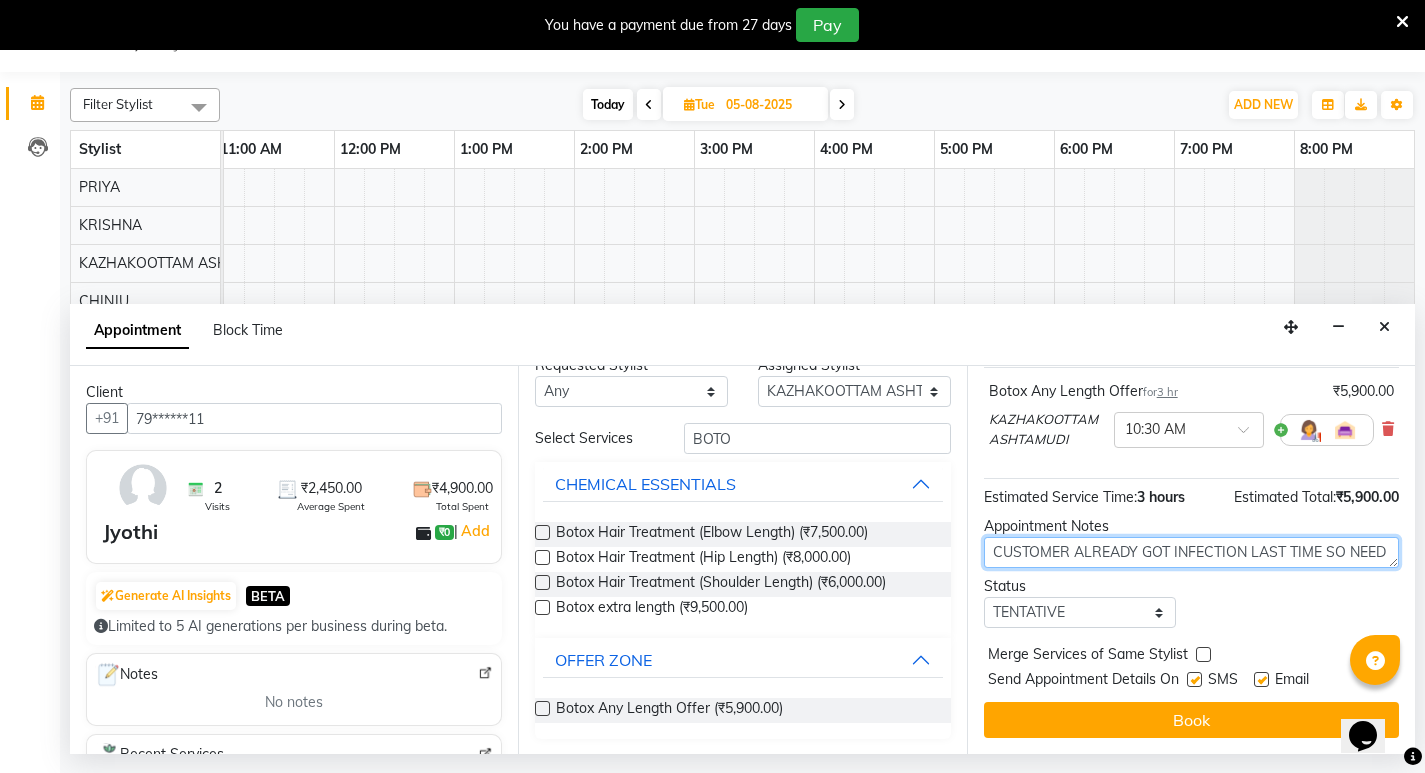 scroll, scrollTop: 15, scrollLeft: 0, axis: vertical 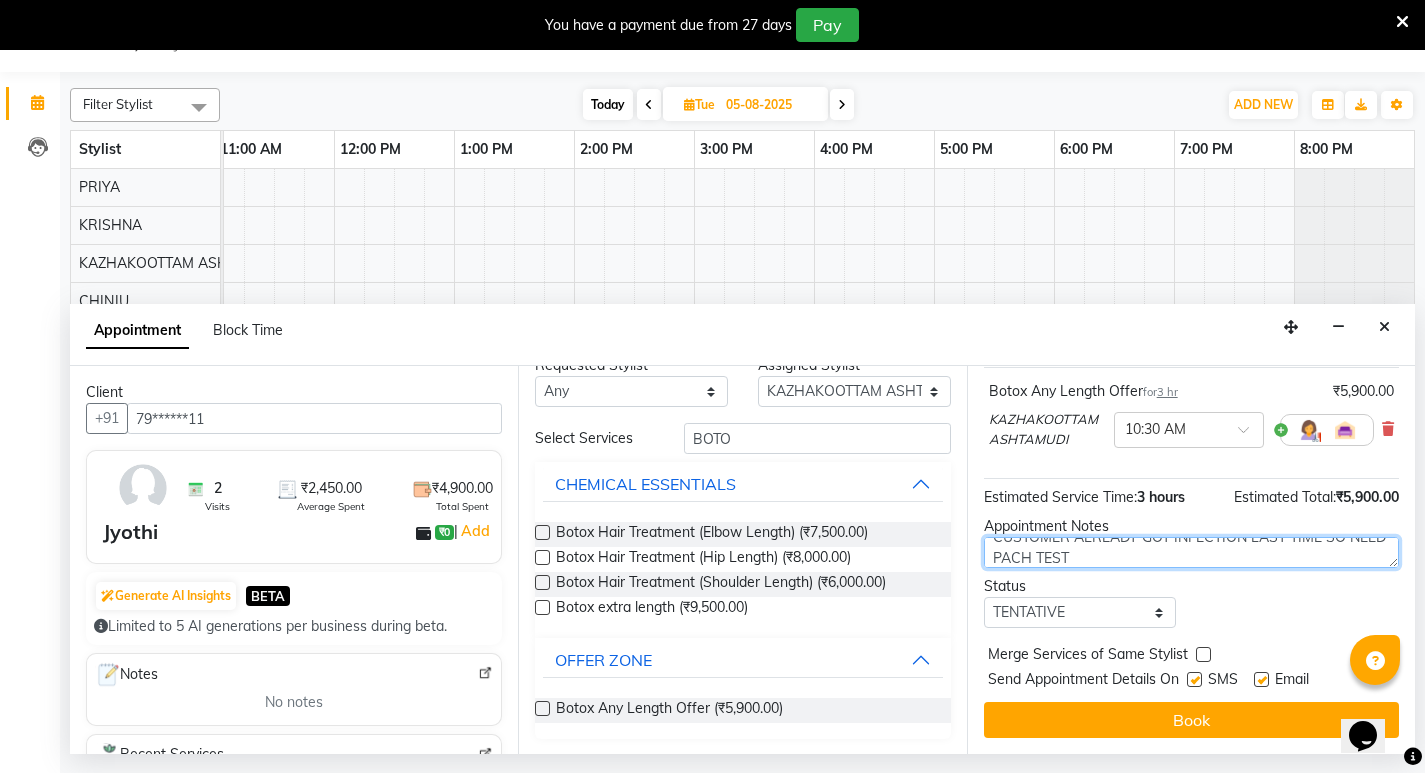 type on "CUSTOMER ALREADY GOT INFECTION LAST TIME SO NEED PACH TEST" 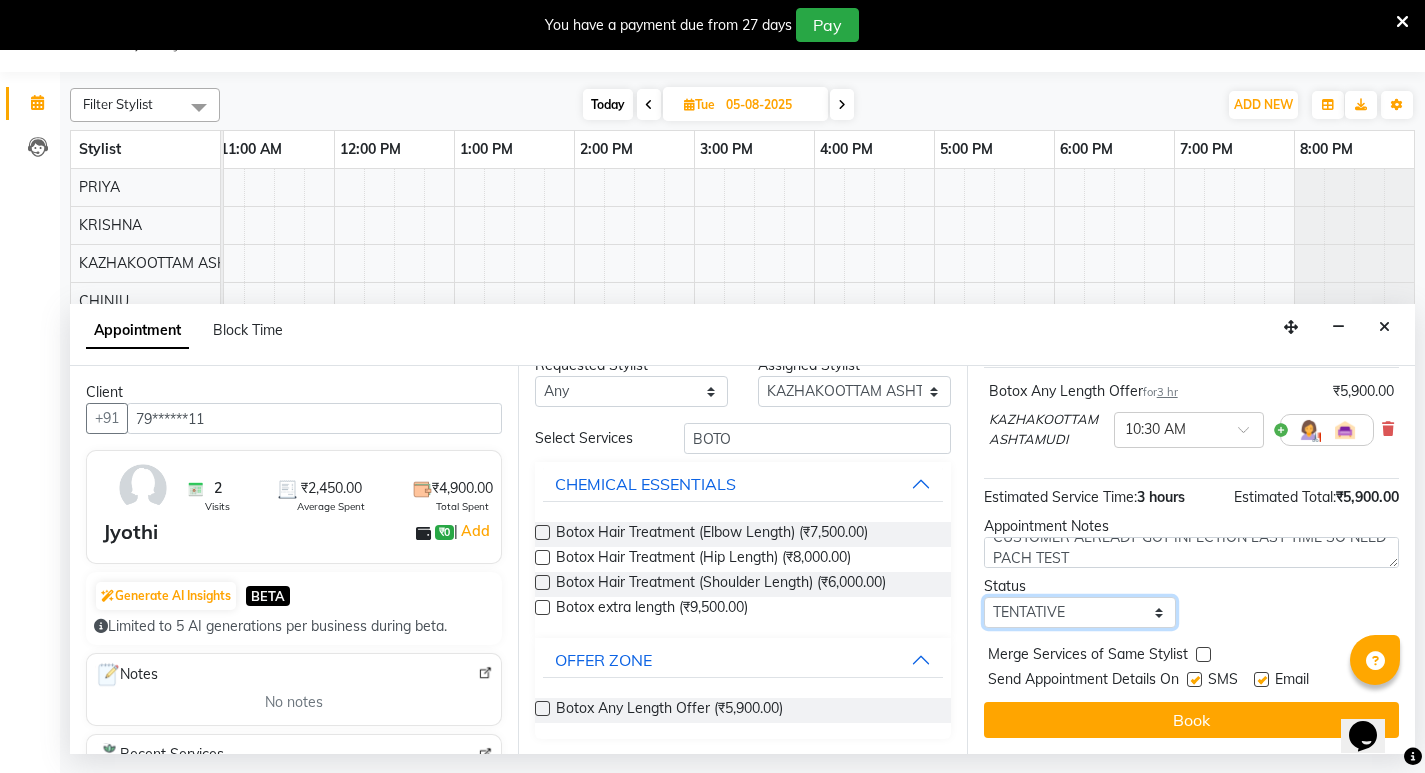 click on "Select TENTATIVE CONFIRM UPCOMING" at bounding box center (1080, 612) 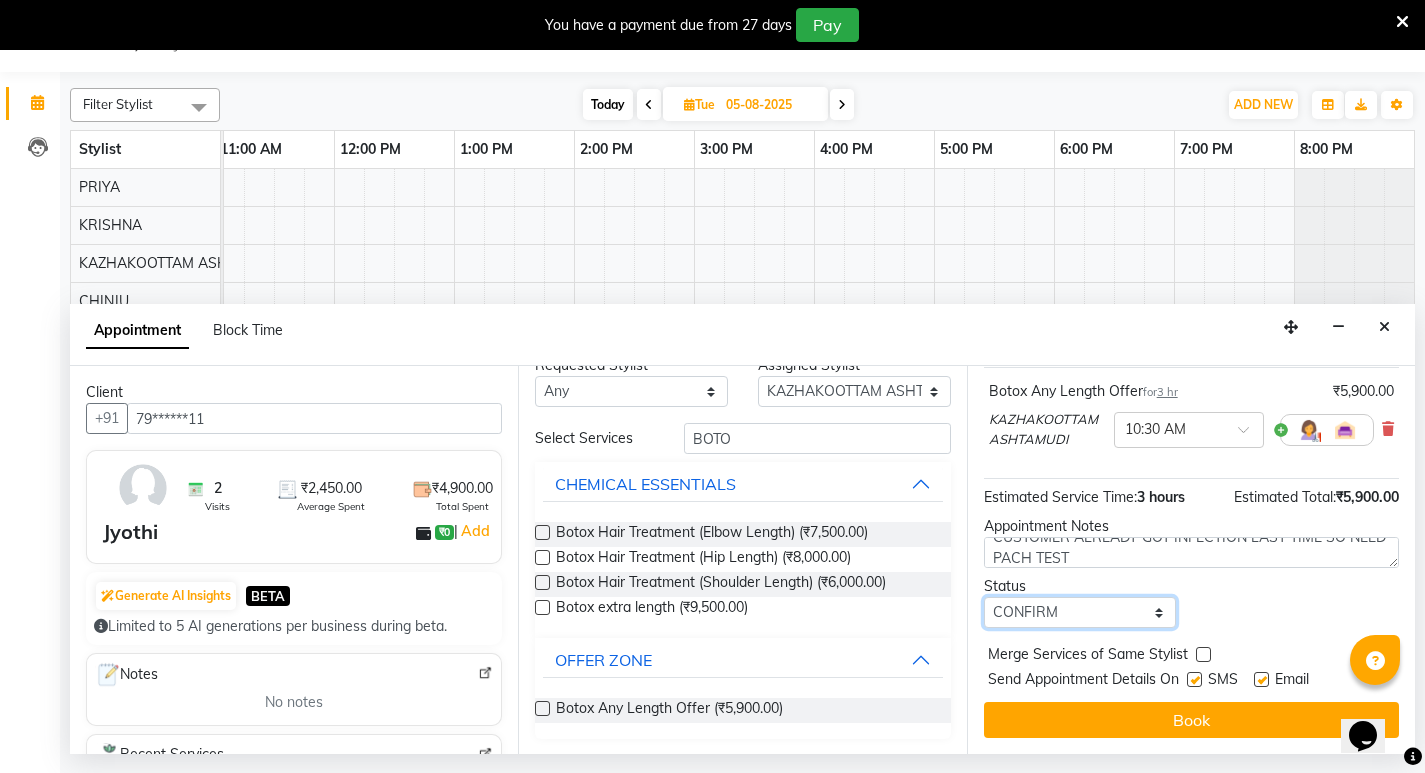 click on "Select TENTATIVE CONFIRM UPCOMING" at bounding box center (1080, 612) 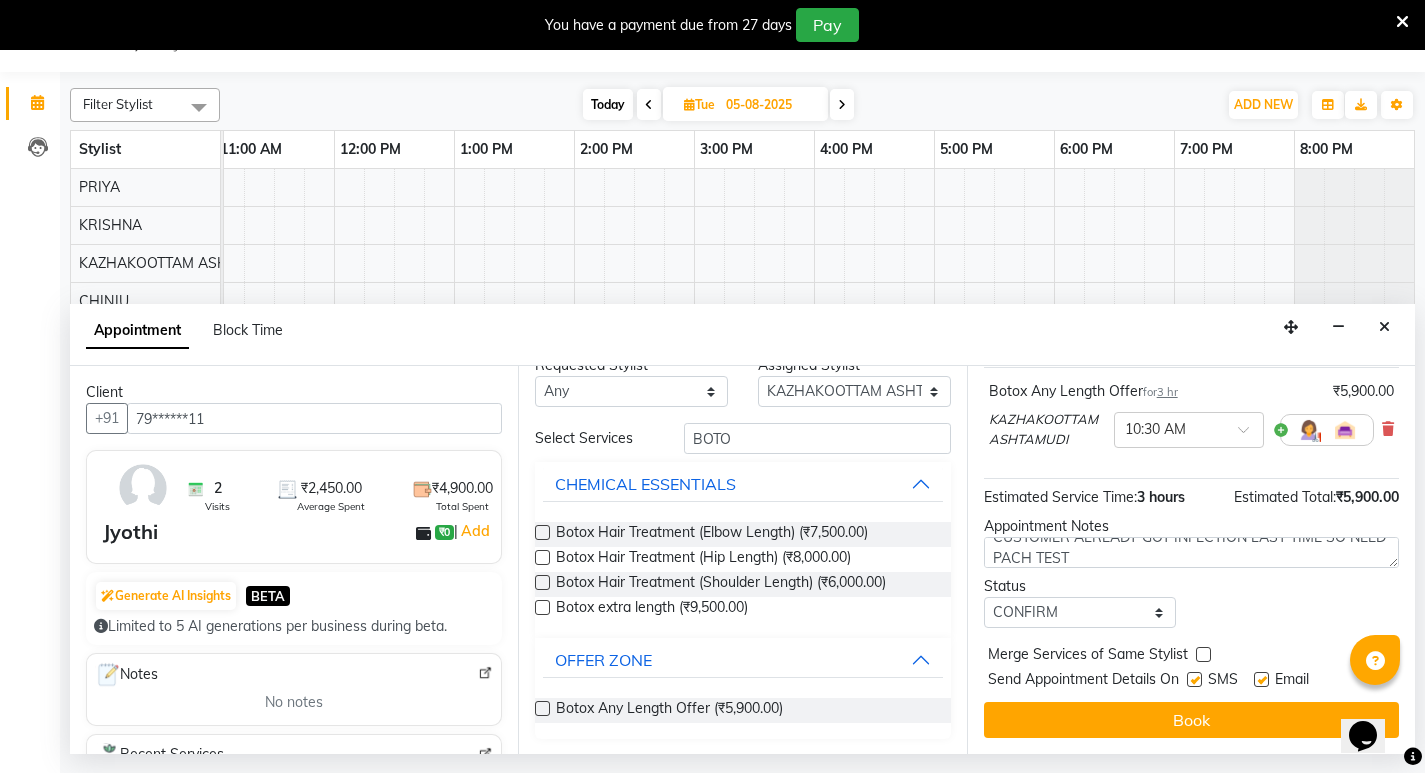 click on "Book" at bounding box center [1191, 720] 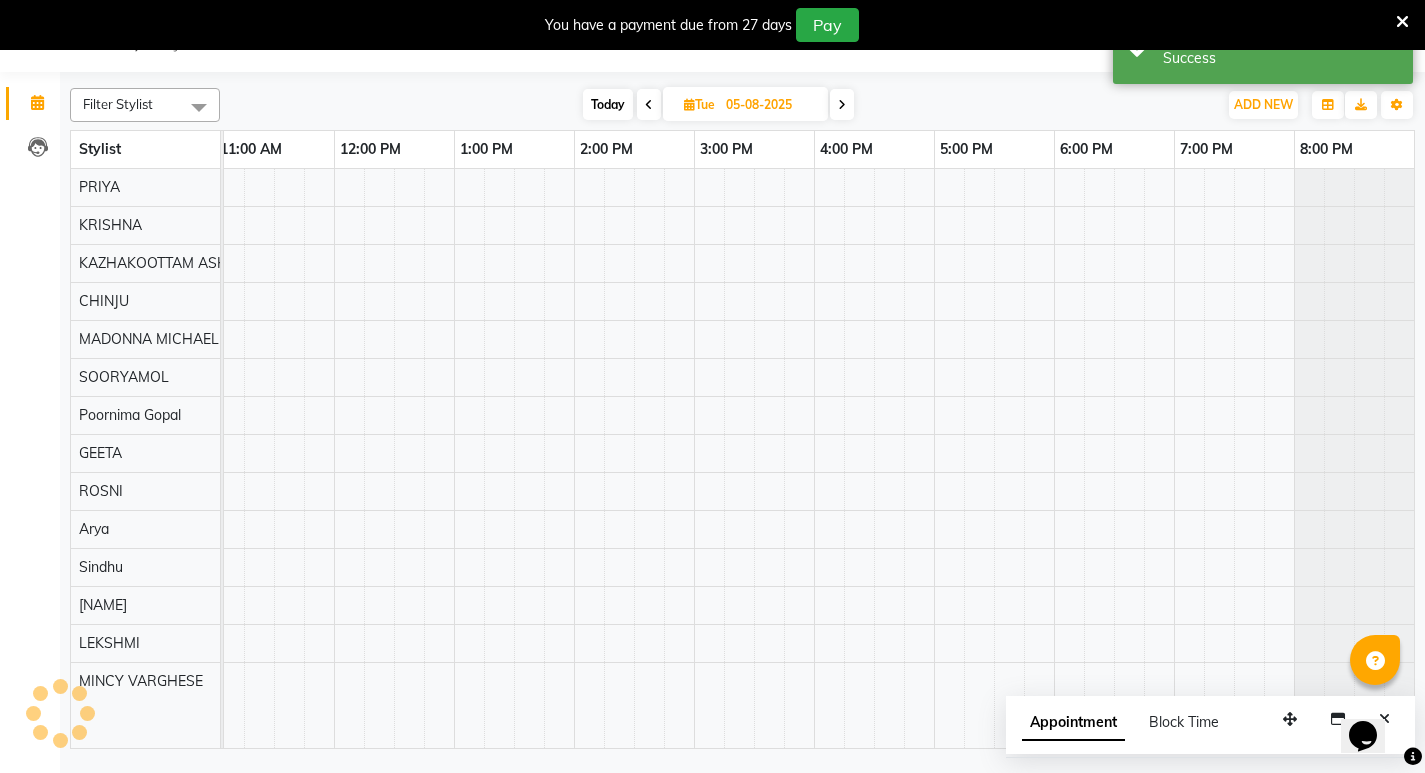 scroll, scrollTop: 0, scrollLeft: 0, axis: both 